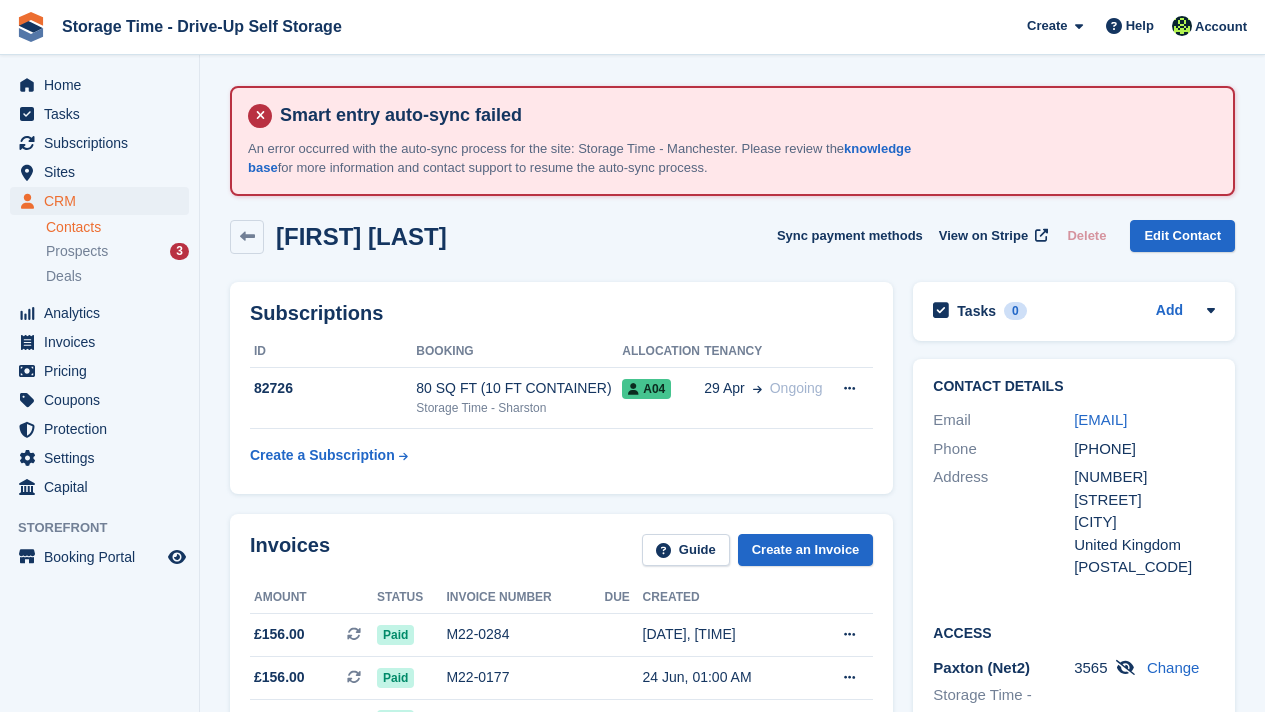 scroll, scrollTop: 0, scrollLeft: 0, axis: both 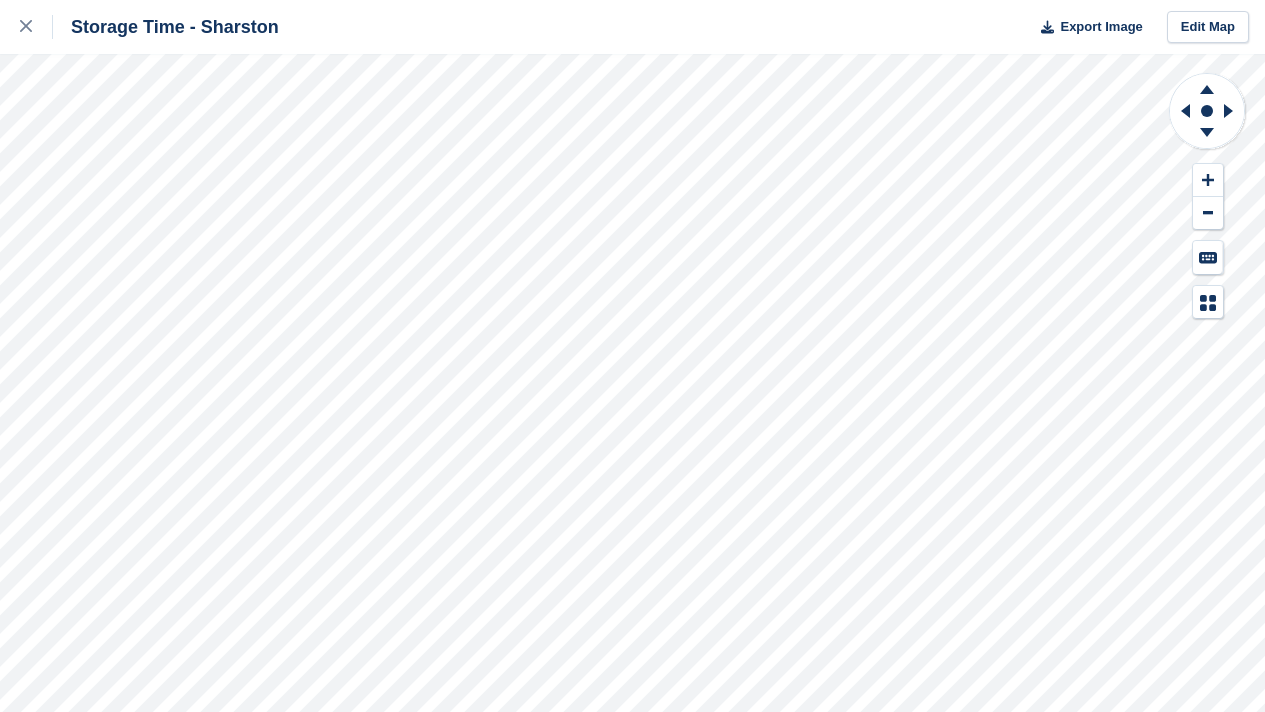 click on "Storage Time - Sharston Export Image Edit Map" at bounding box center (632, 356) 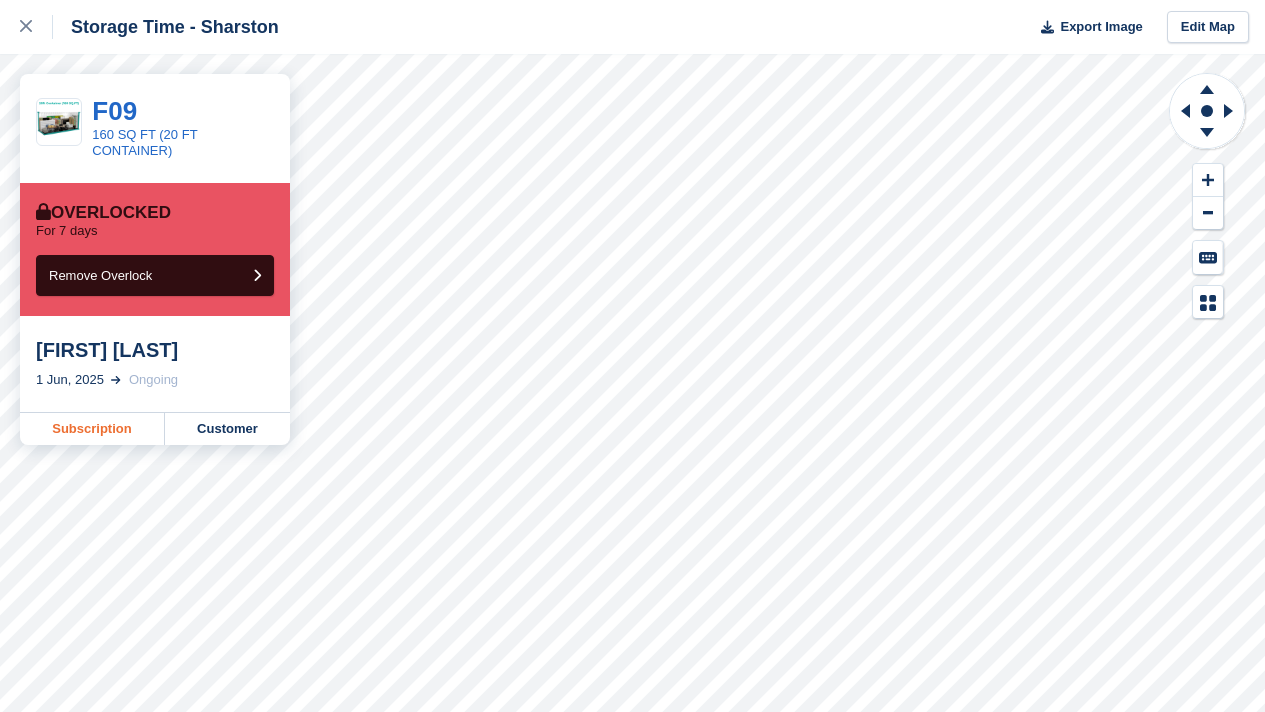 click on "Subscription" at bounding box center (92, 429) 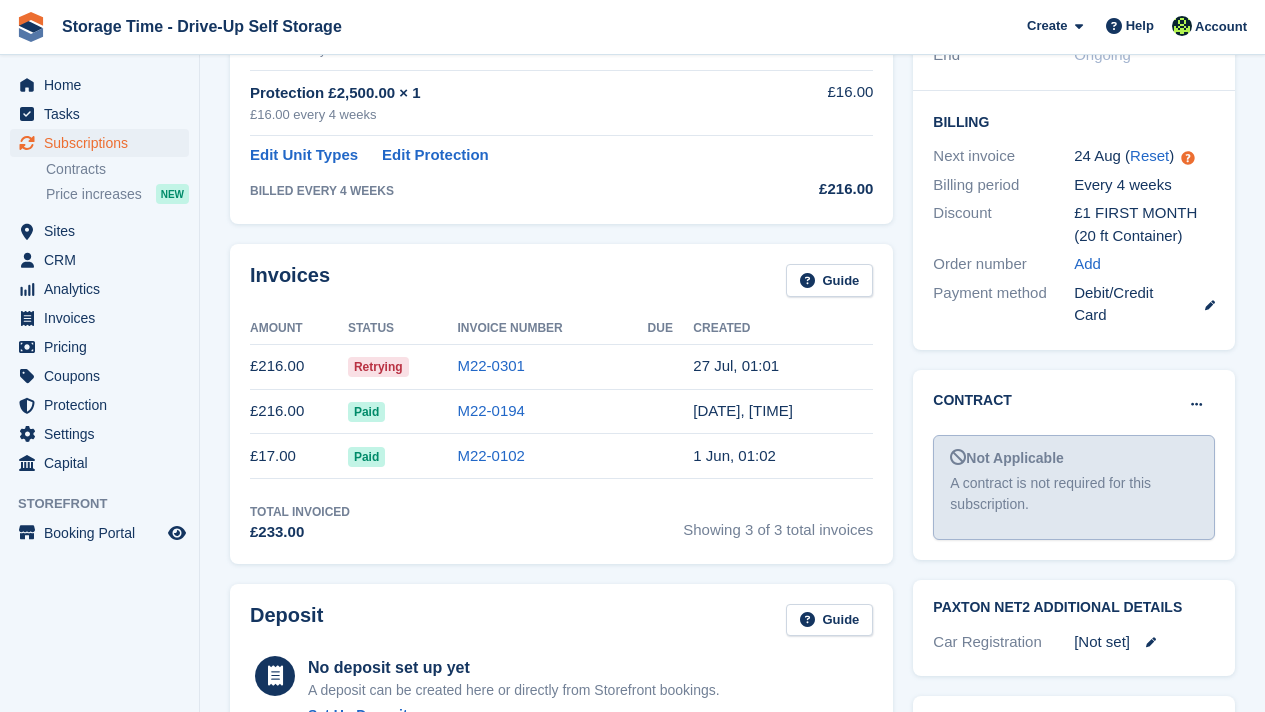 scroll, scrollTop: 600, scrollLeft: 0, axis: vertical 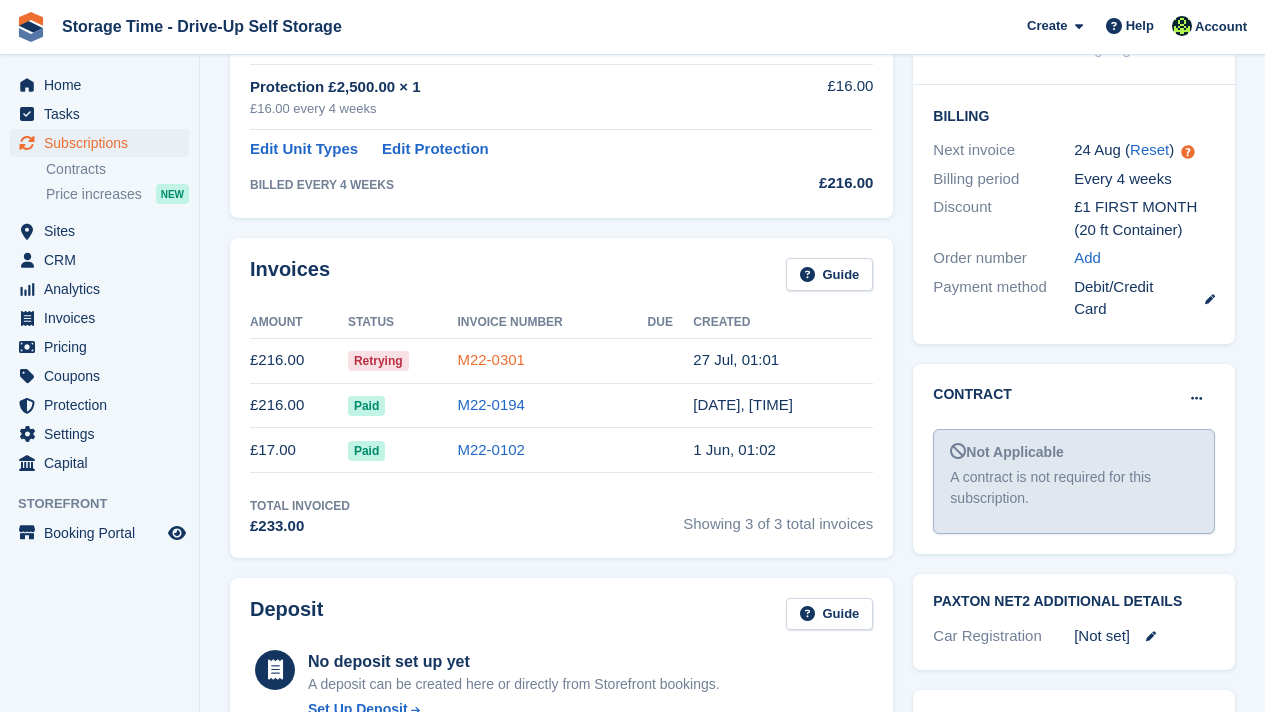 click on "M22-0301" at bounding box center [491, 359] 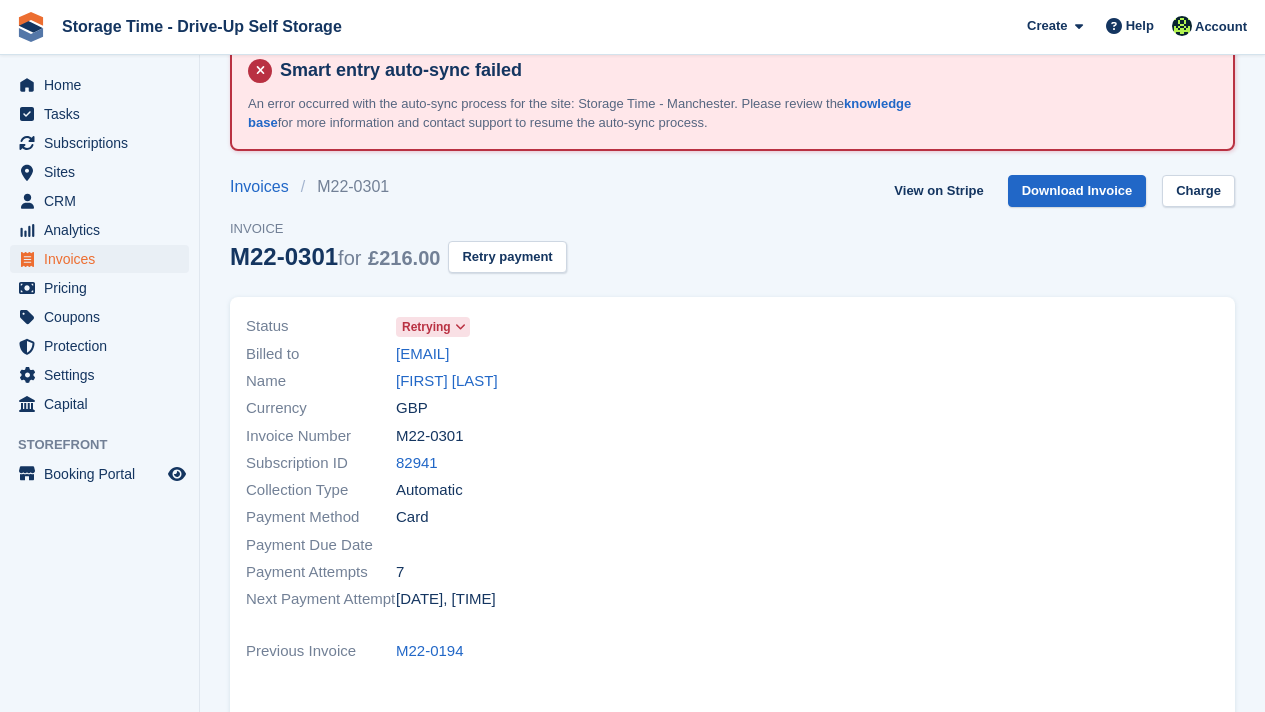 scroll, scrollTop: 80, scrollLeft: 0, axis: vertical 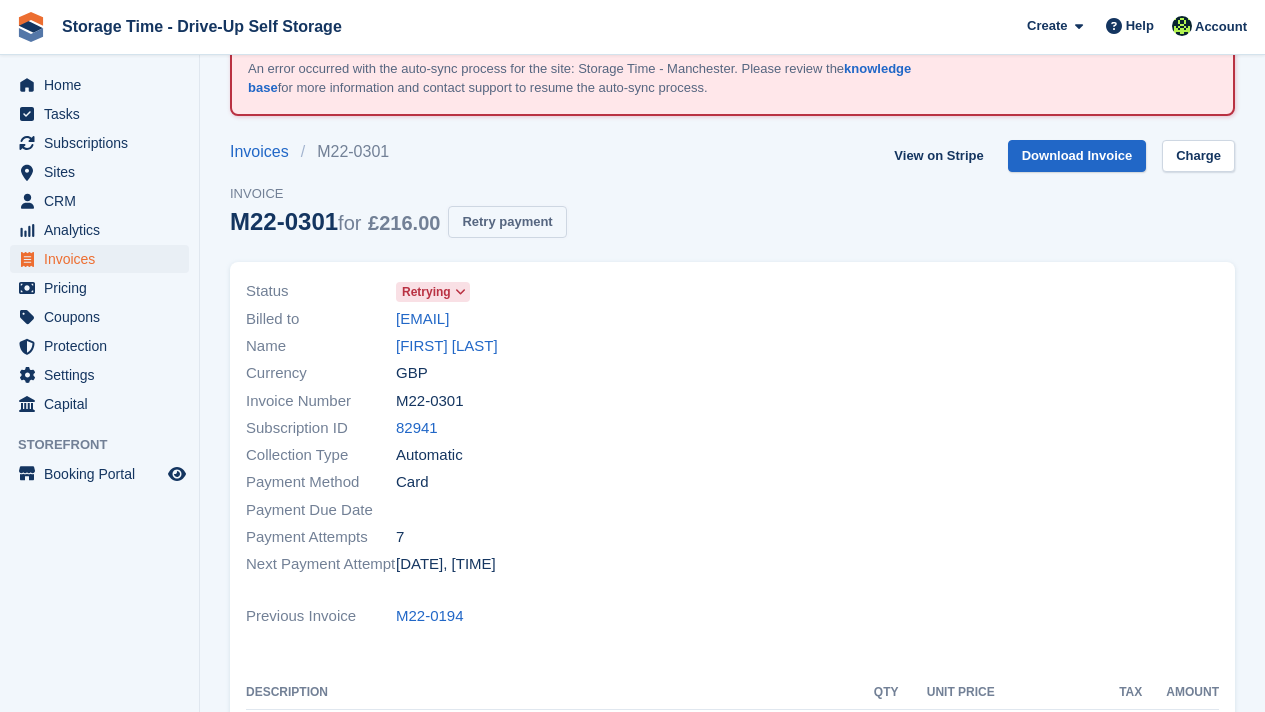 click on "Retry payment" at bounding box center [507, 222] 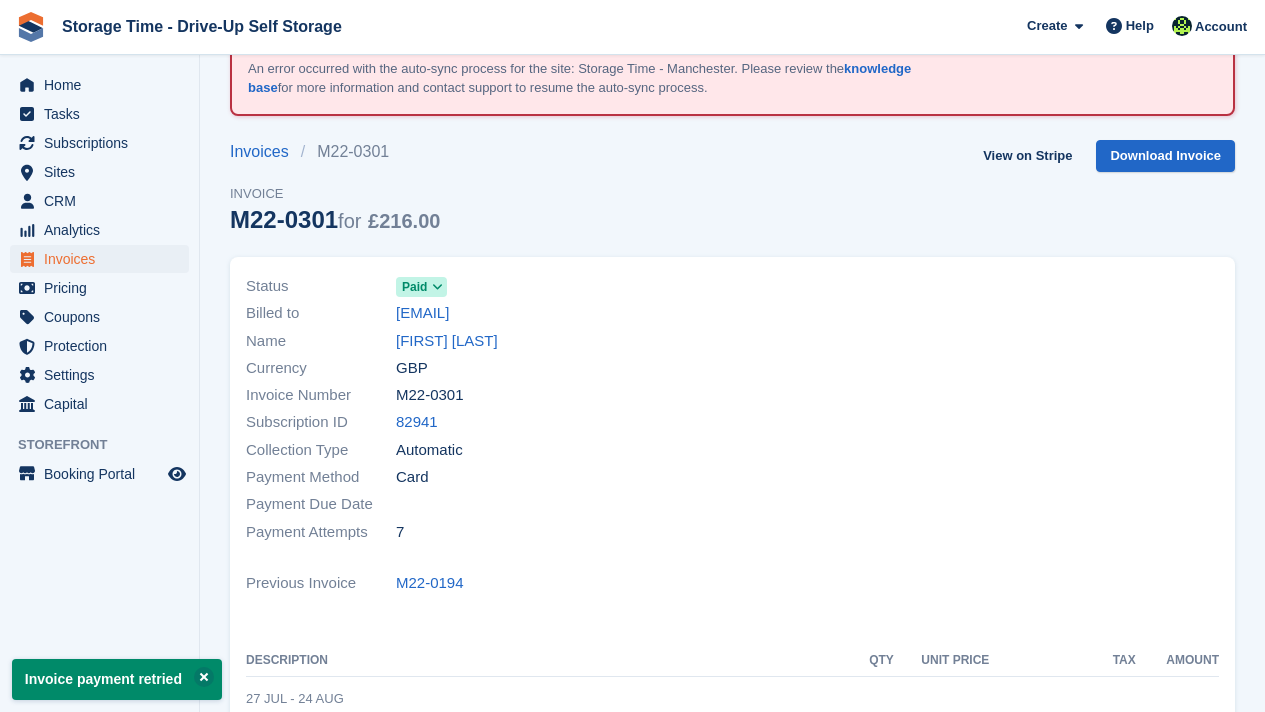 scroll, scrollTop: 0, scrollLeft: 0, axis: both 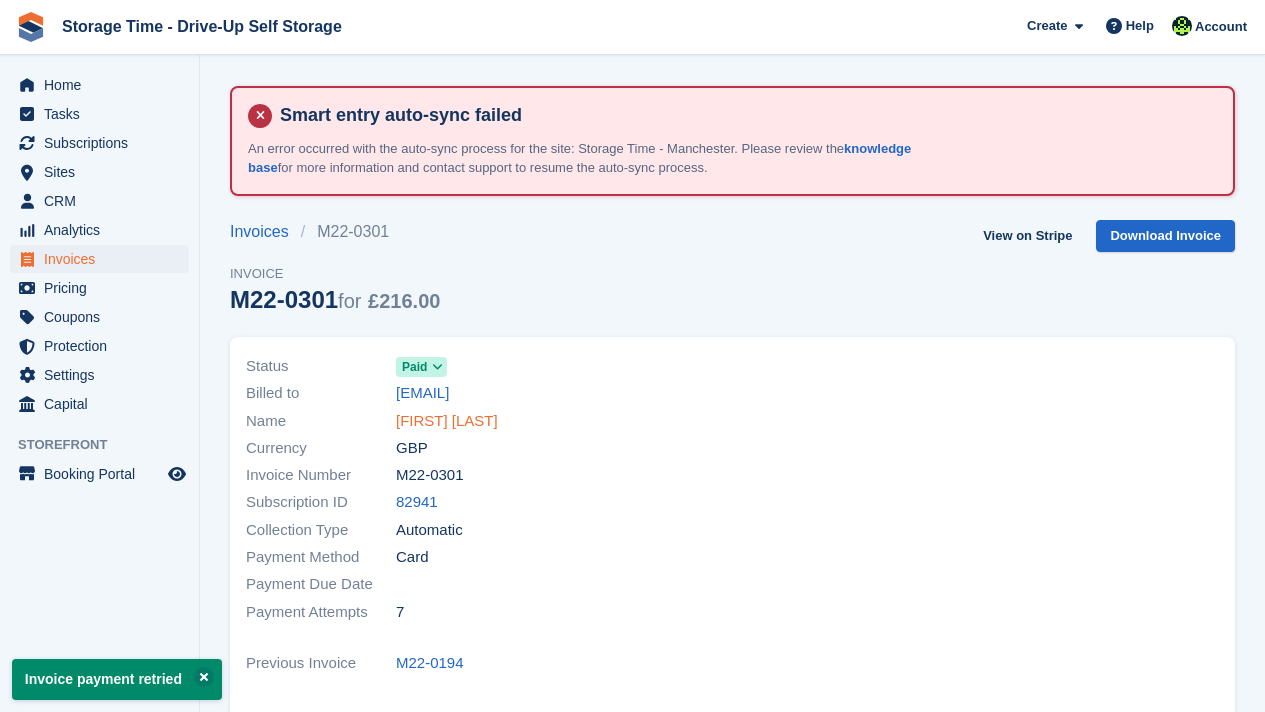 click on "Neil Nixon" at bounding box center (447, 421) 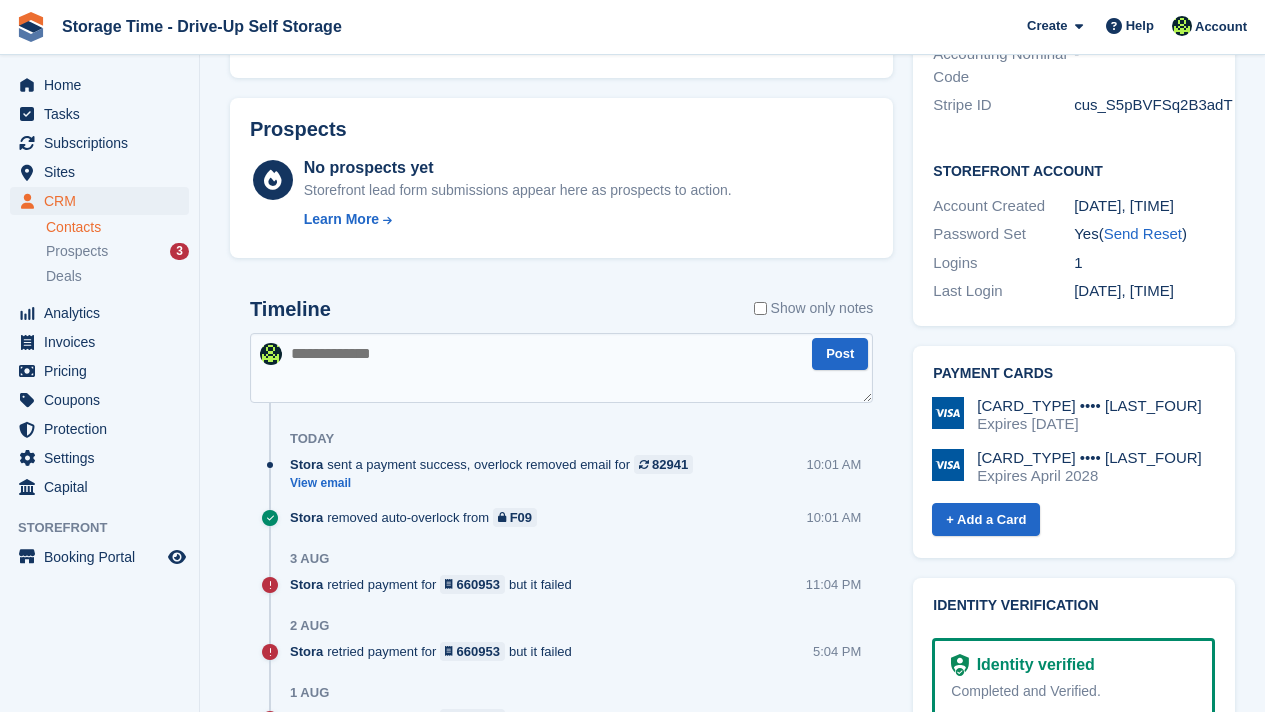 scroll, scrollTop: 920, scrollLeft: 0, axis: vertical 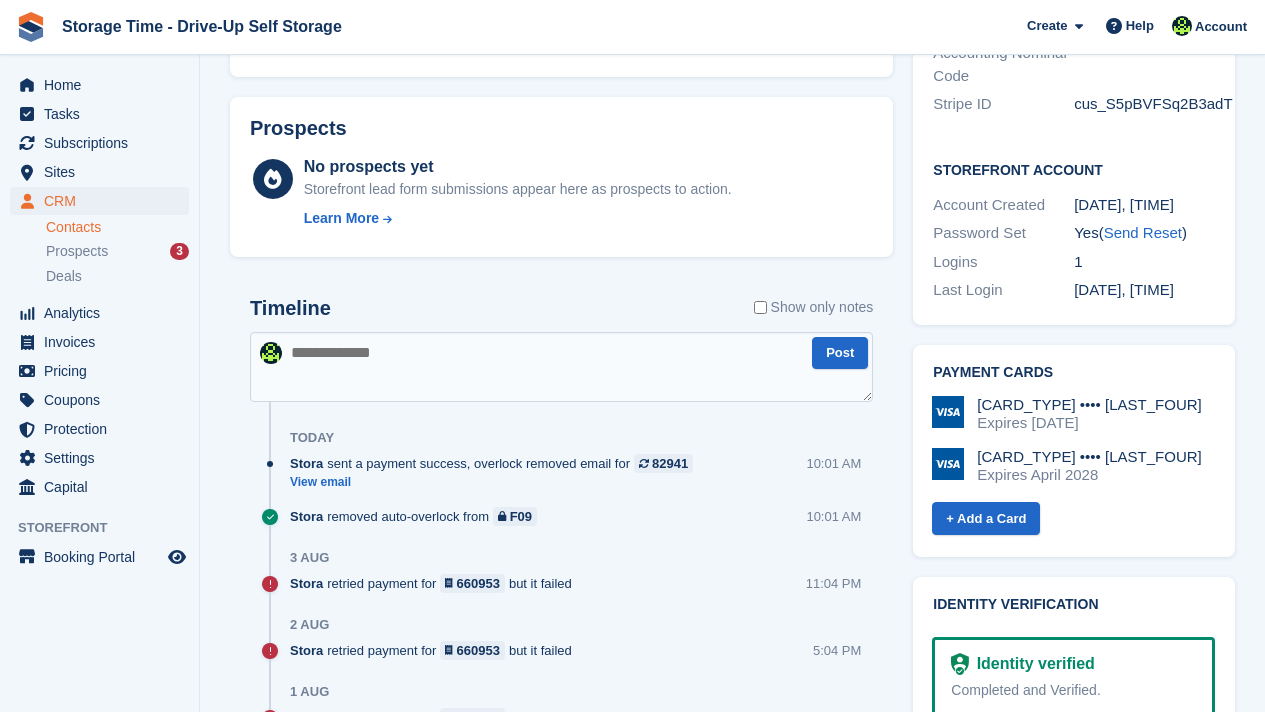 click on "Timeline
Show only notes
Post
Today
Stora  sent a payment success, overlock removed email for
82941
View email
10:01 AM
Stora  removed auto-overlock from
F09" at bounding box center [561, 953] 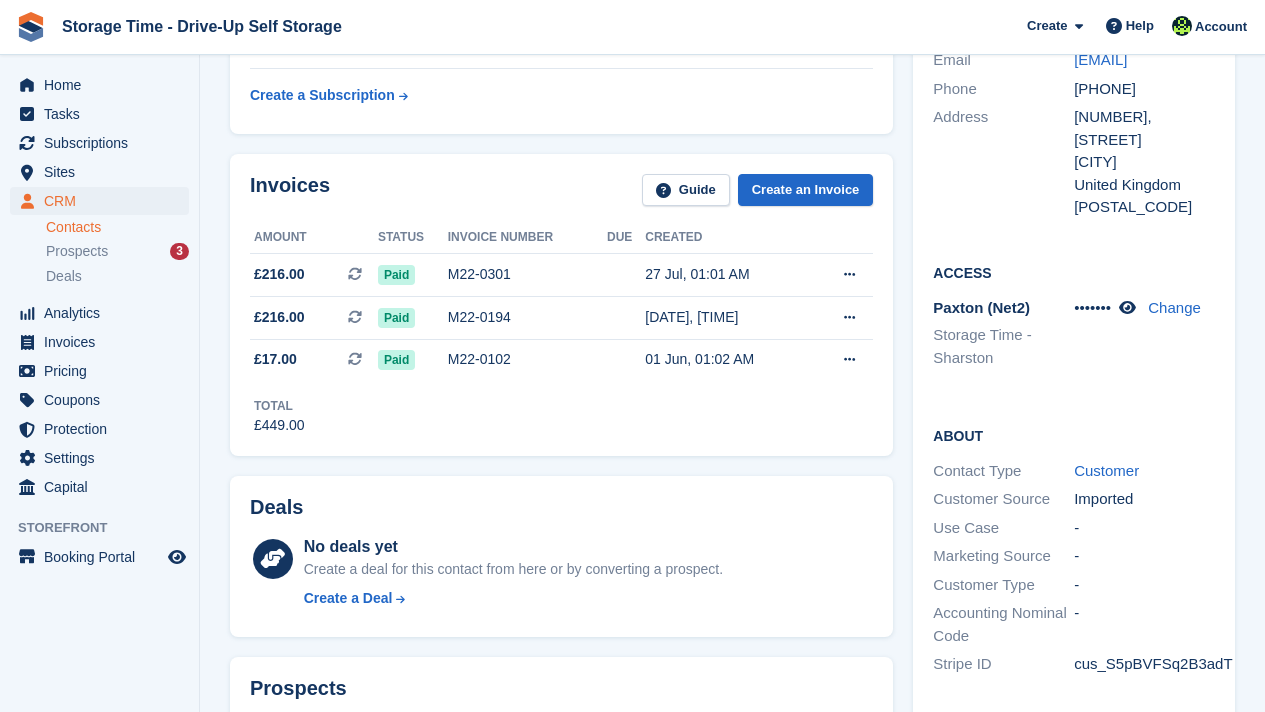 scroll, scrollTop: 320, scrollLeft: 0, axis: vertical 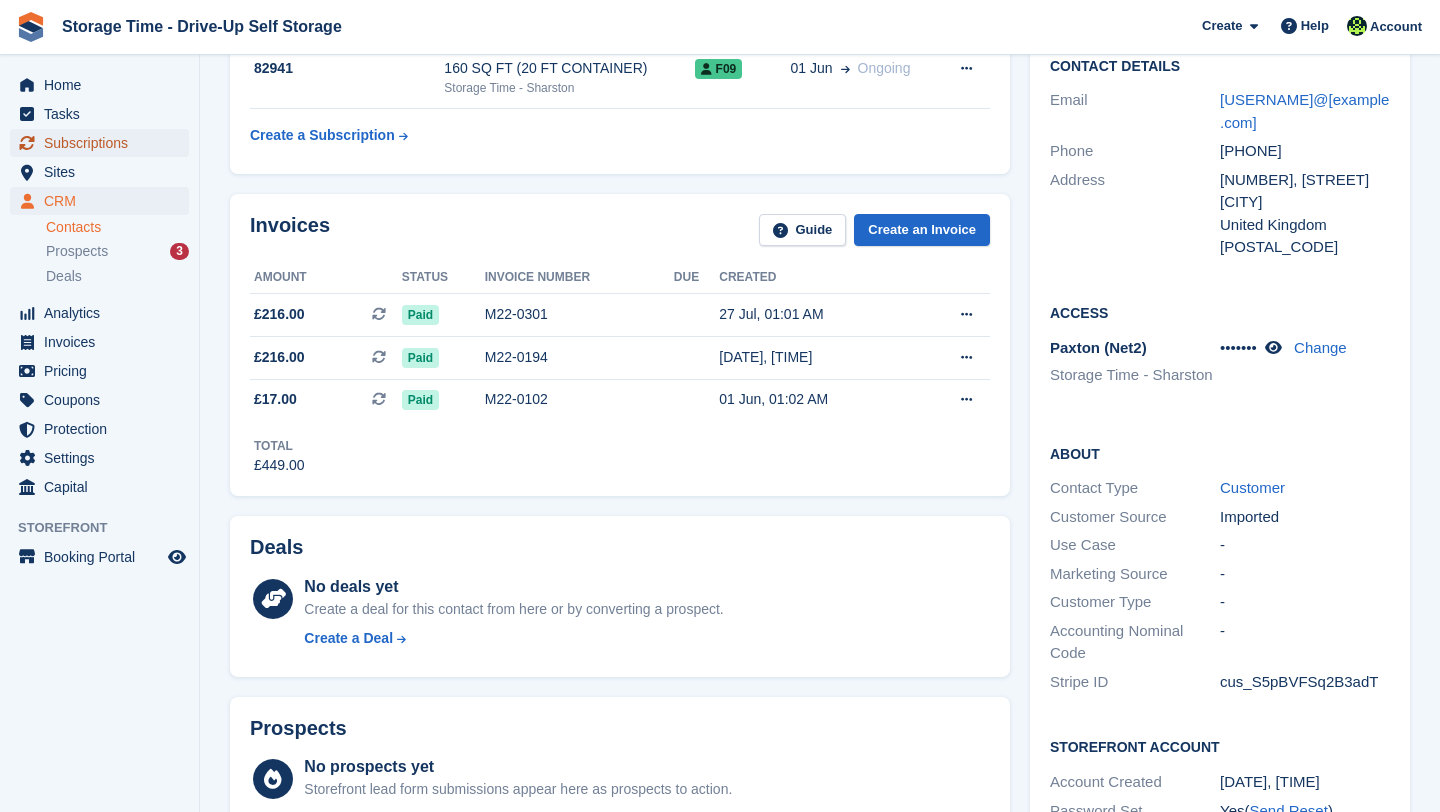 click on "Subscriptions" at bounding box center [104, 143] 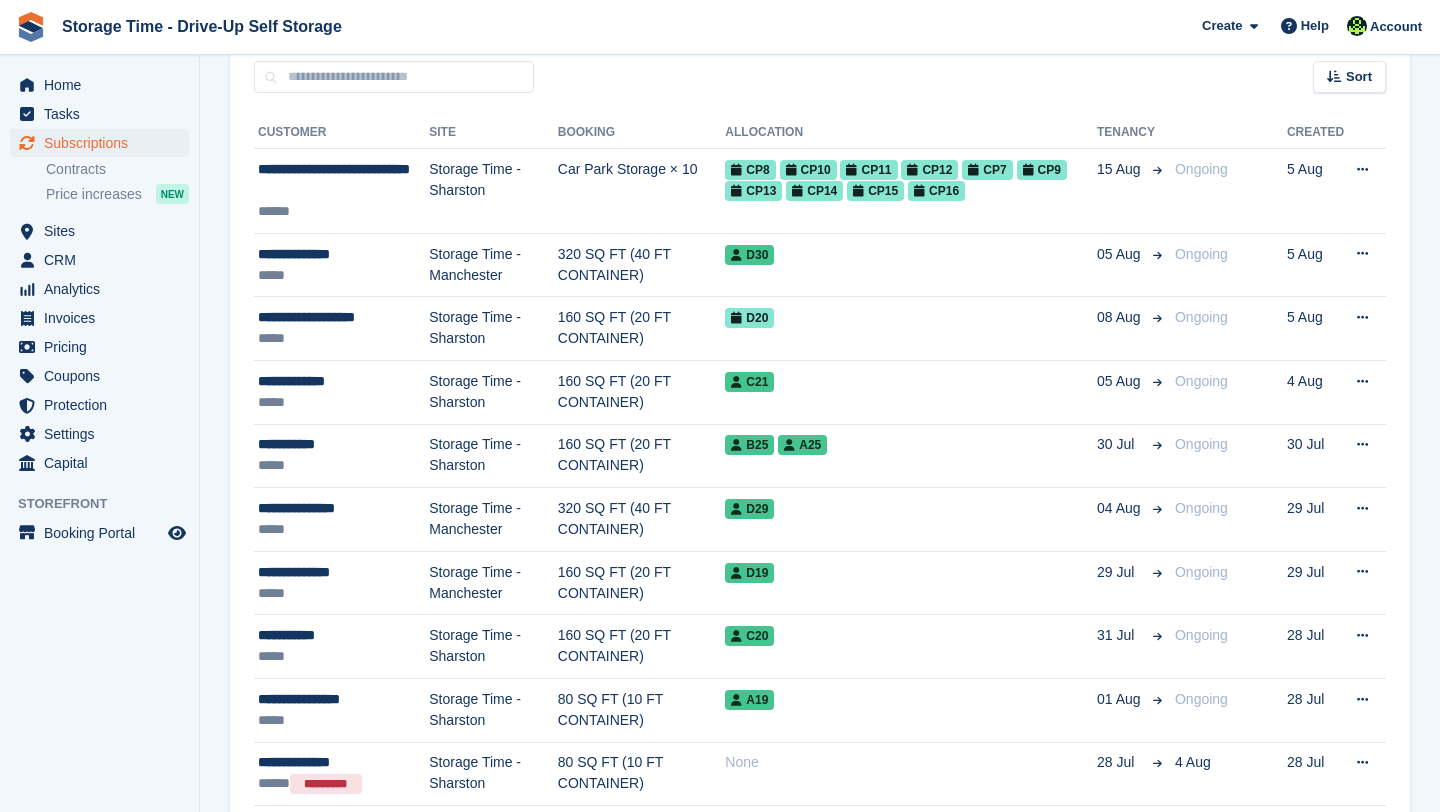 scroll, scrollTop: 0, scrollLeft: 0, axis: both 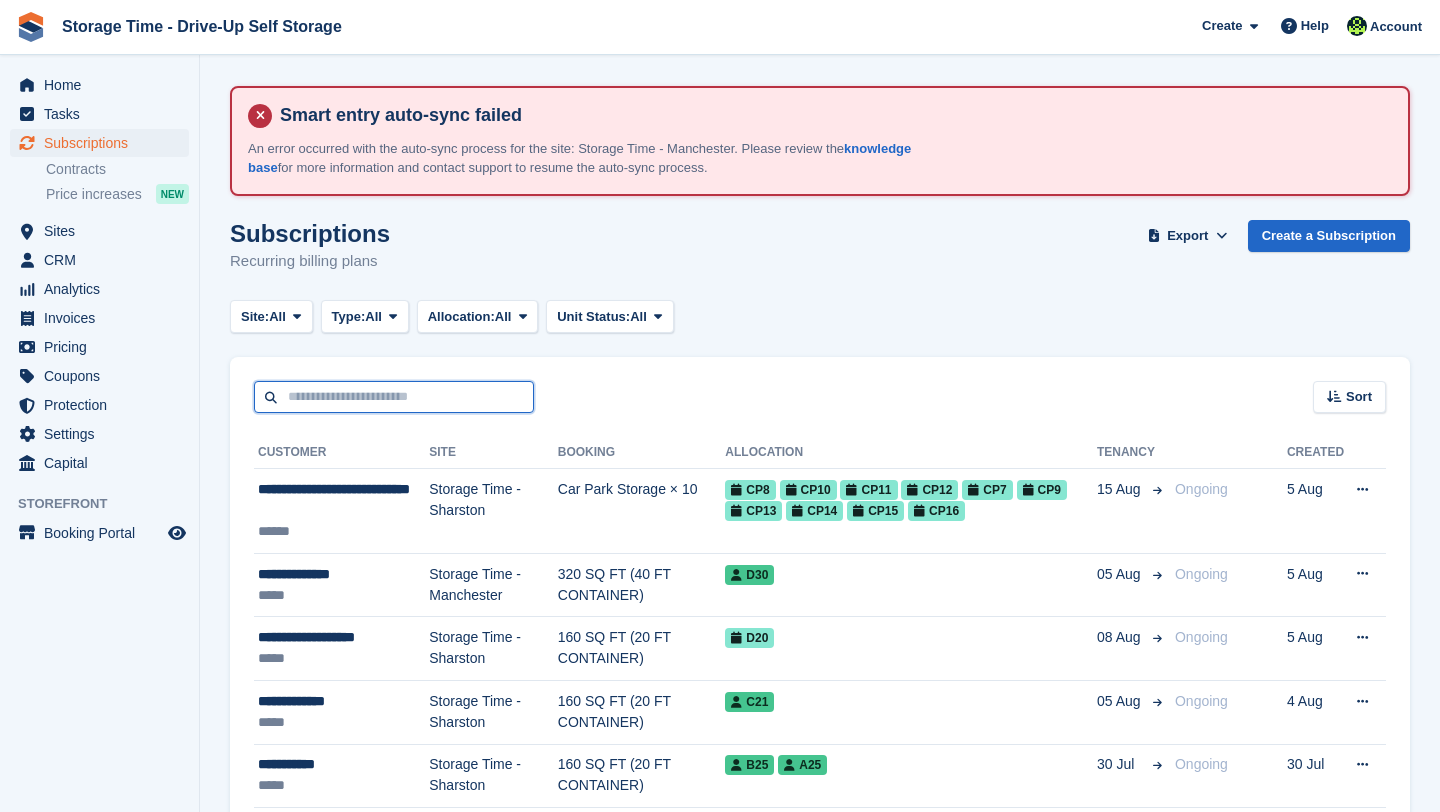 click at bounding box center [394, 397] 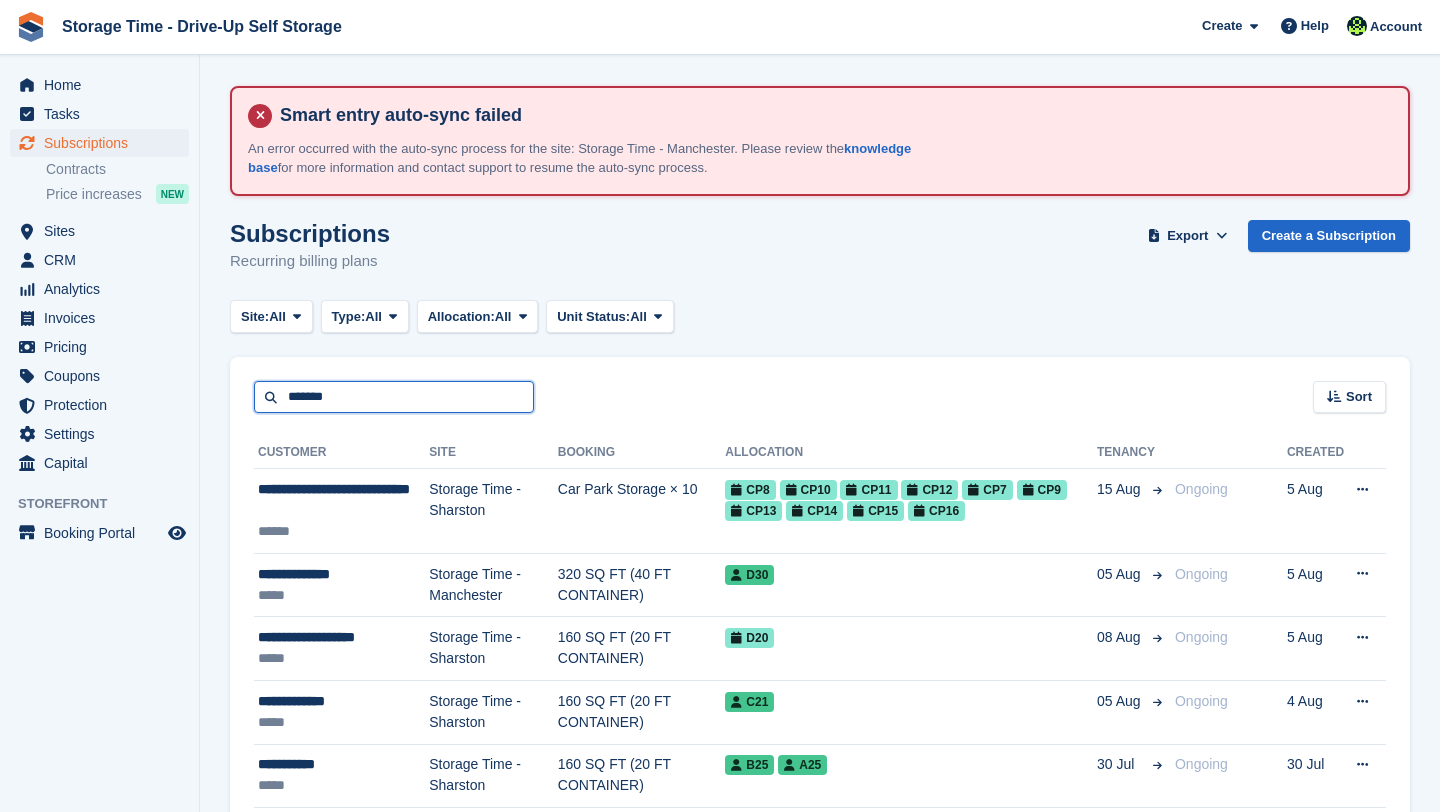 type on "*******" 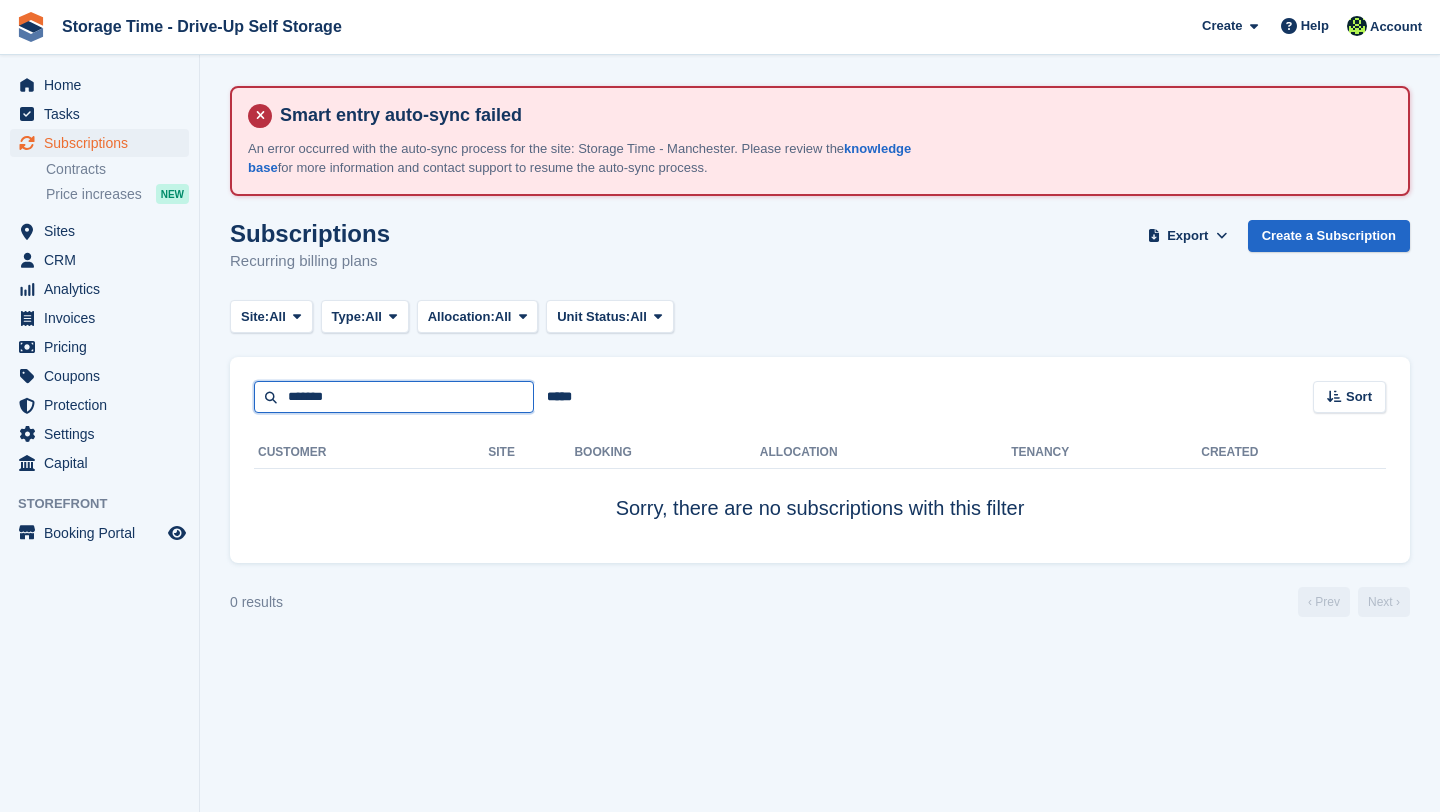 click on "*******" at bounding box center [394, 397] 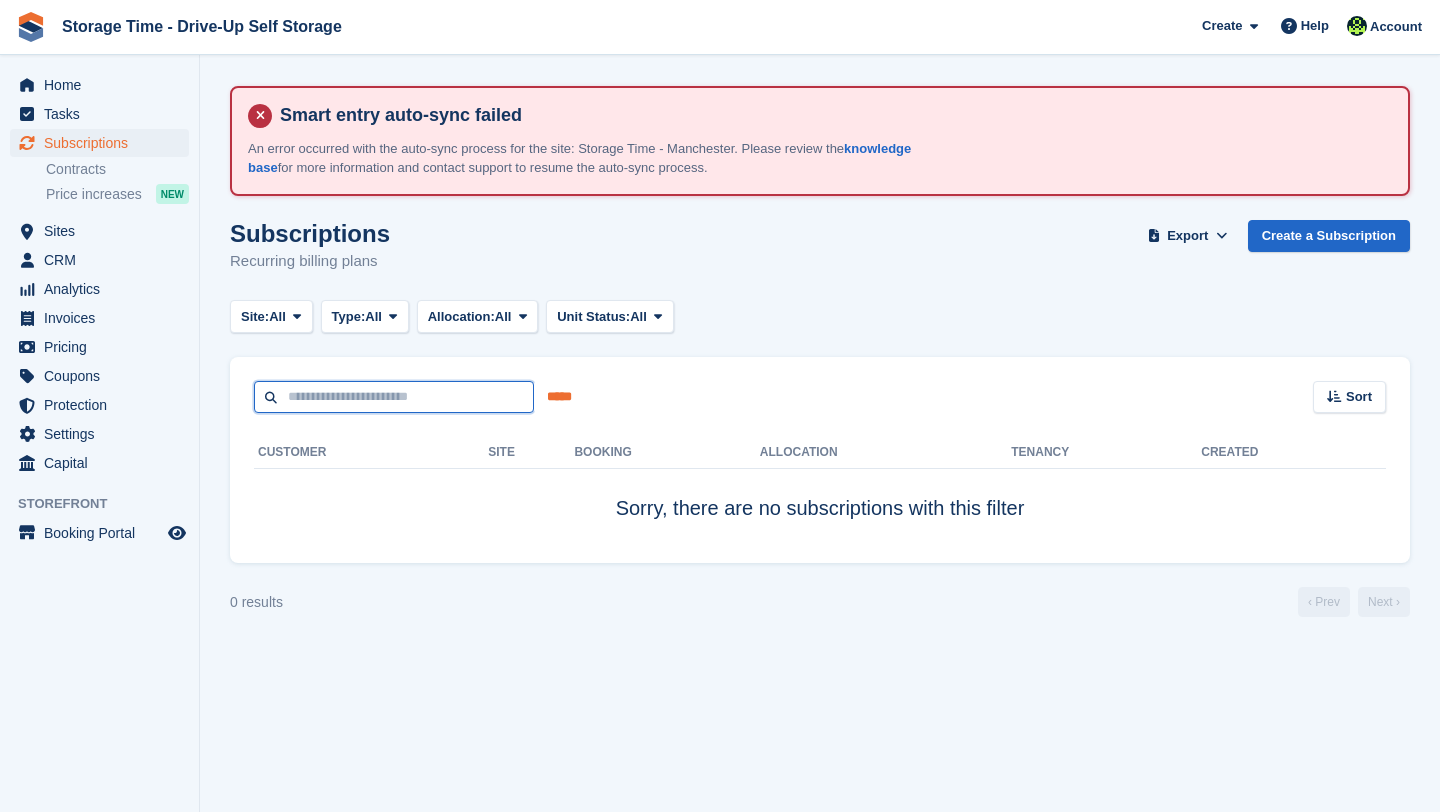 type 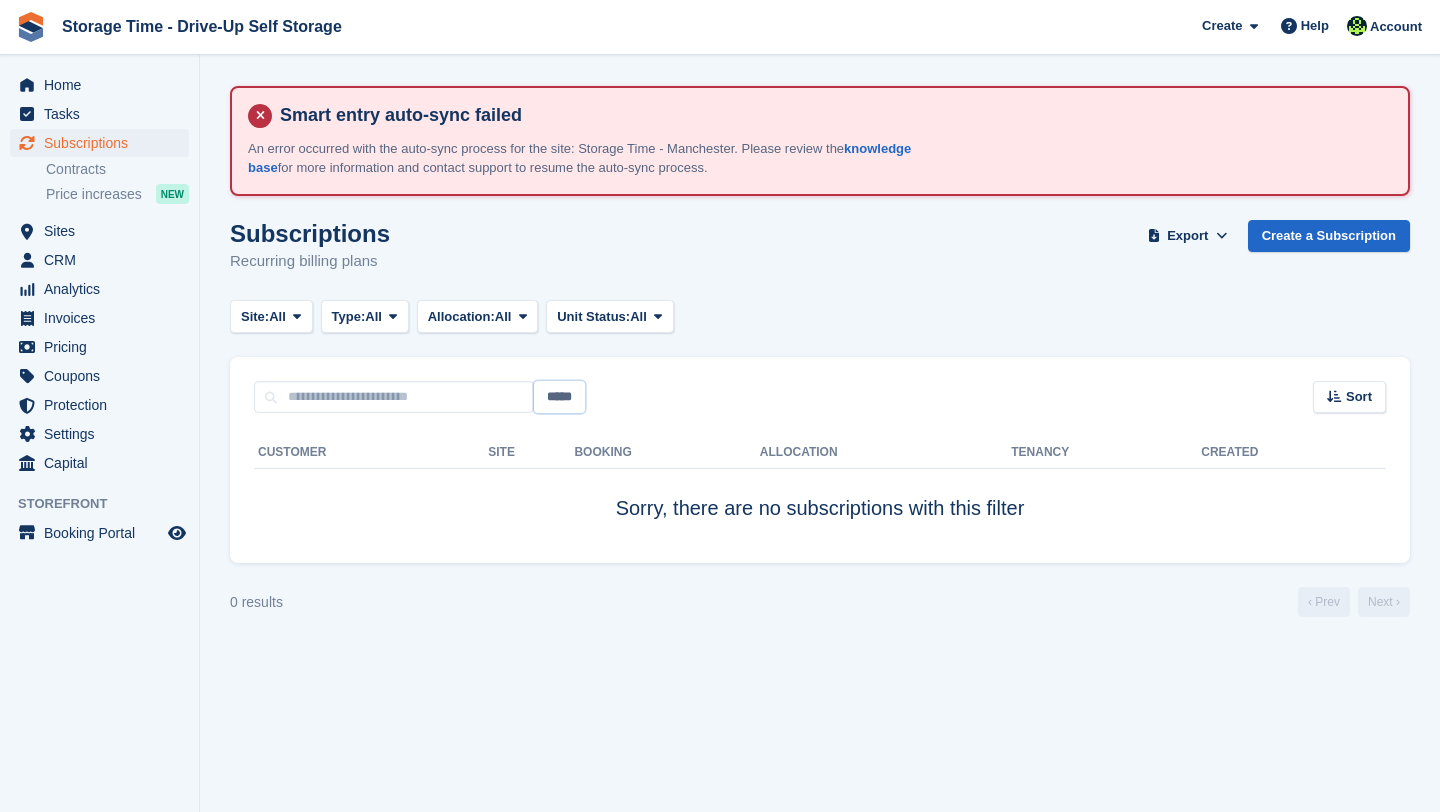click on "*****" at bounding box center [559, 397] 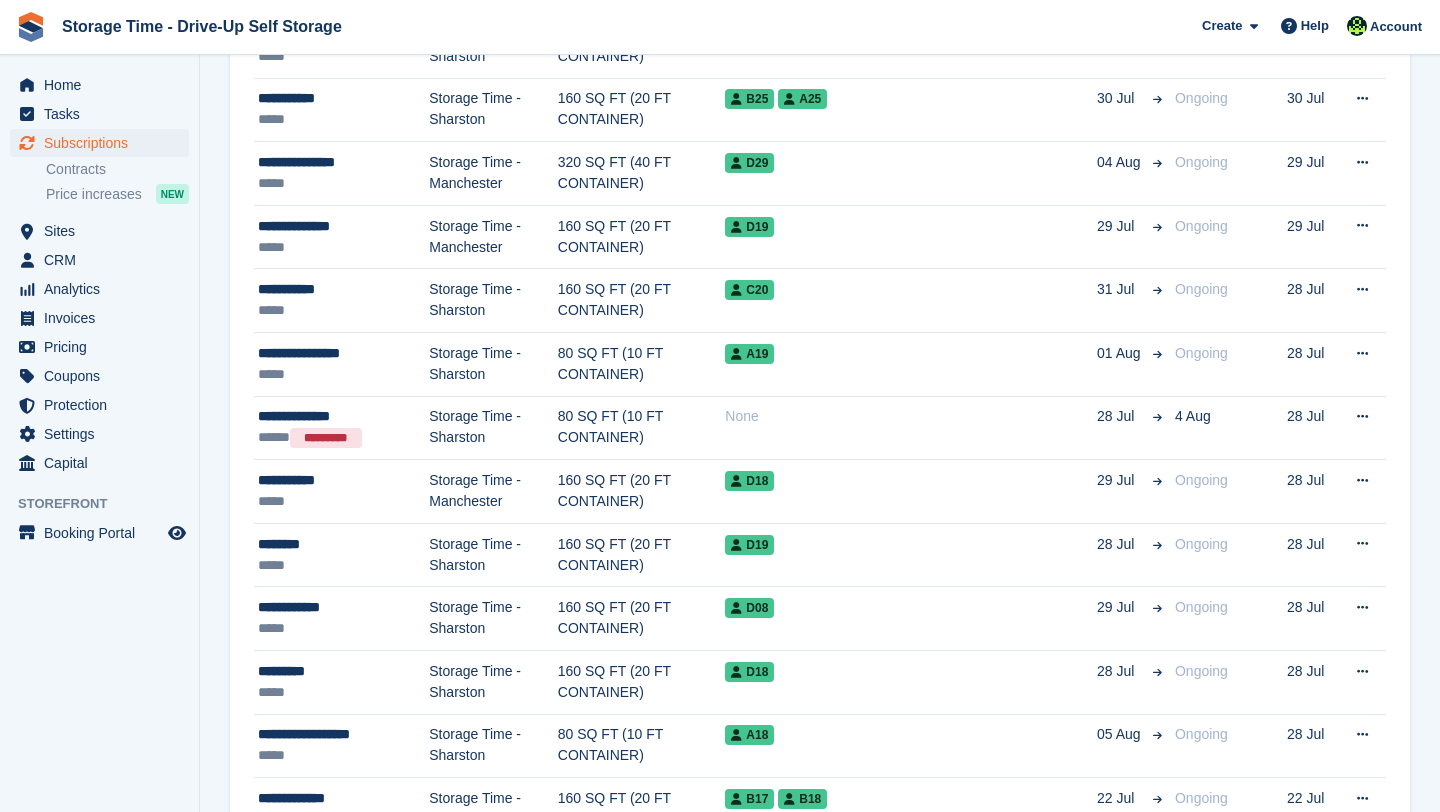 scroll, scrollTop: 680, scrollLeft: 0, axis: vertical 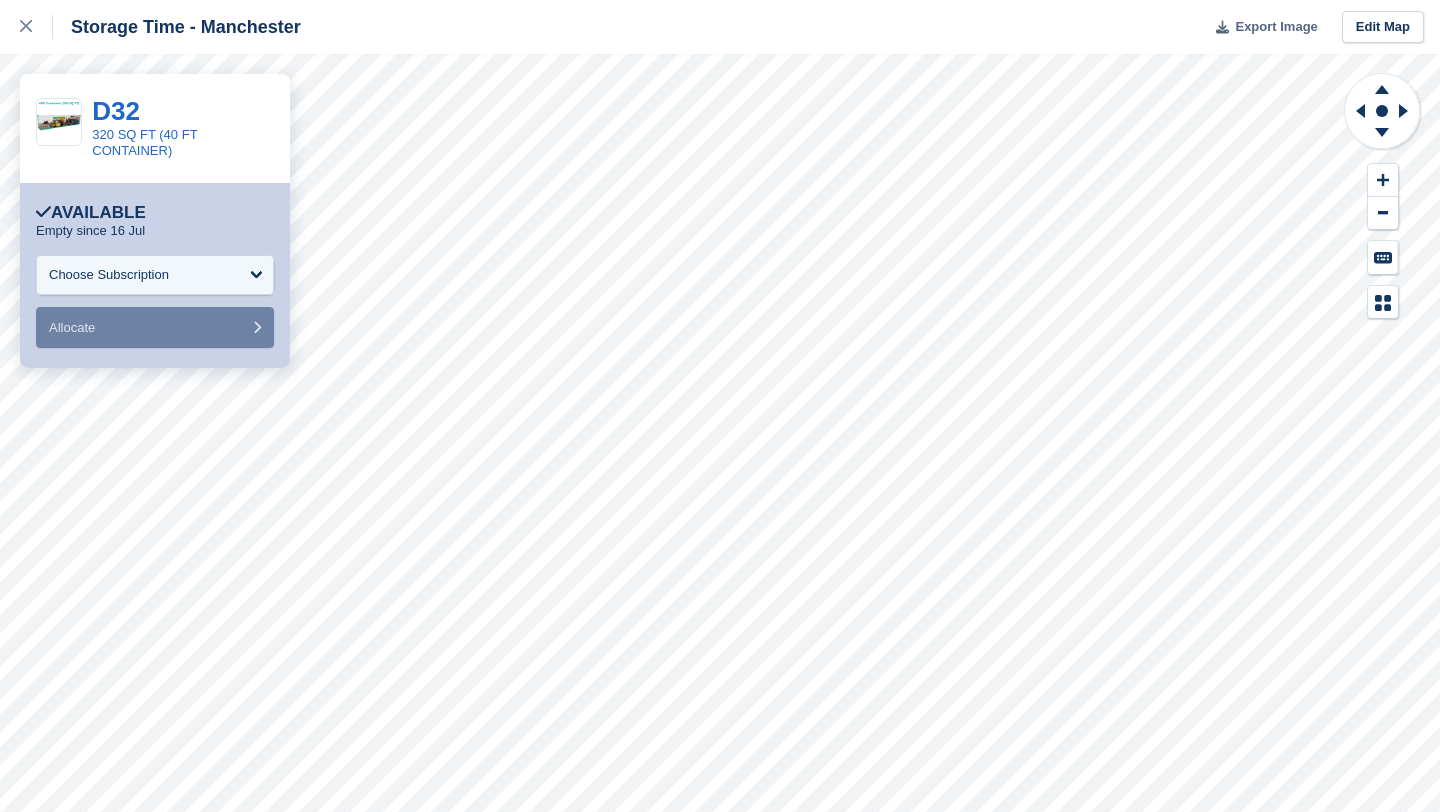 click on "Export Image" at bounding box center [1276, 27] 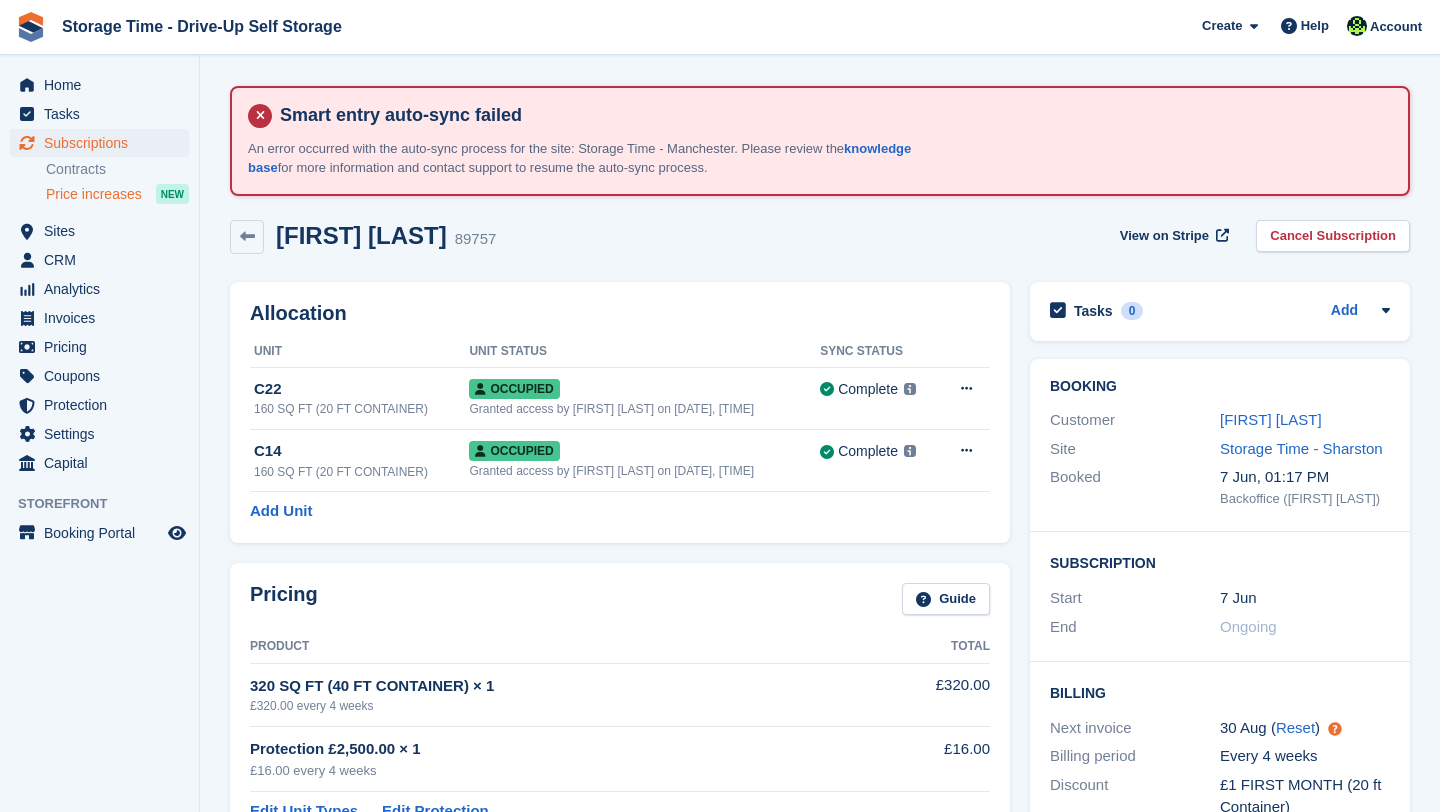 scroll, scrollTop: 40, scrollLeft: 0, axis: vertical 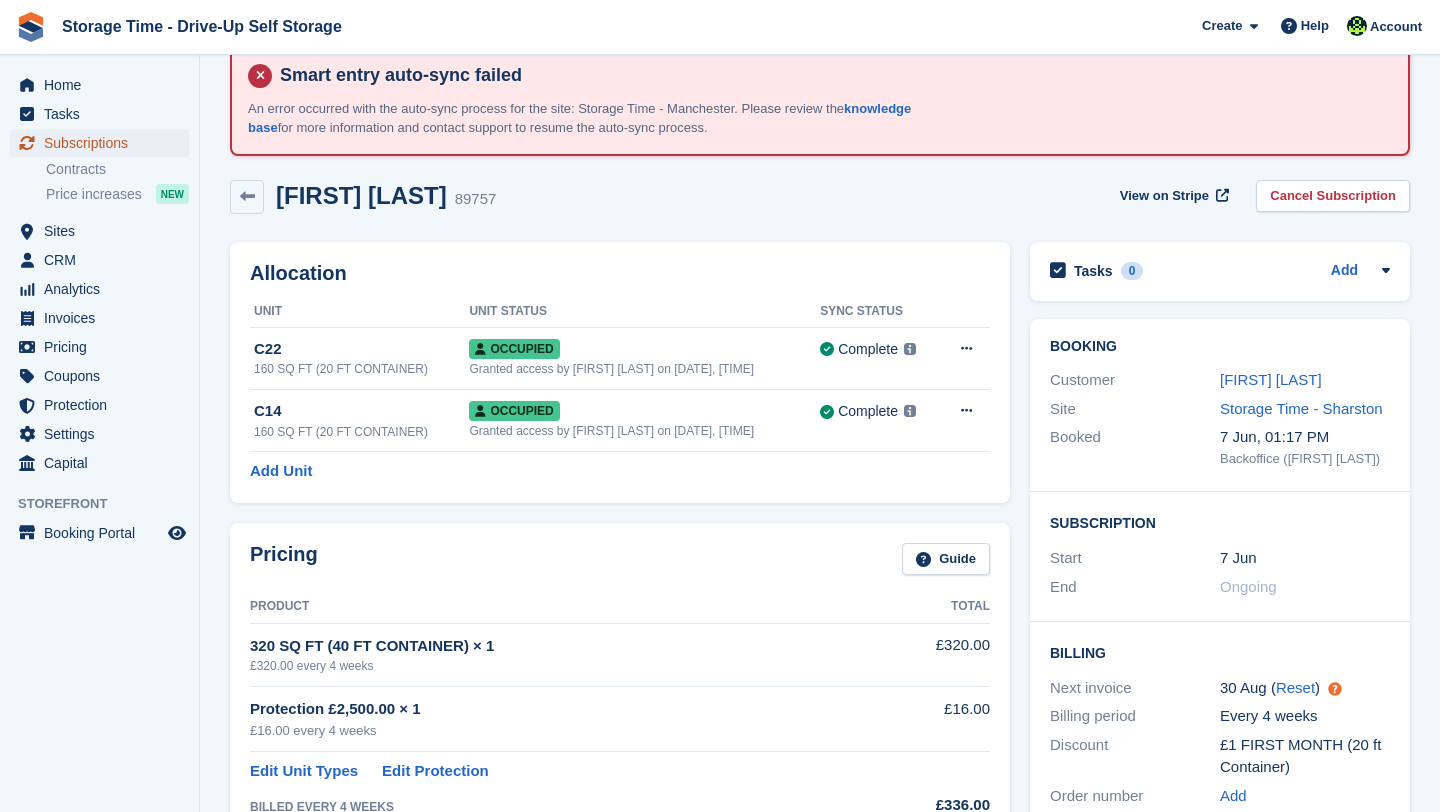 click on "Subscriptions" at bounding box center [104, 143] 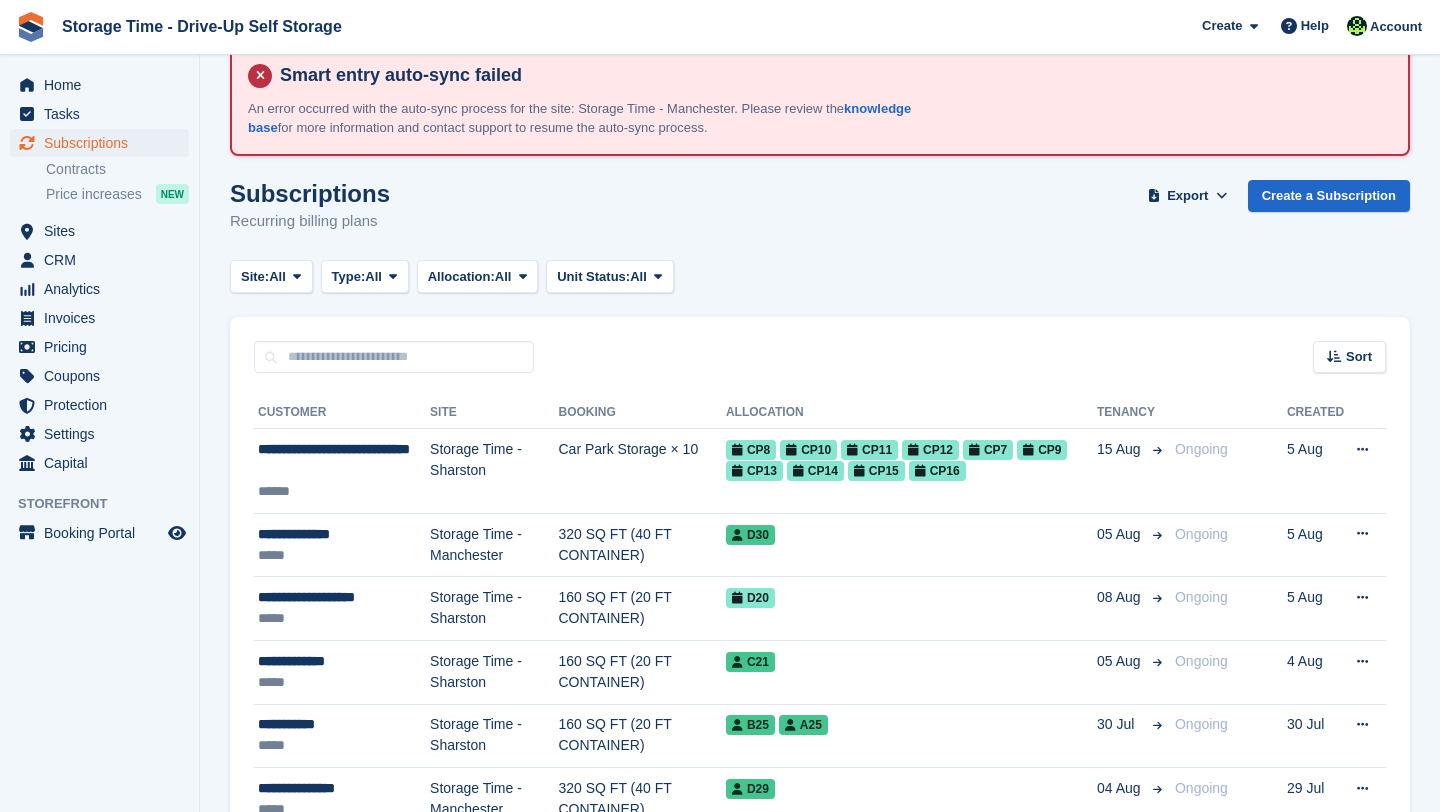 scroll, scrollTop: 0, scrollLeft: 0, axis: both 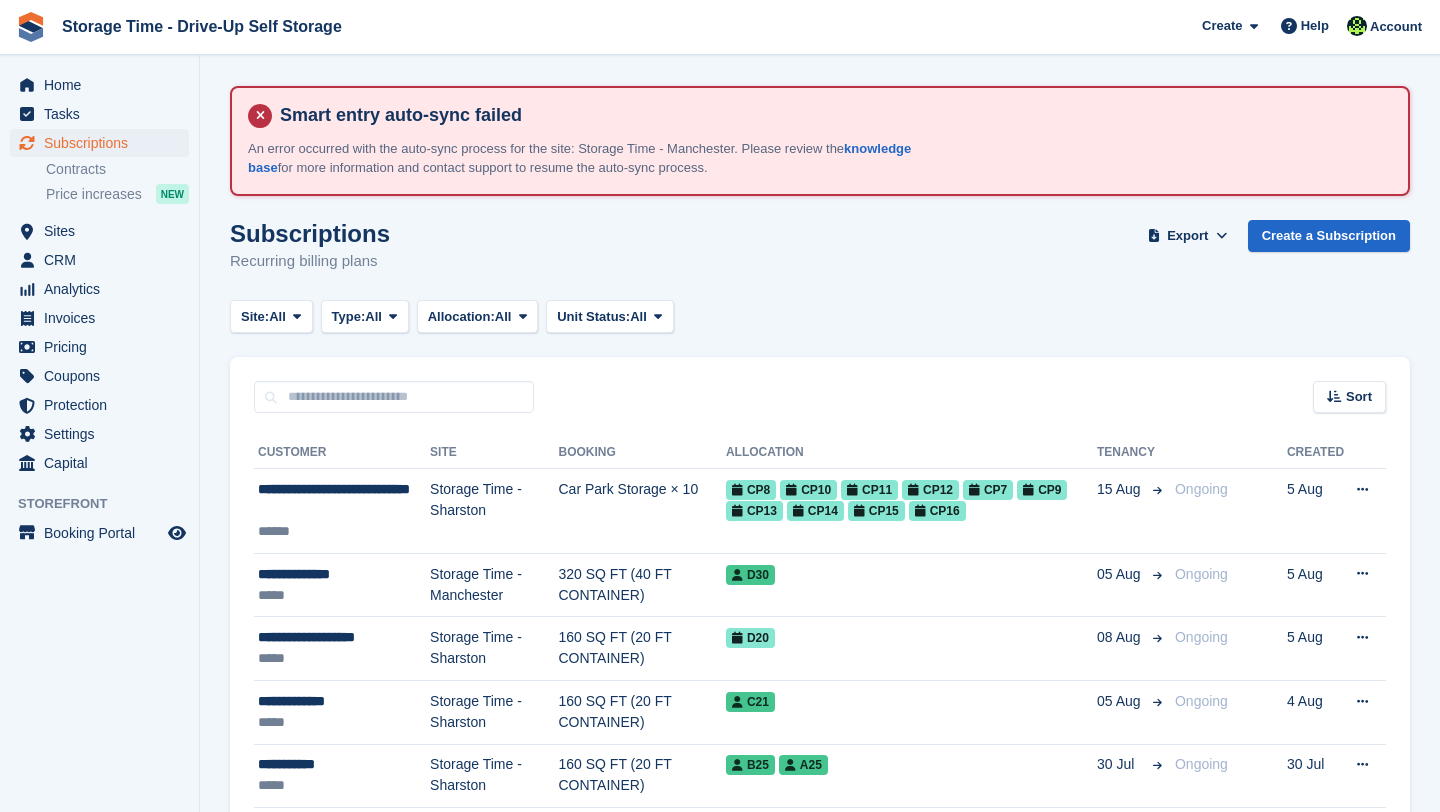 click on "Site:
All
All
Storage Time - Sharston
Storage Time - Manchester
Type:
All
All
Upcoming
Previous
Active
Ending
Allocation:
All
All
Allocated
Unallocated
Unit Status:
All
All
Occupied
Overlocked
Repossessed
Reserved" at bounding box center (820, 316) 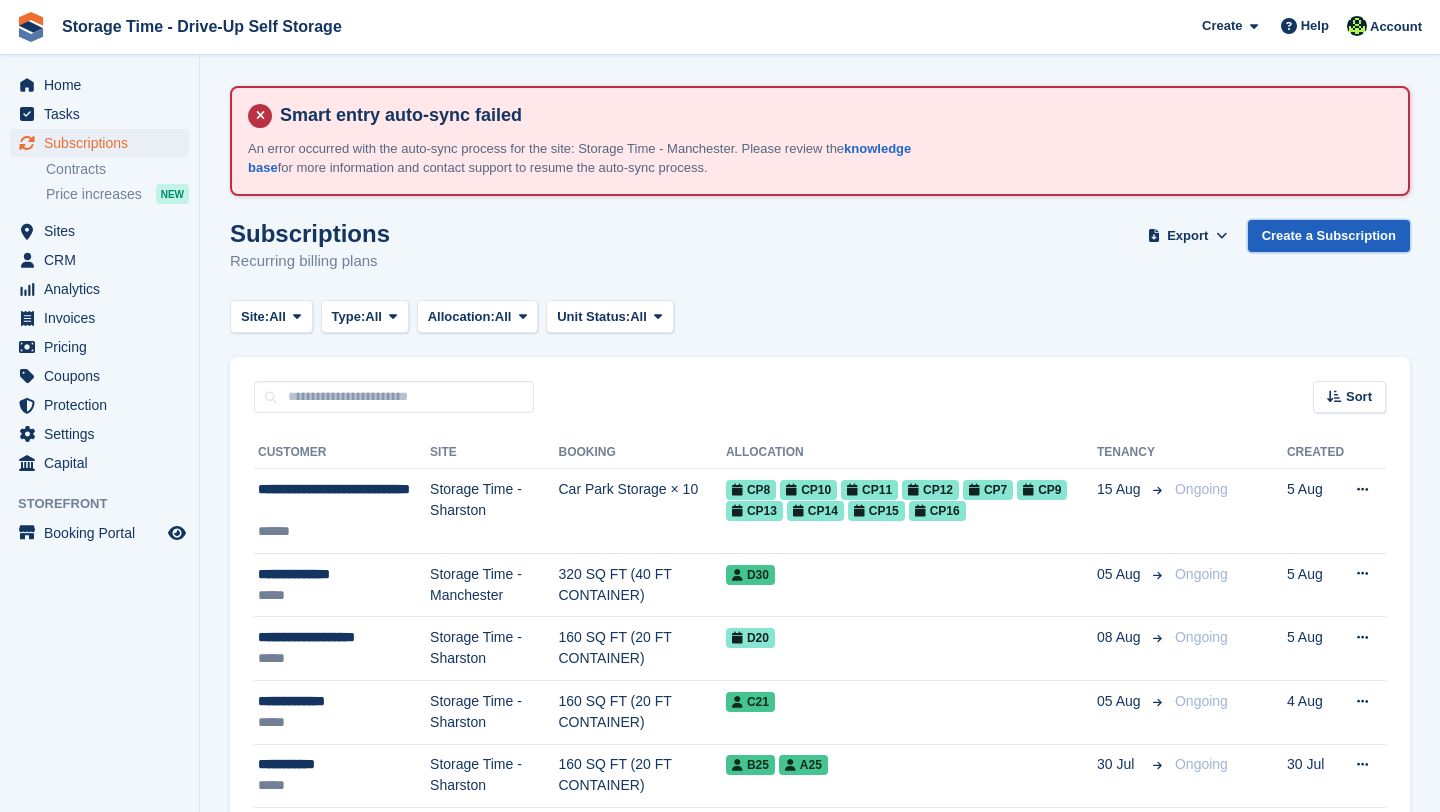 click on "Create a Subscription" at bounding box center (1329, 236) 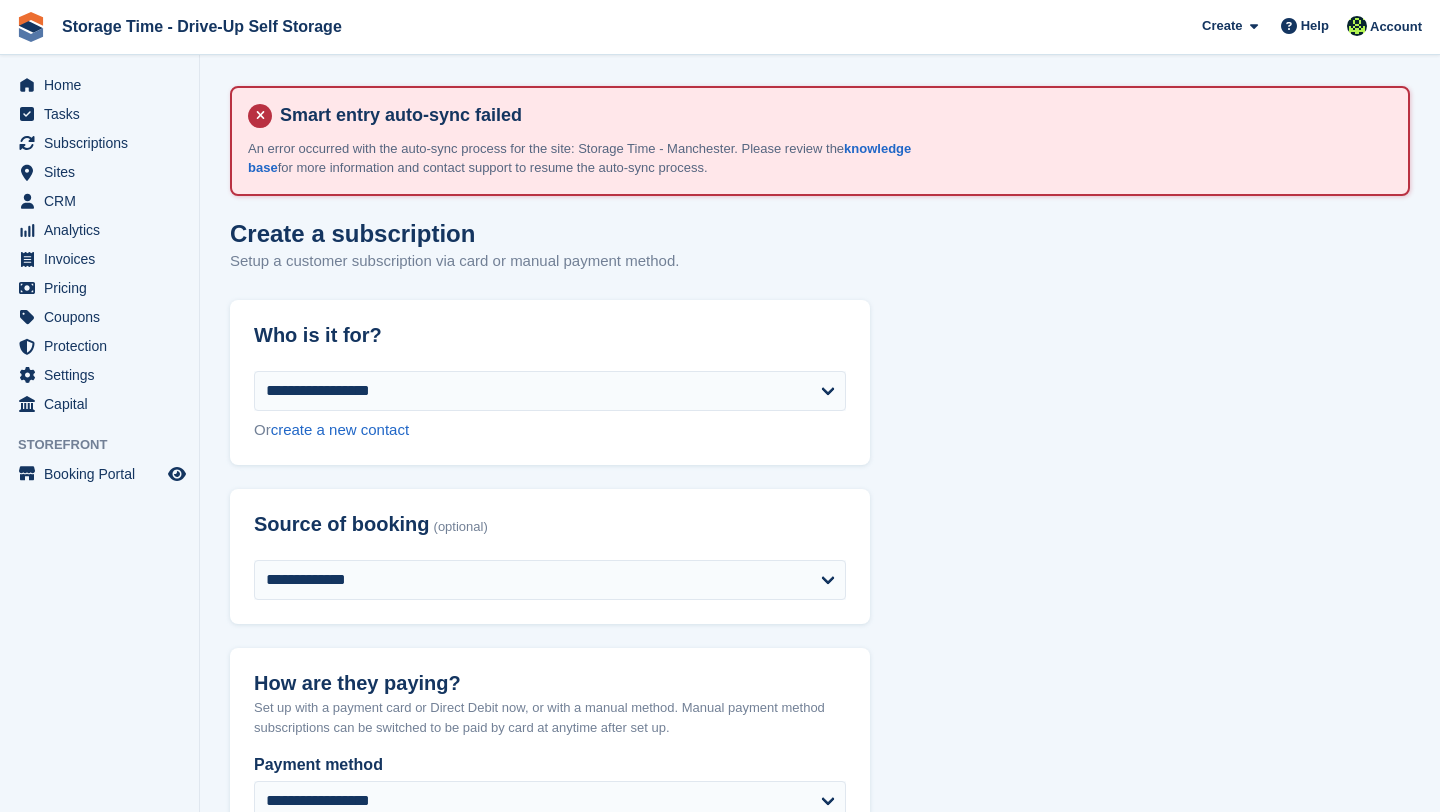 click on "Or
create a new contact" at bounding box center (550, 430) 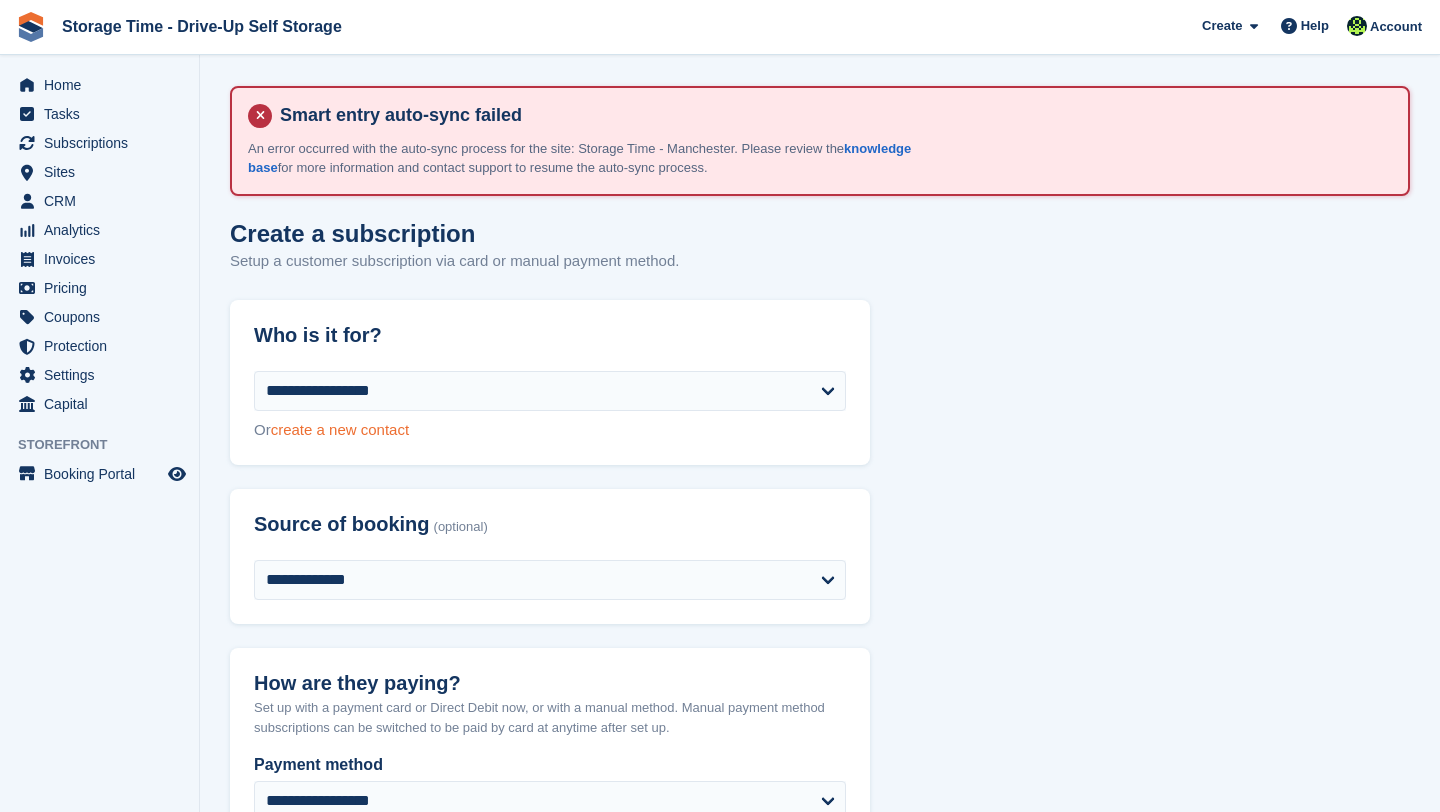 click on "create a new contact" at bounding box center [340, 429] 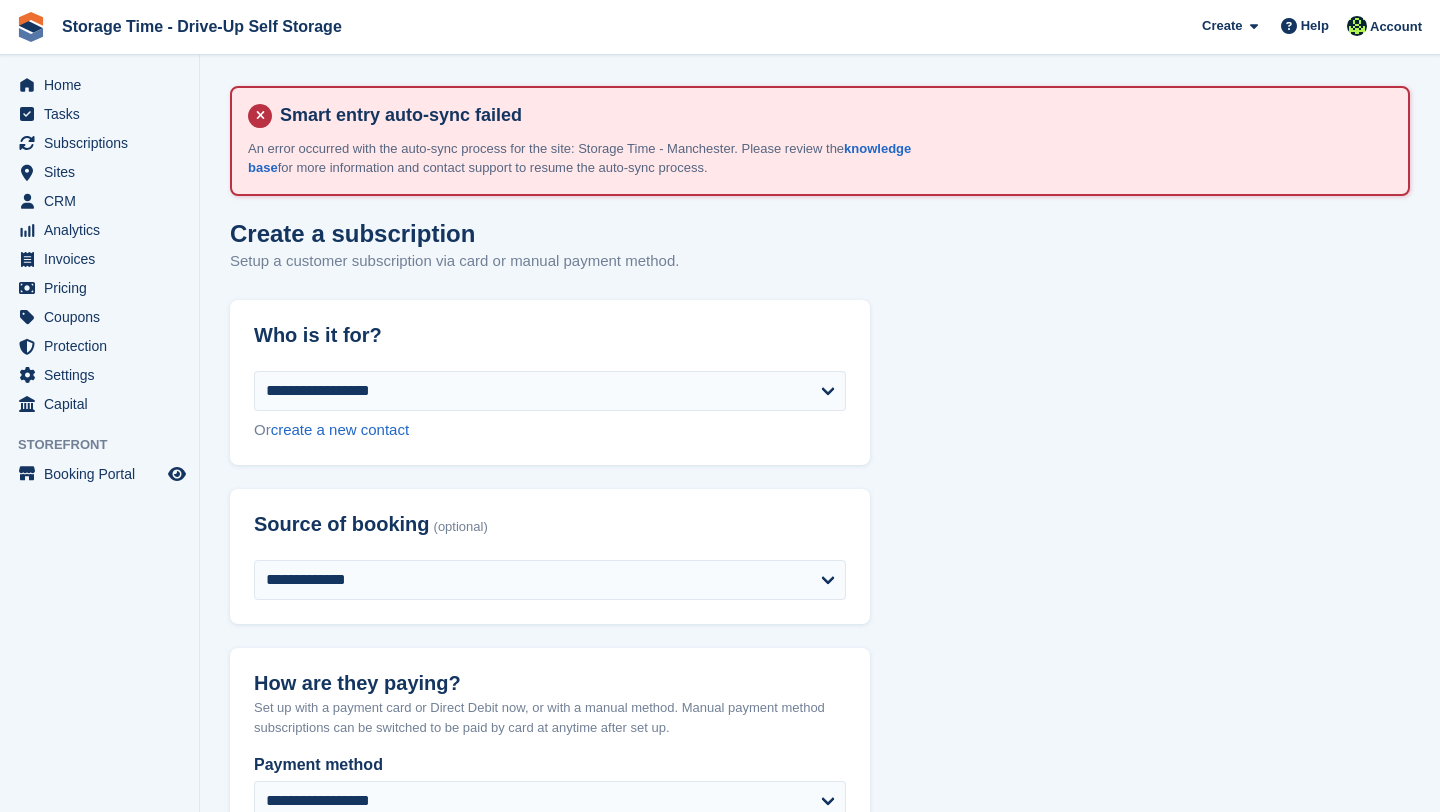 select on "**********" 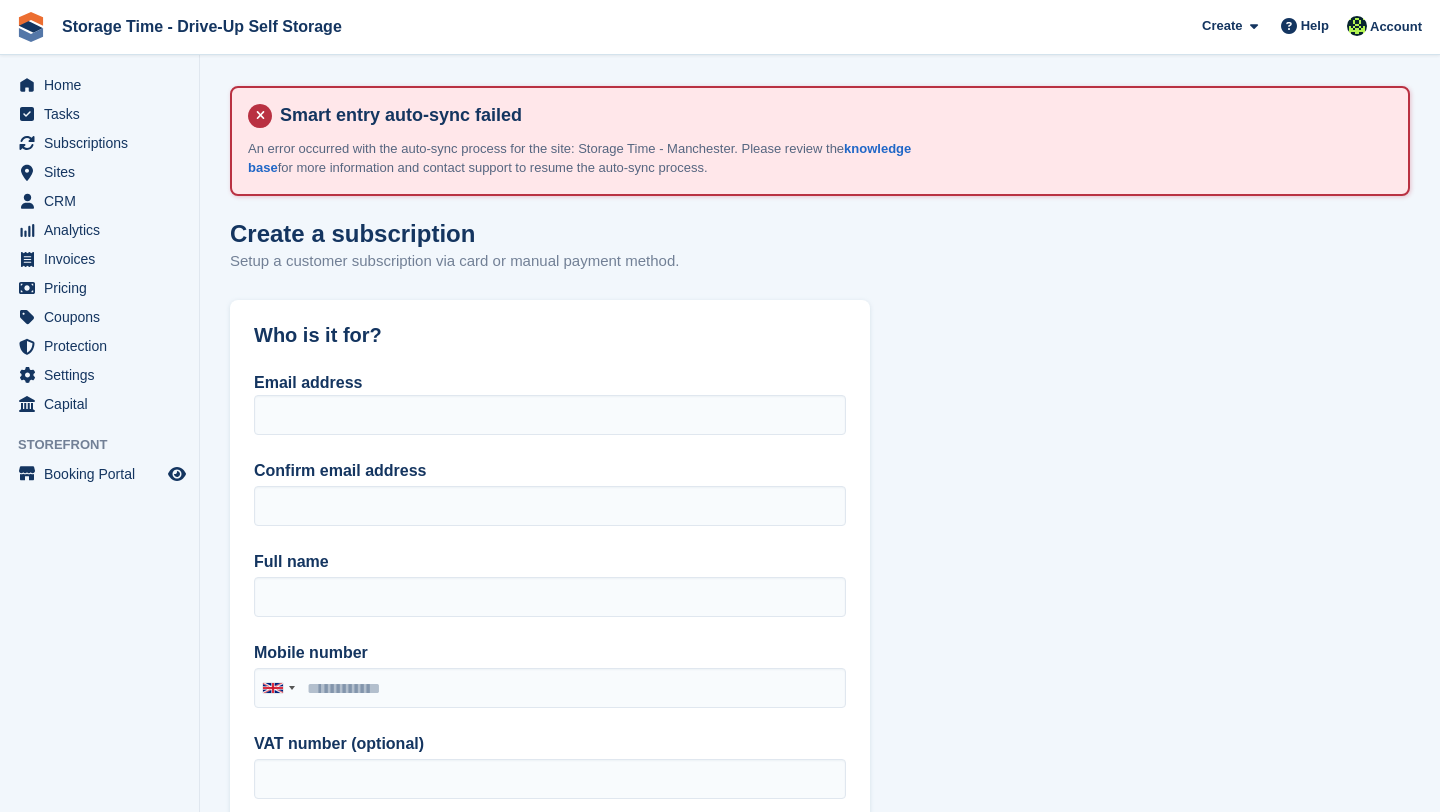 click on "Setup a customer subscription via card or manual payment method." at bounding box center (454, 261) 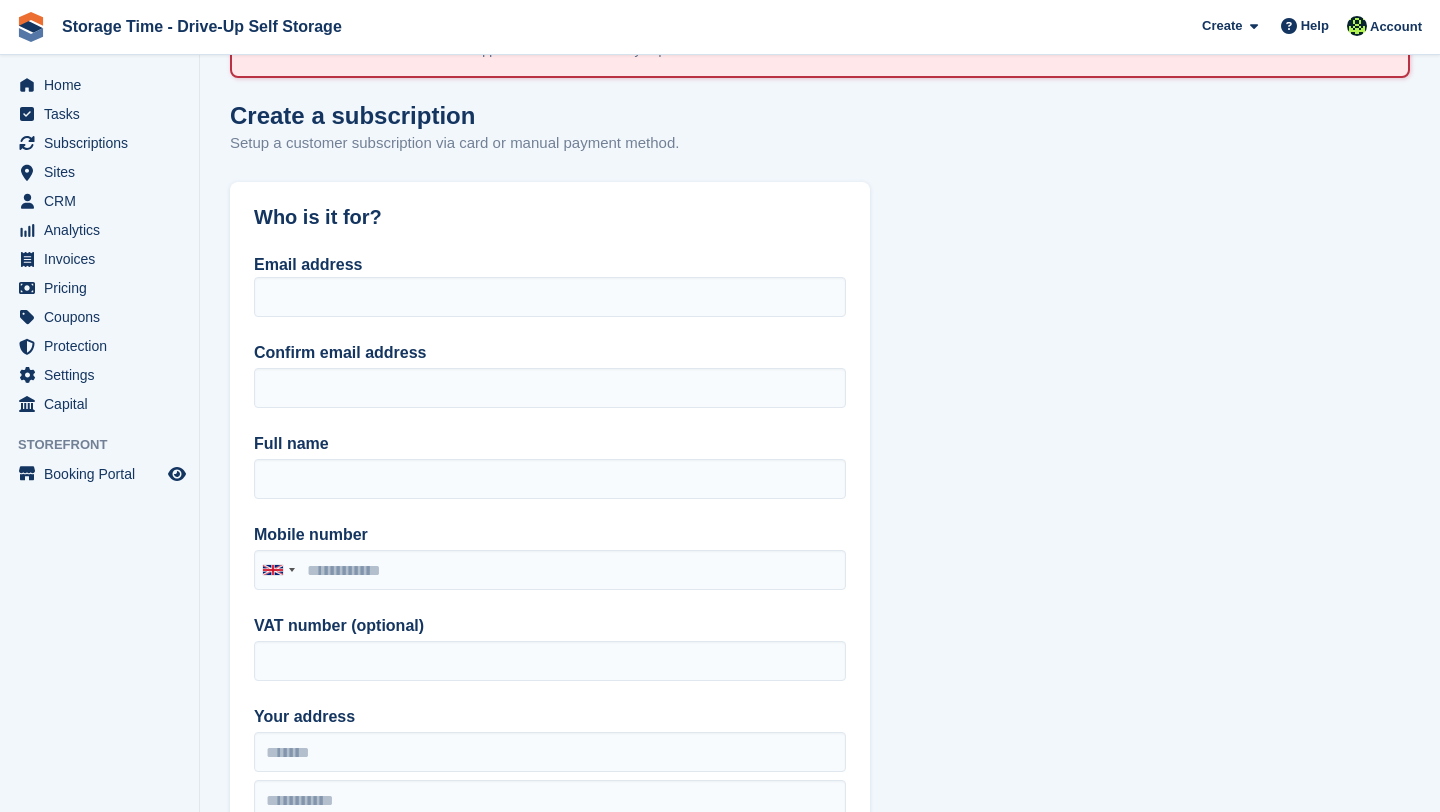 scroll, scrollTop: 120, scrollLeft: 0, axis: vertical 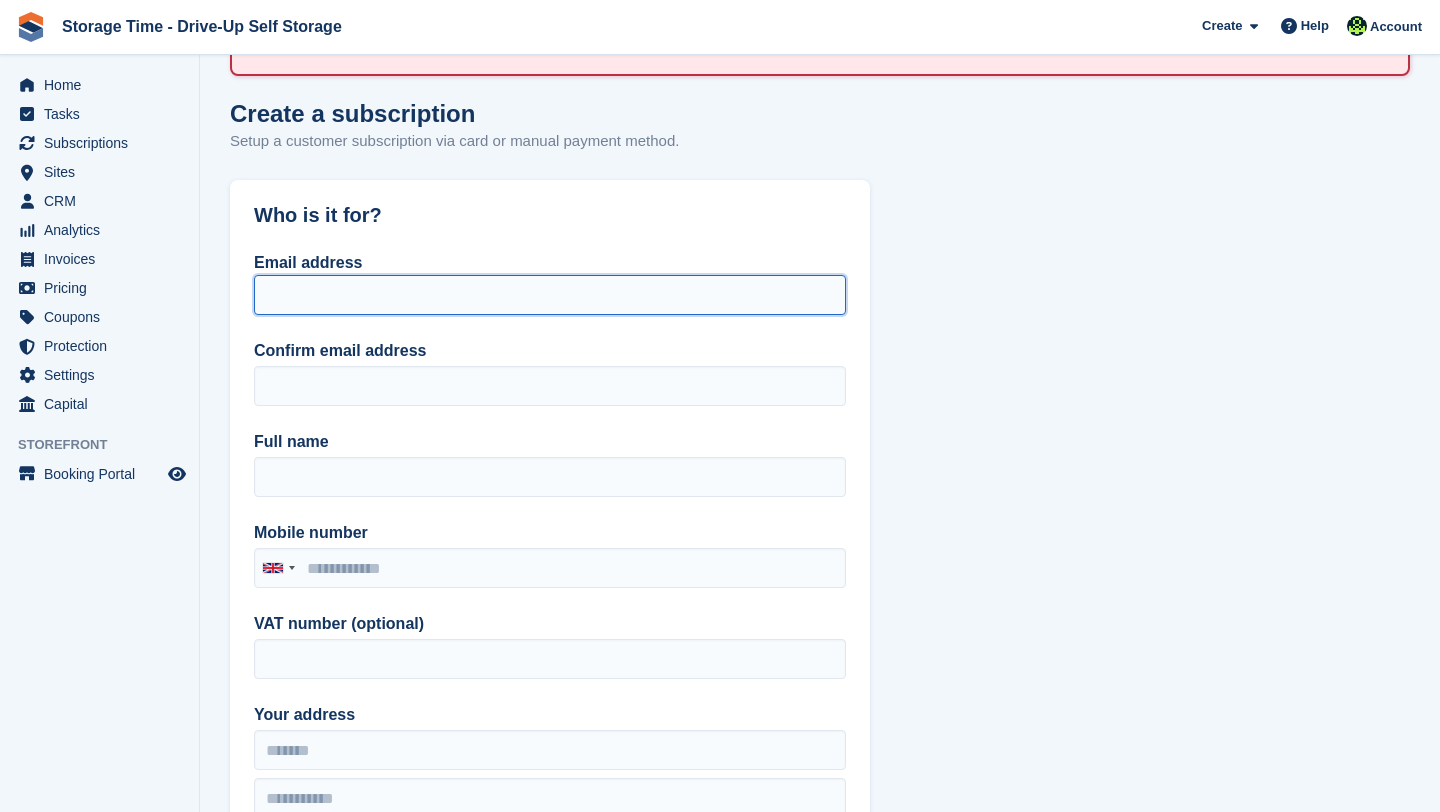 click on "Email address" at bounding box center (550, 295) 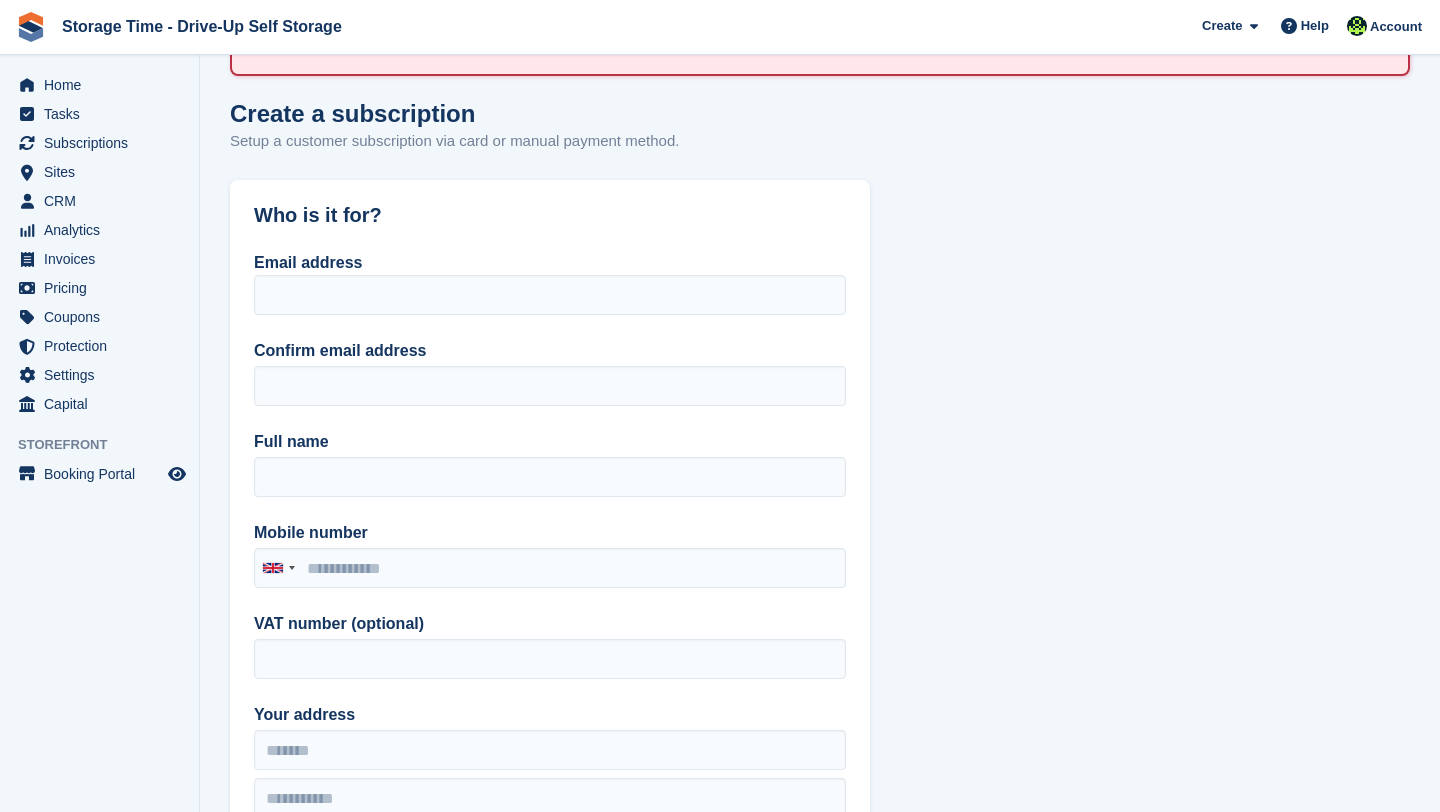 click on "Email address
Confirm email address
Full name
Mobile number
United Kingdom +44 Afghanistan (‫افغانستان‬‎) +93 Albania (Shqipëri) +355 Algeria (‫الجزائر‬‎) +213 American Samoa +1 Andorra +376 Angola +244 Anguilla +1 Antigua and Barbuda +1 Argentina +54 Armenia (Հայաստան) +374 Aruba +297 Ascension Island +247 Australia +61 Austria (Österreich) +43 Azerbaijan (Azərbaycan) +994 Bahamas +1 Bahrain (‫البحرين‬‎) +973 Bangladesh (বাংলাদেশ) +880 Barbados +1 Belarus (Беларусь) +375 Belgium (België) +32 Belize +501 Benin (Bénin) +229 Bermuda +1 Bhutan (འབྲུག) +975 Bolivia +591 Bosnia and Herzegovina (Босна и Херцеговина) +387 Botswana +267 Brazil (Brasil) +55 British Indian Ocean Territory +246 +1 Brunei +673 +359" at bounding box center (550, 610) 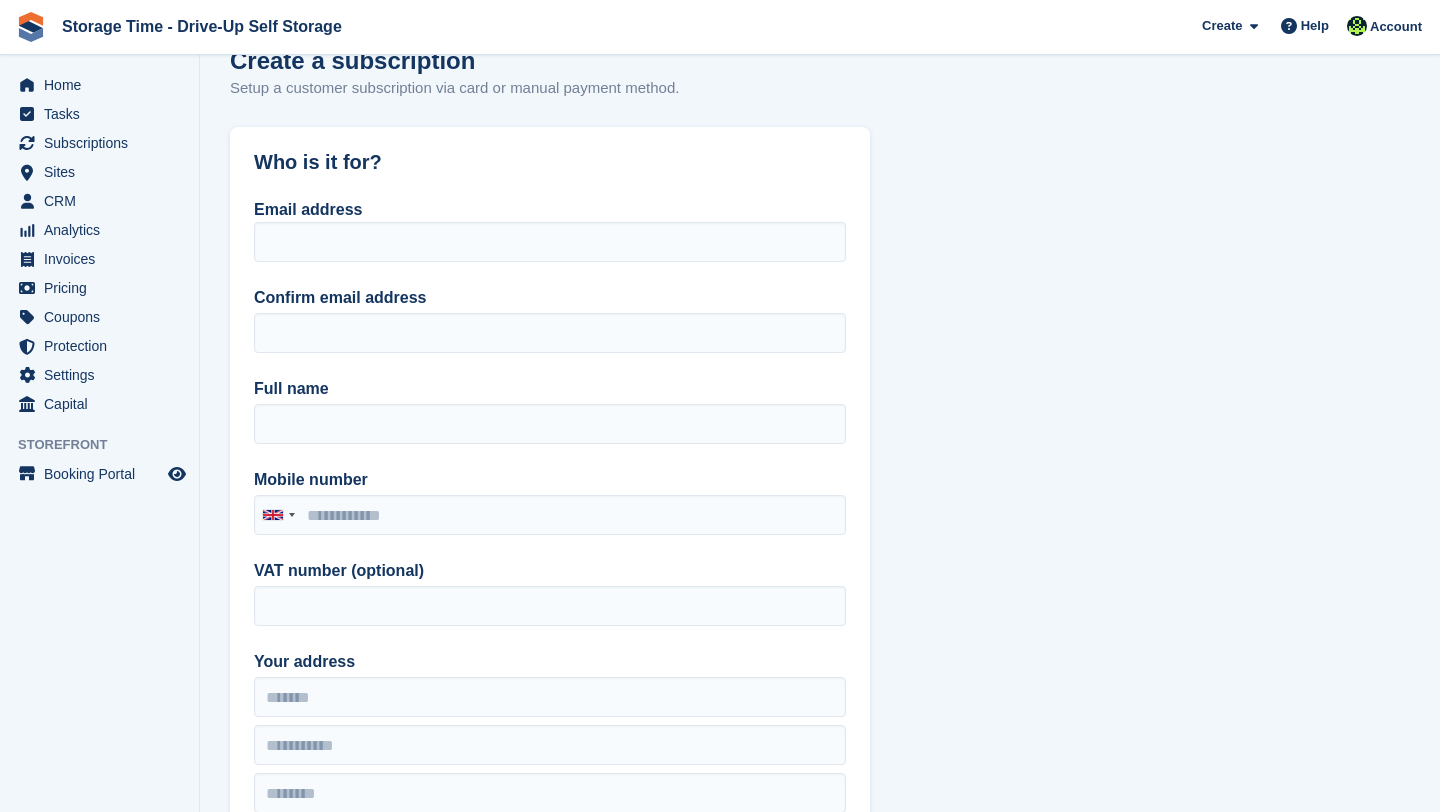 scroll, scrollTop: 200, scrollLeft: 0, axis: vertical 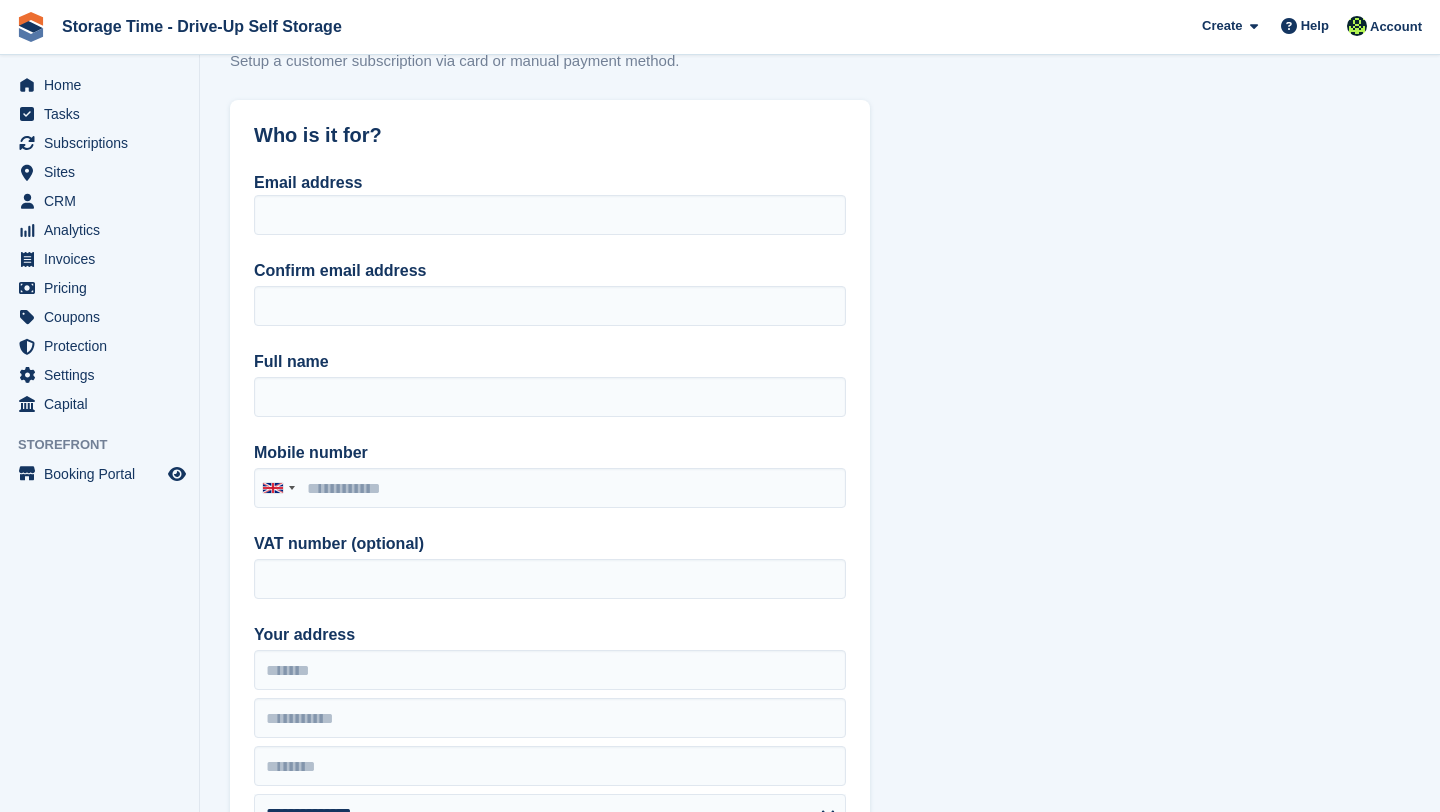 click on "Who is it for?" at bounding box center [550, 135] 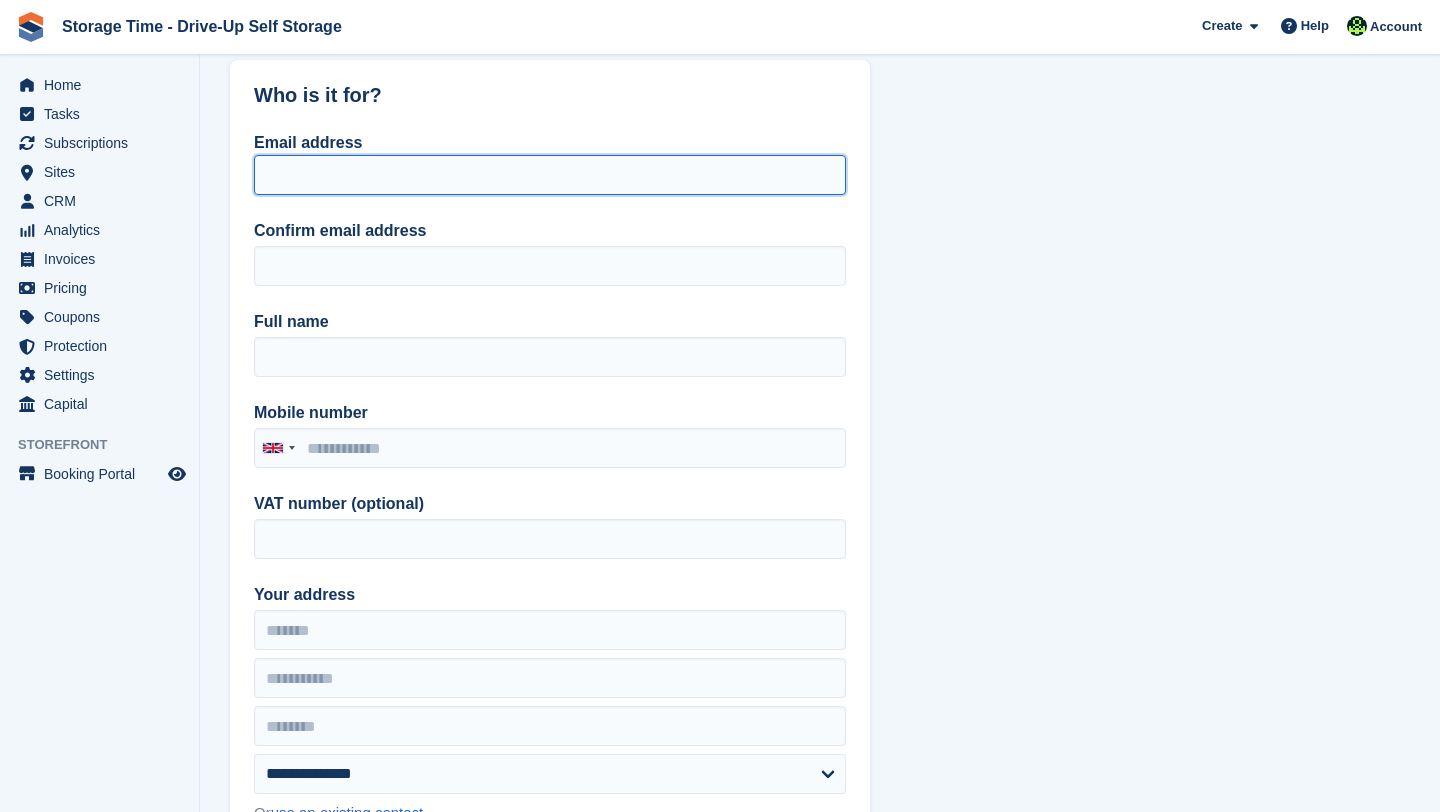 click on "Email address" at bounding box center [550, 175] 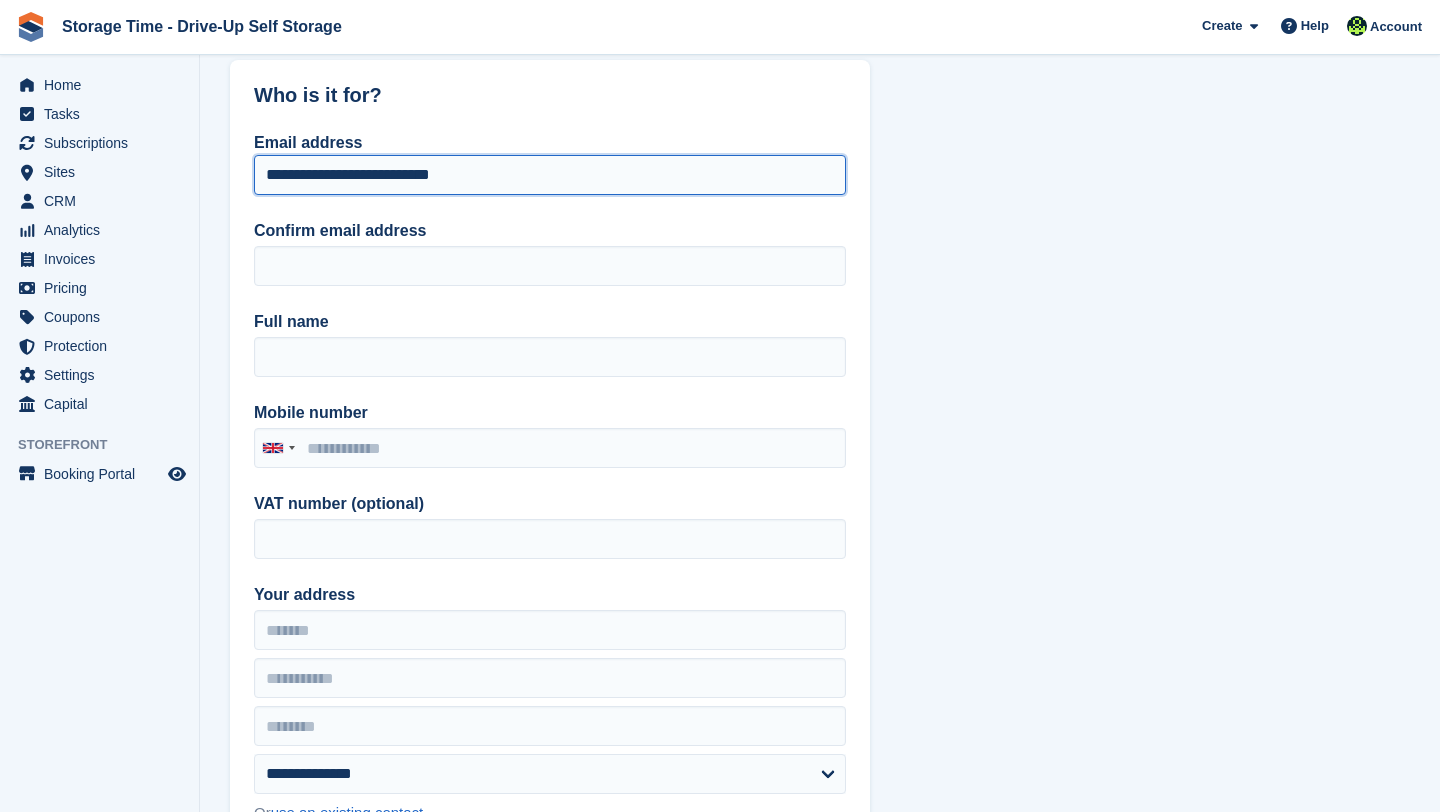 drag, startPoint x: 620, startPoint y: 177, endPoint x: 248, endPoint y: 167, distance: 372.1344 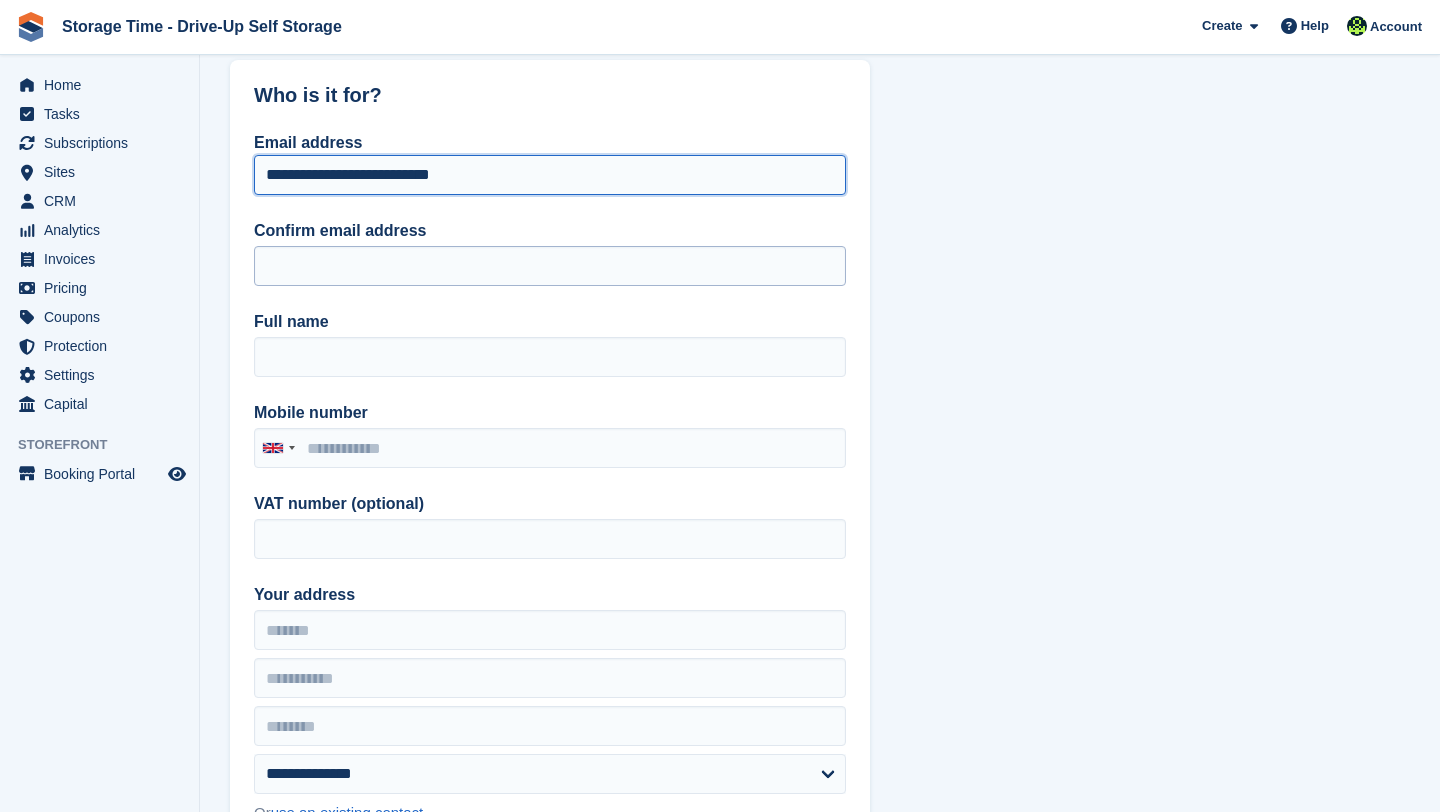 type on "**********" 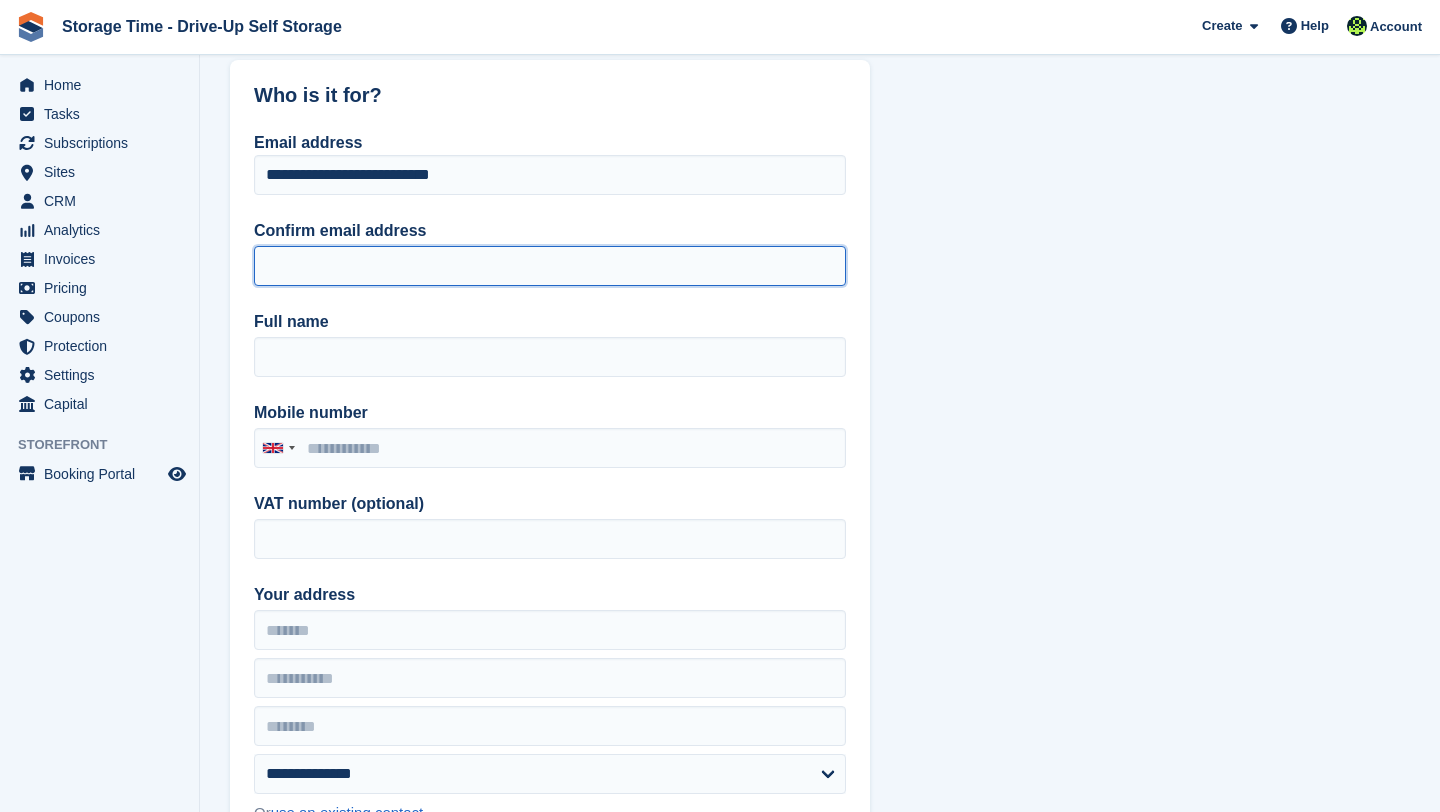 click on "Confirm email address" at bounding box center (550, 266) 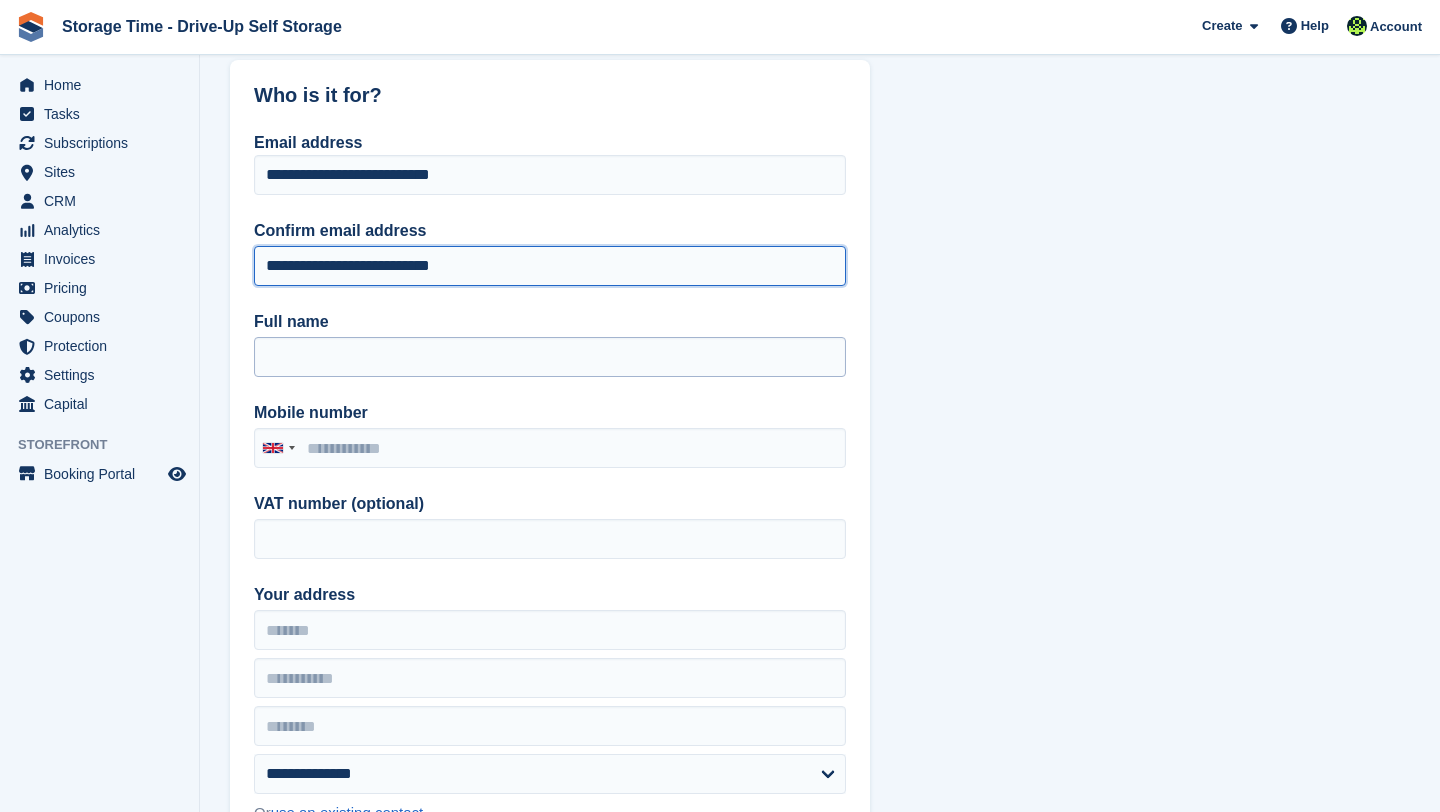 type on "**********" 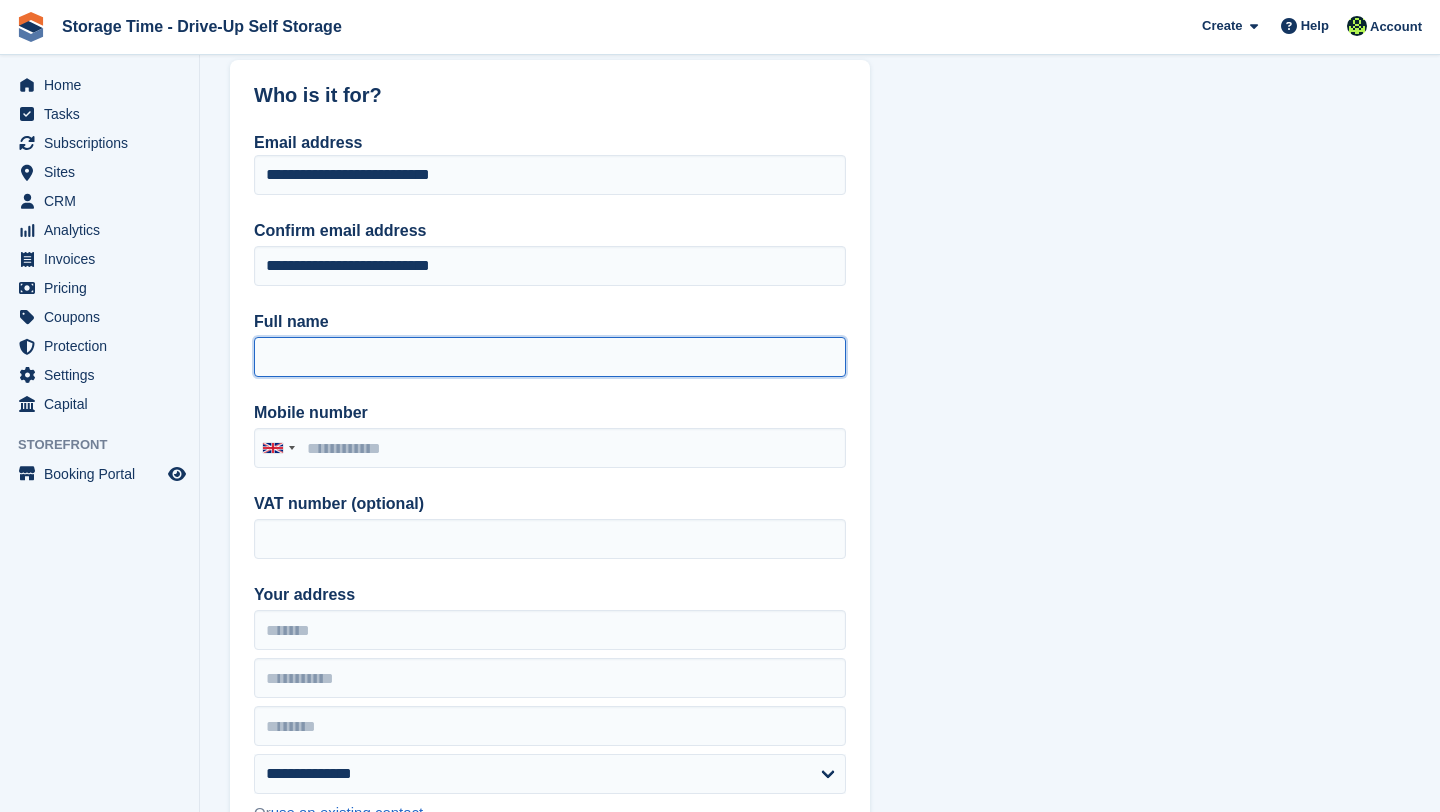 click on "Full name" at bounding box center [550, 357] 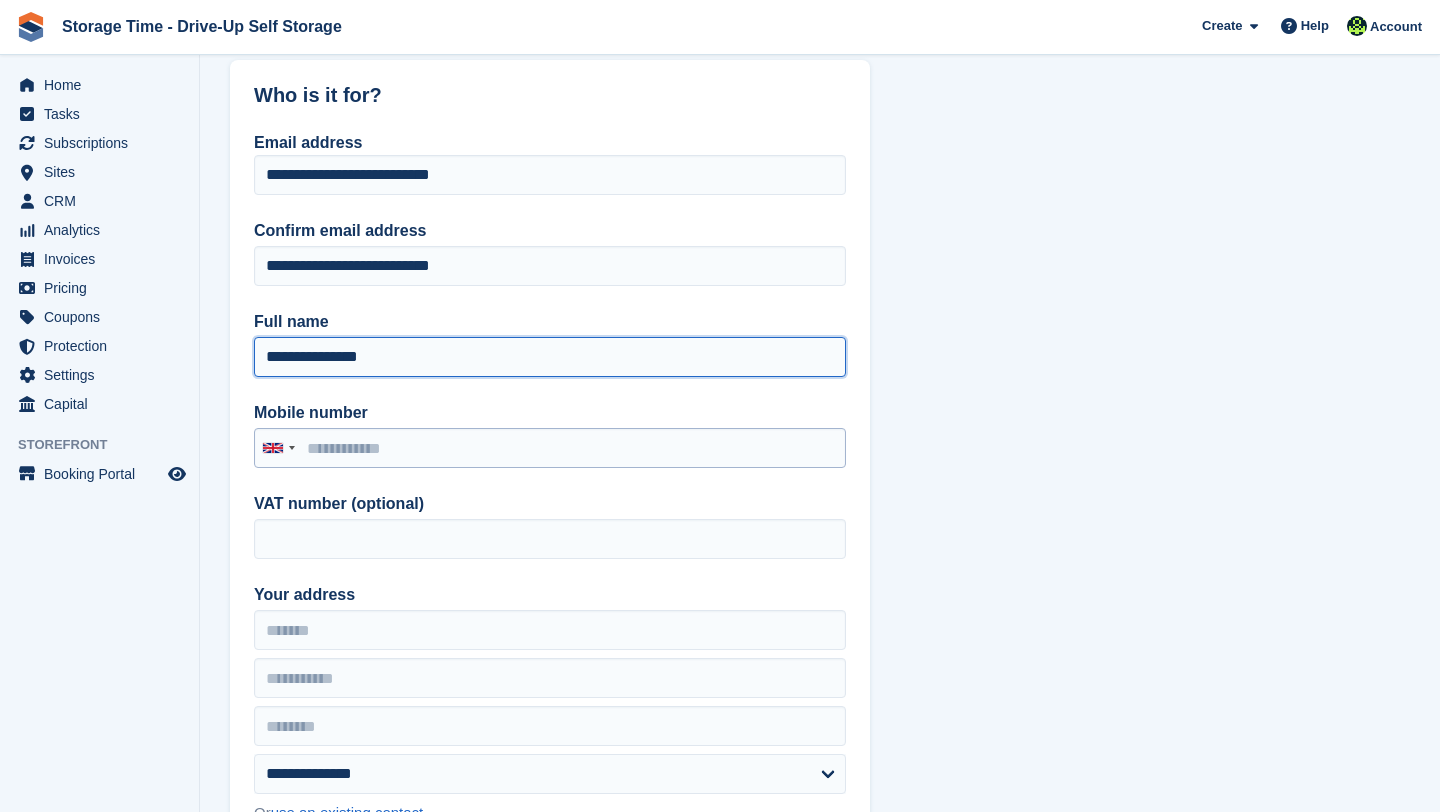 type on "**********" 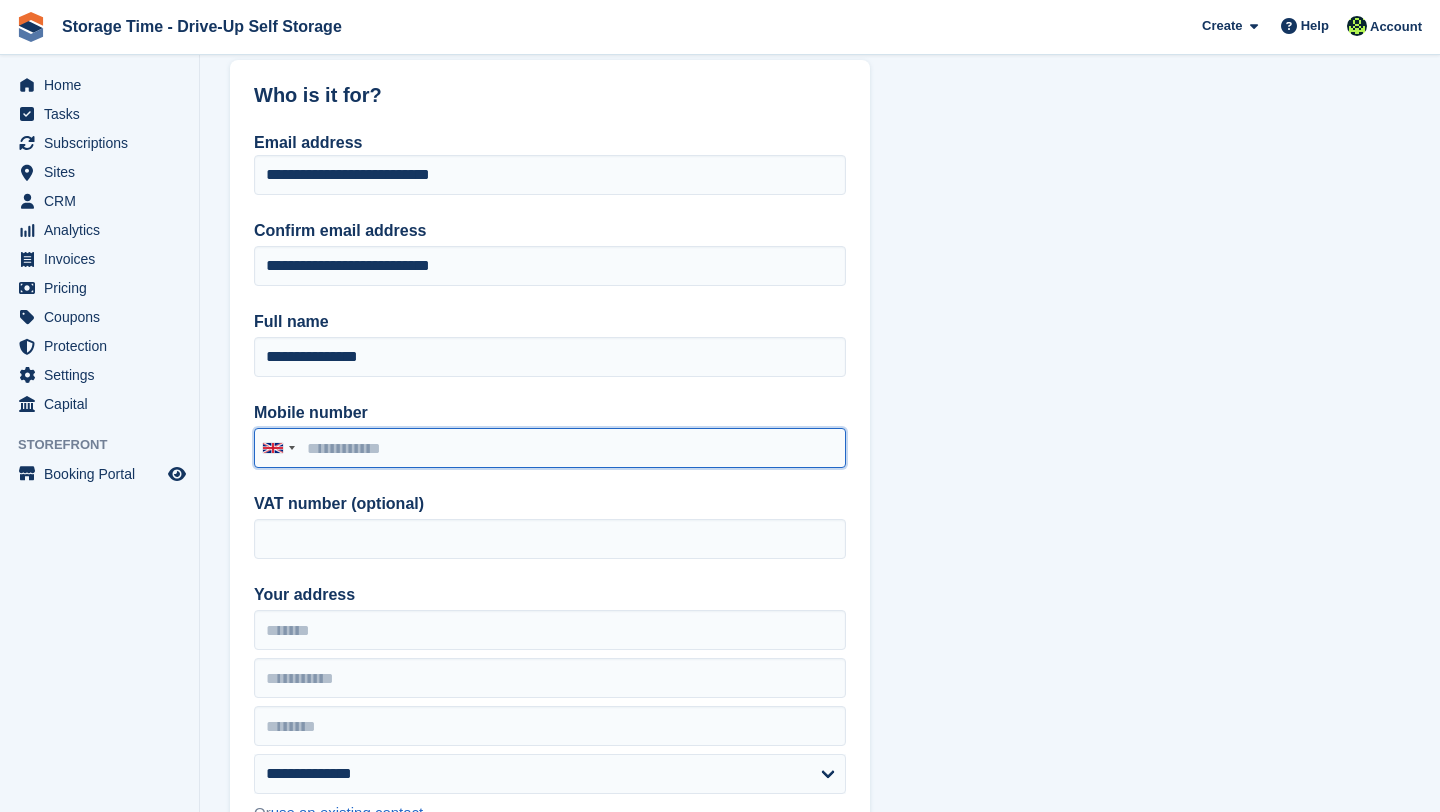 click on "Mobile number" at bounding box center [550, 448] 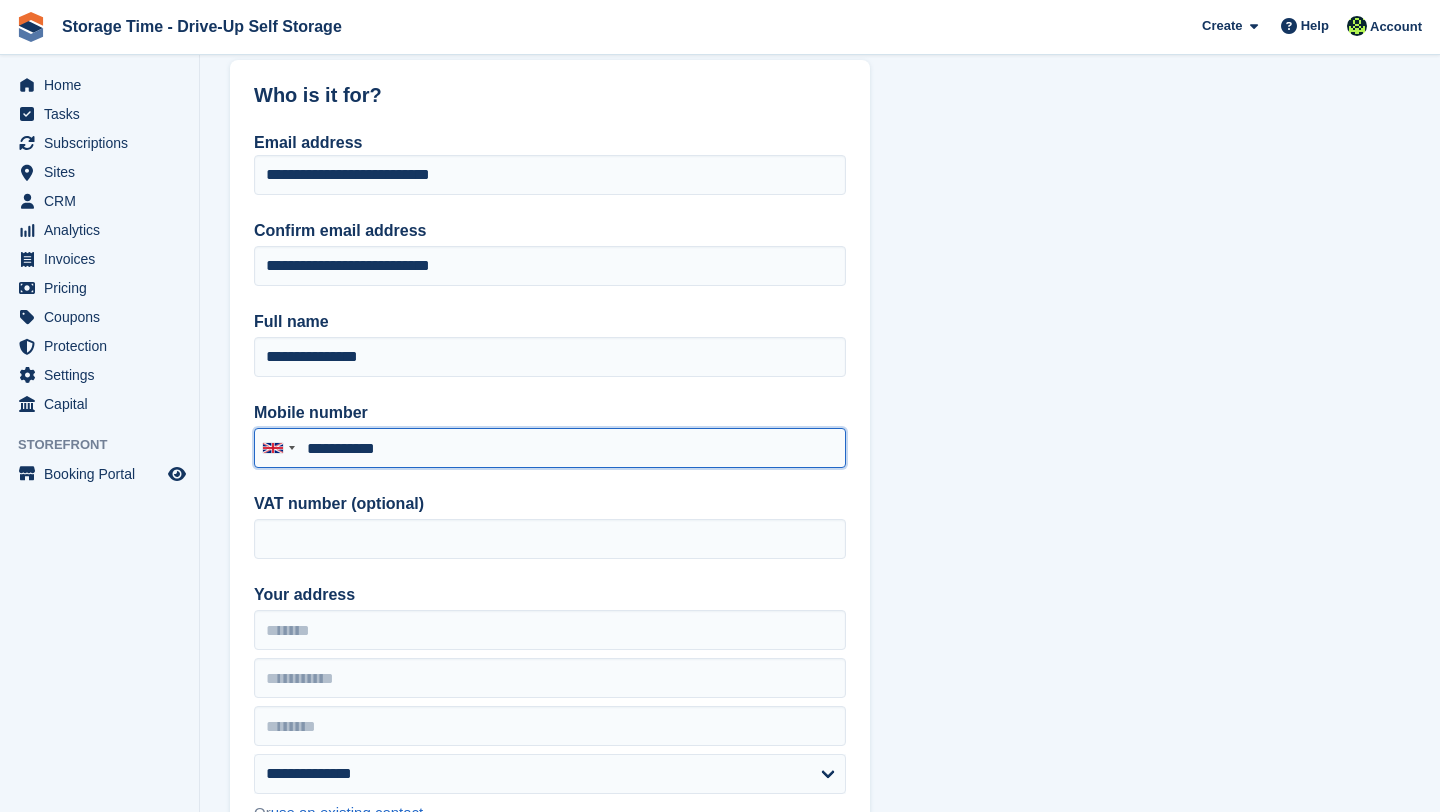 type on "**********" 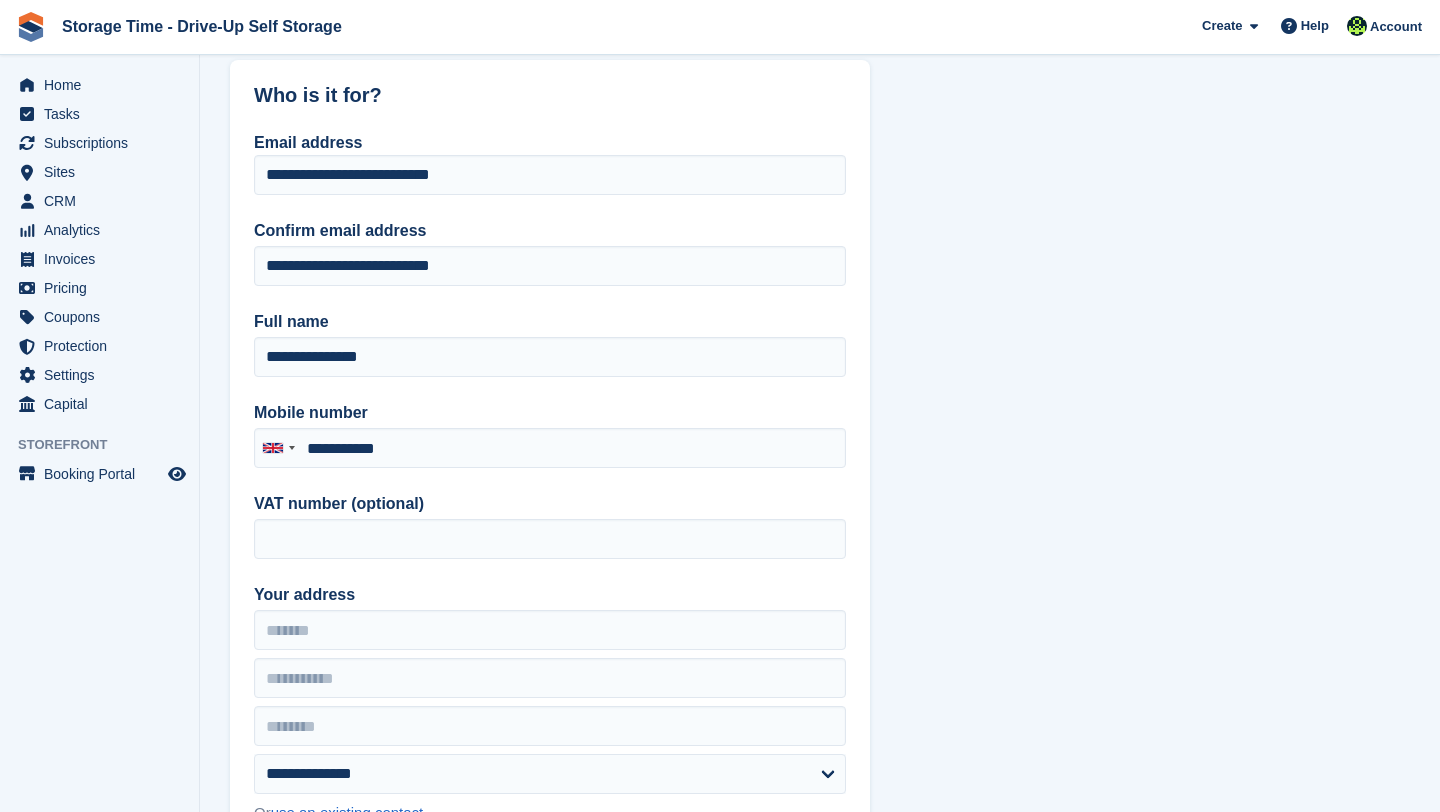 click on "**********" at bounding box center (820, 1700) 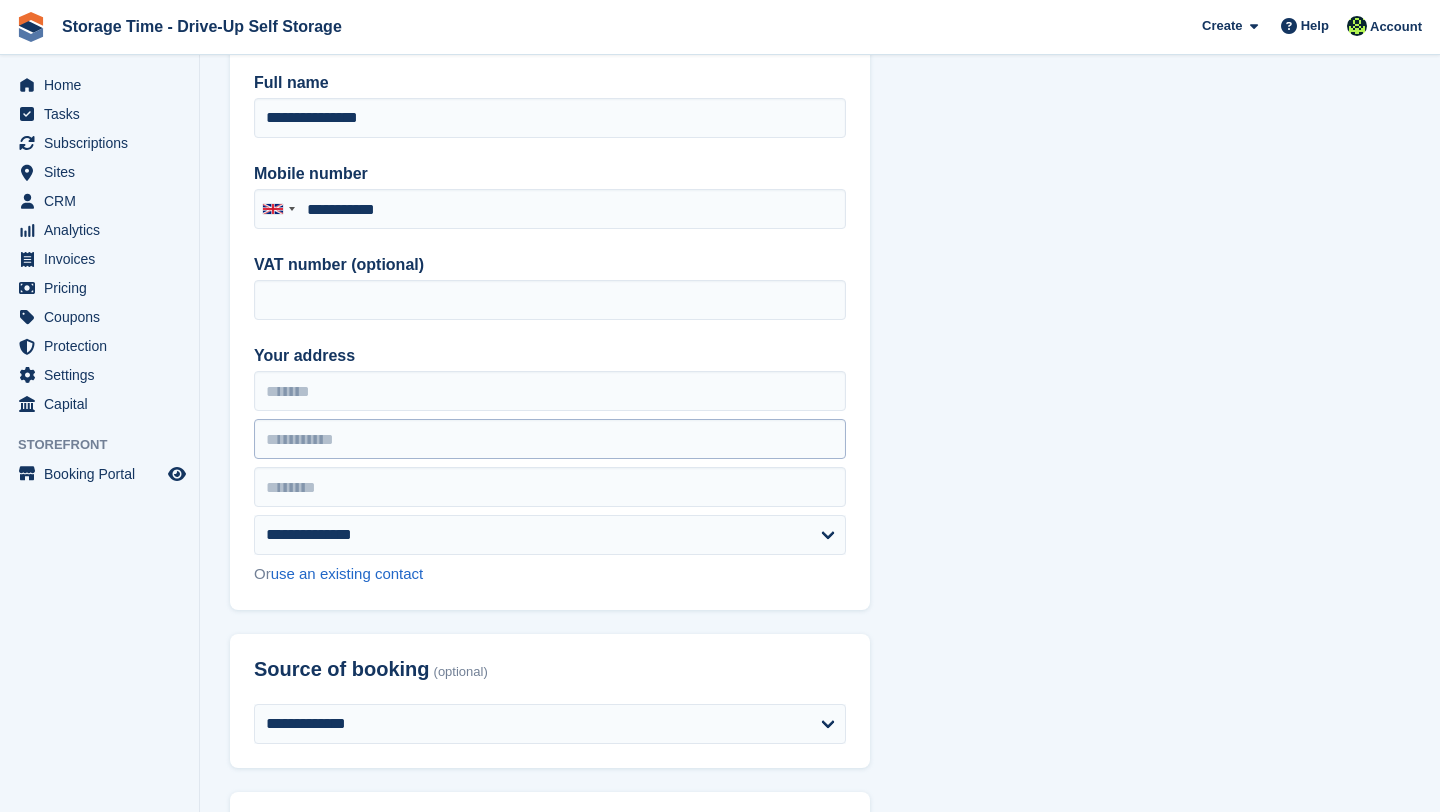 scroll, scrollTop: 480, scrollLeft: 0, axis: vertical 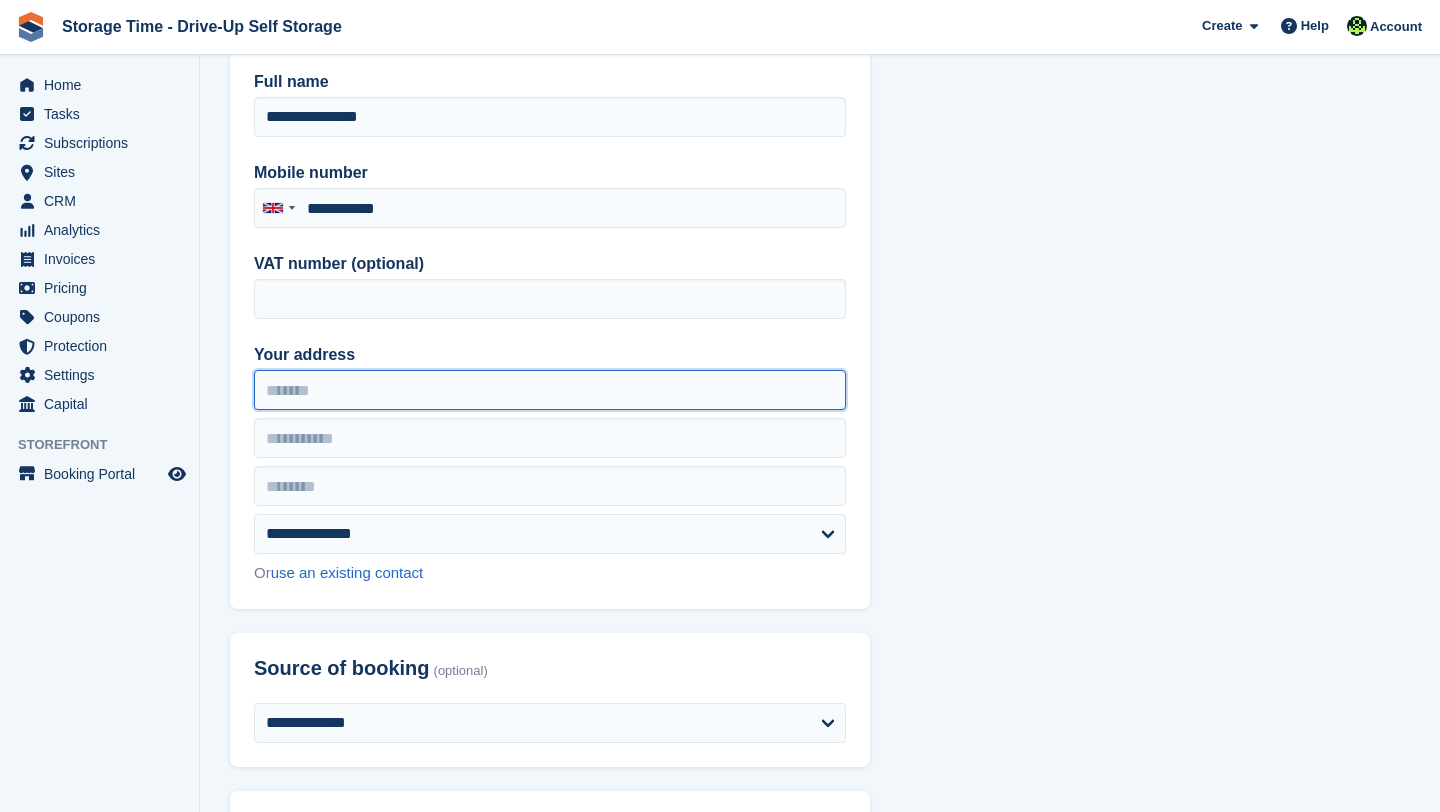click on "Your address" at bounding box center [550, 390] 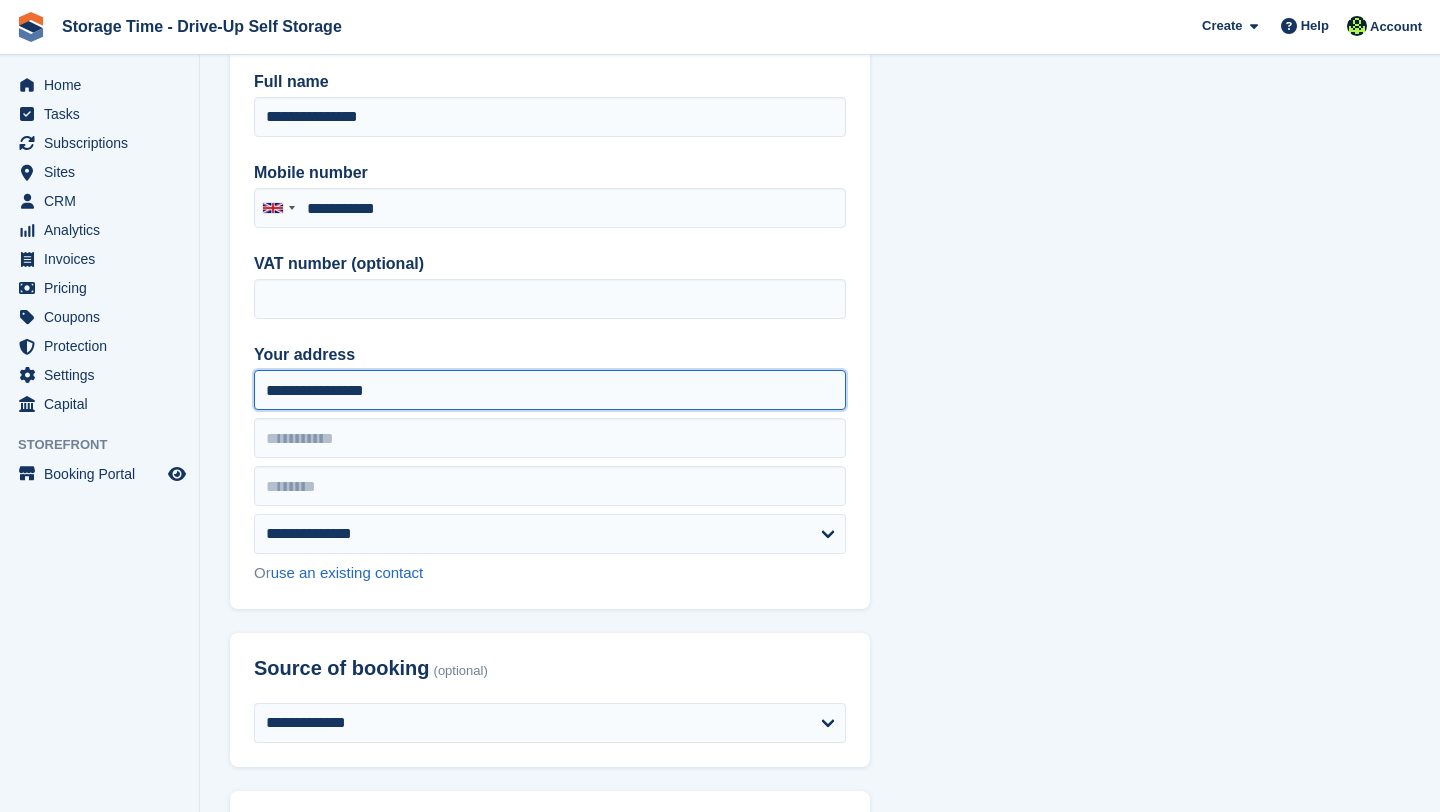 type on "**********" 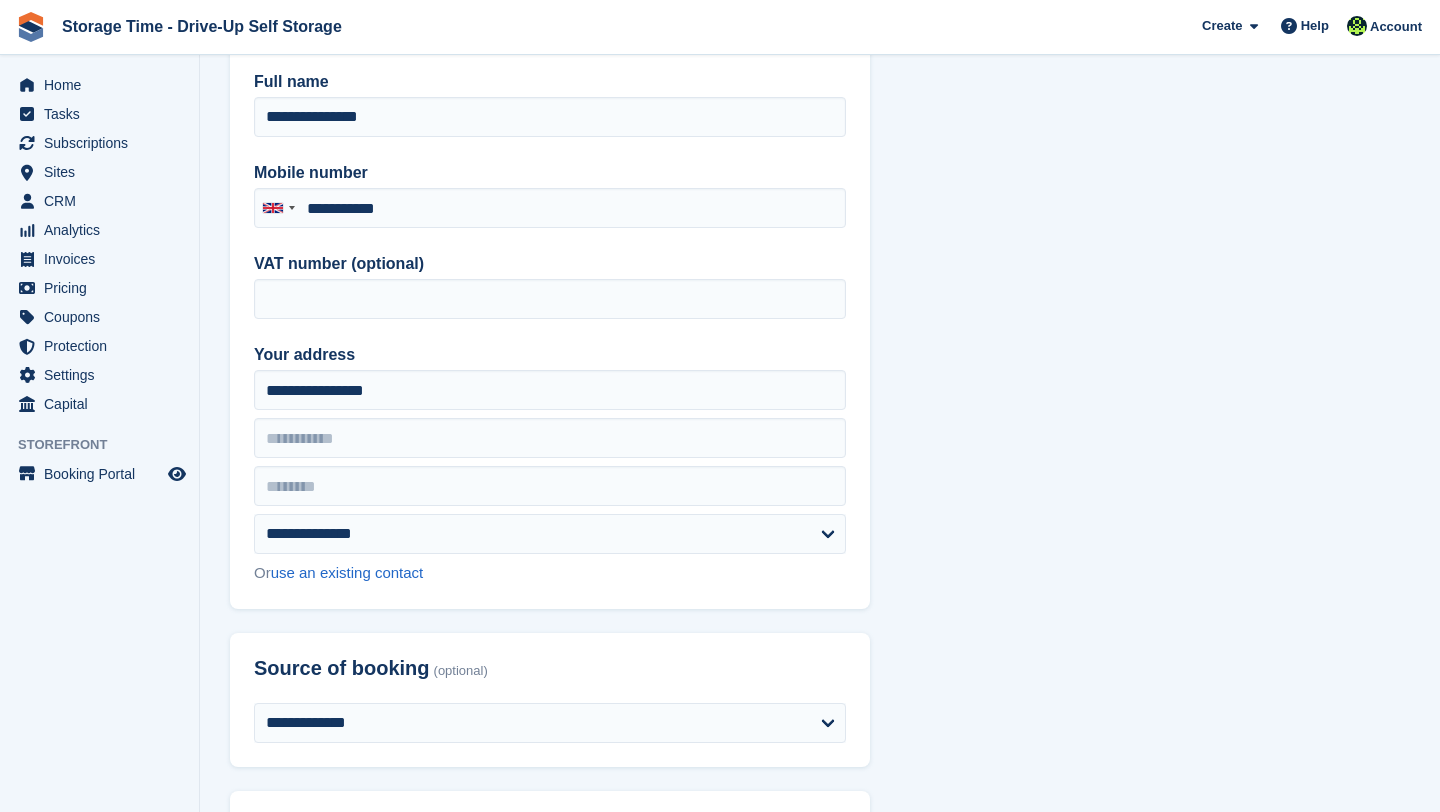 click on "Your address" at bounding box center [550, 355] 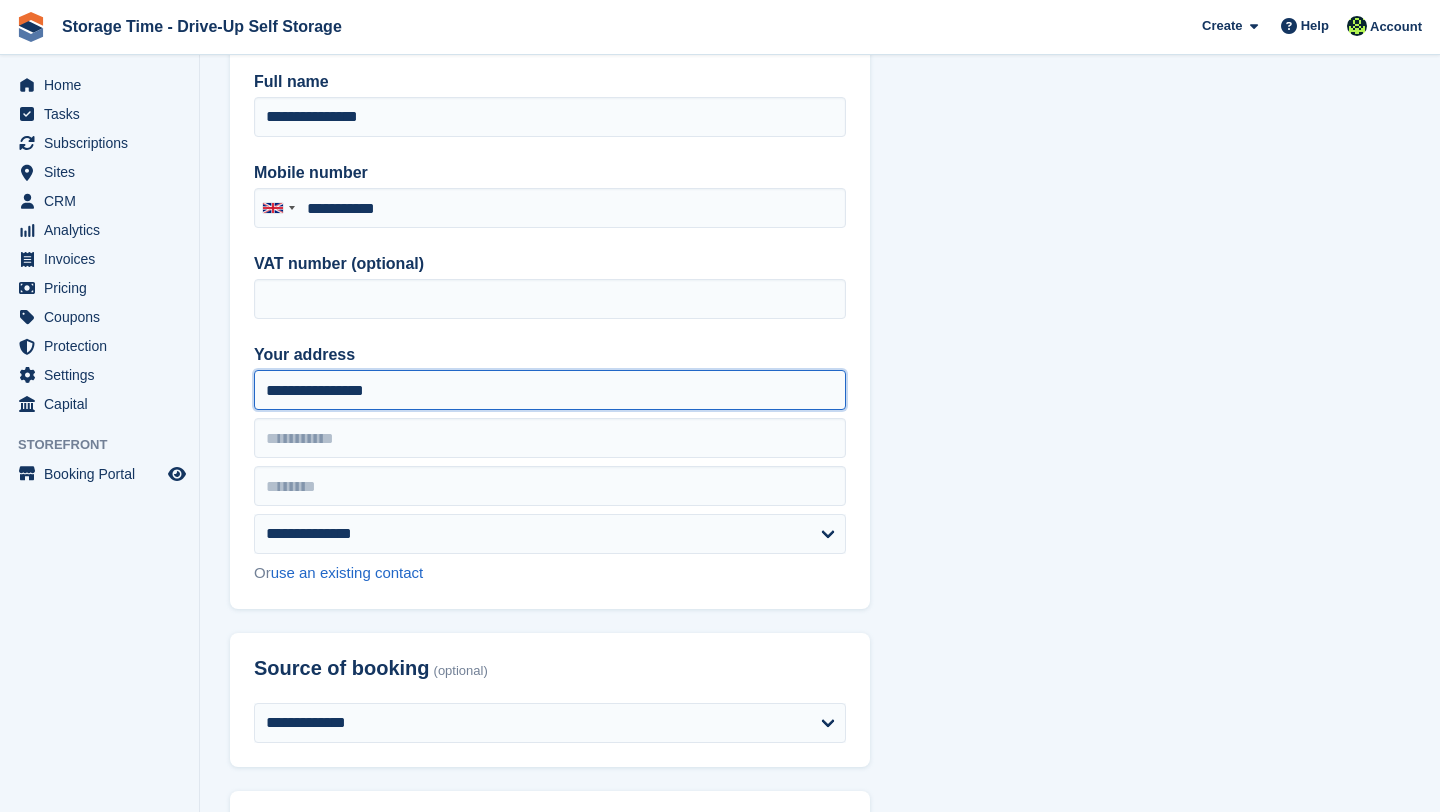 click on "**********" at bounding box center (550, 390) 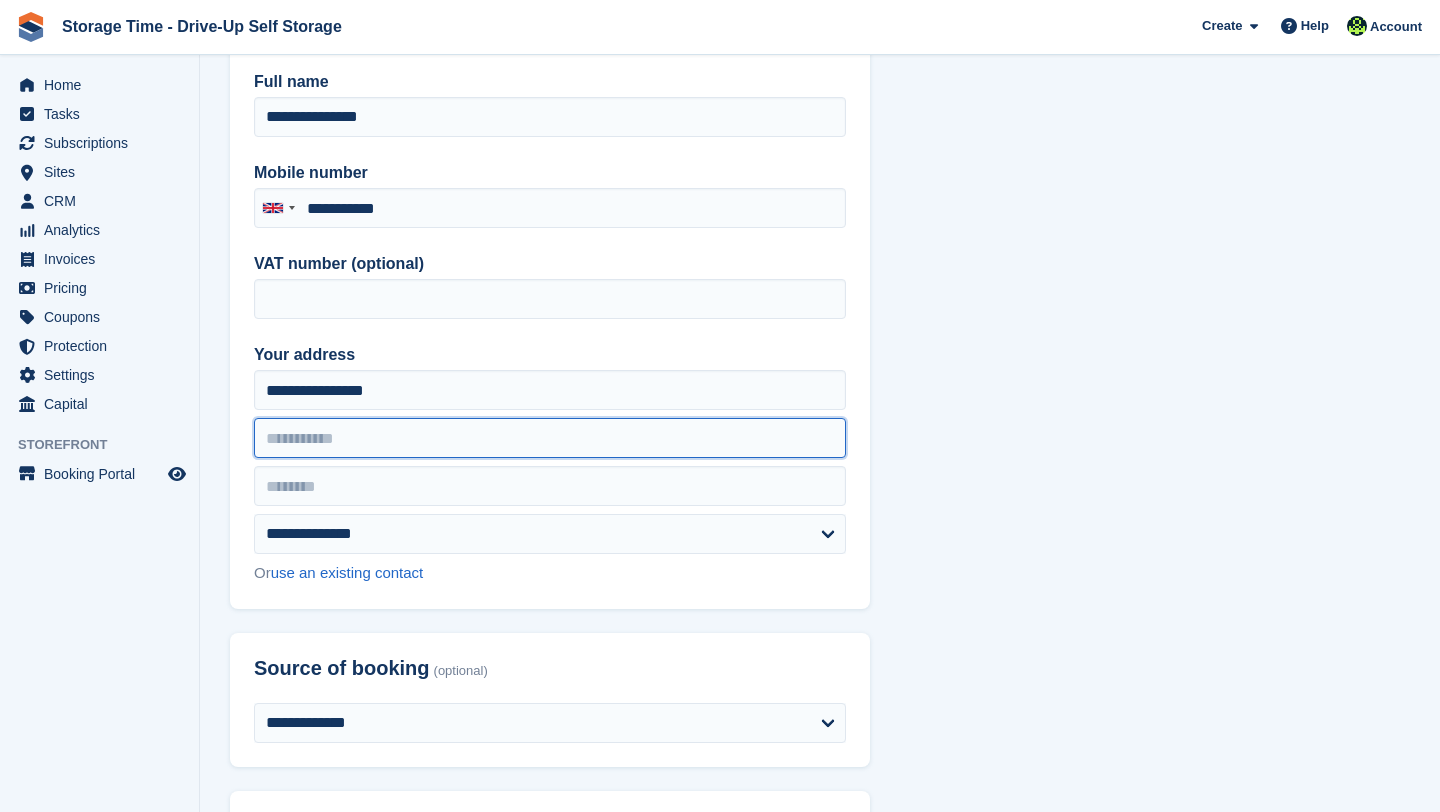 click at bounding box center [550, 438] 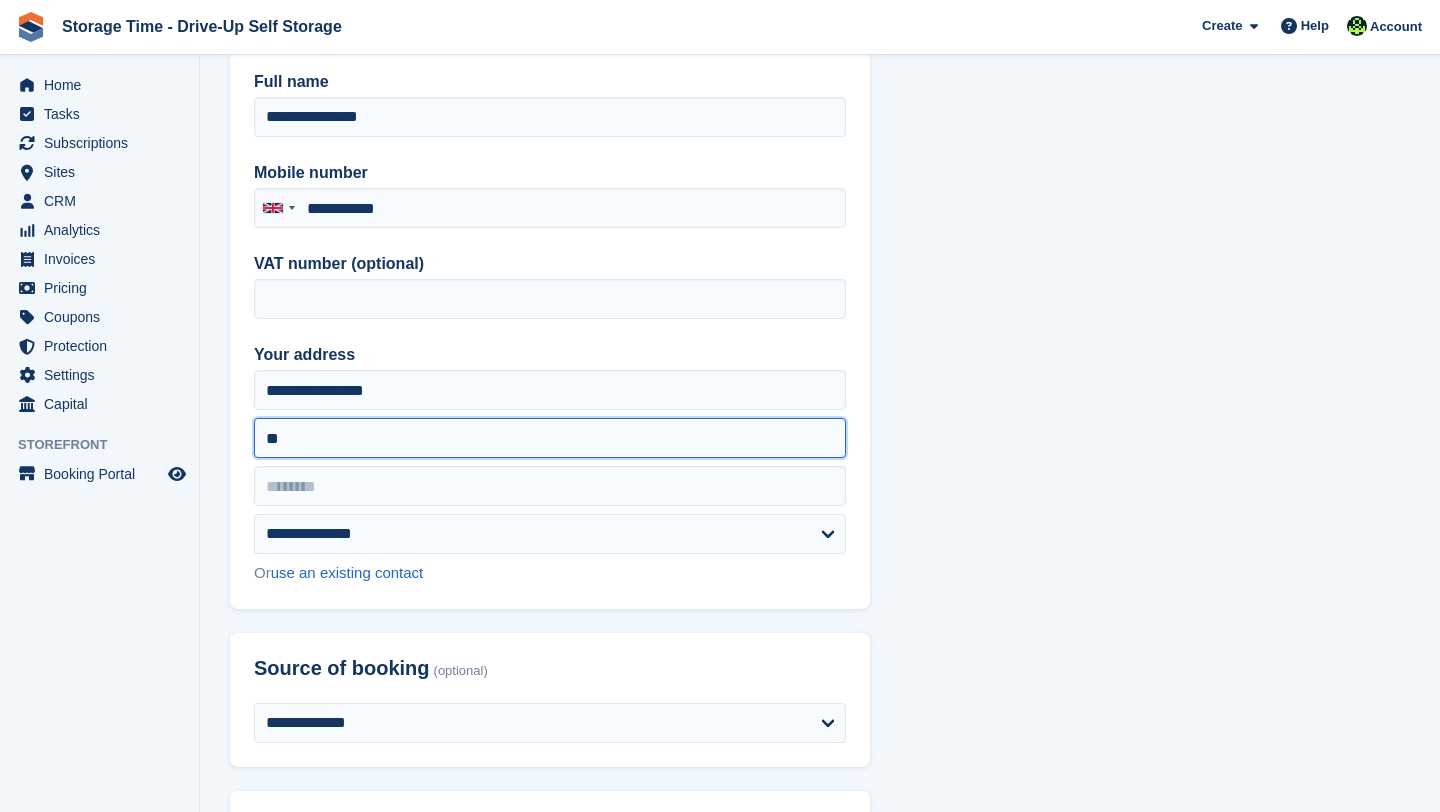 type on "*" 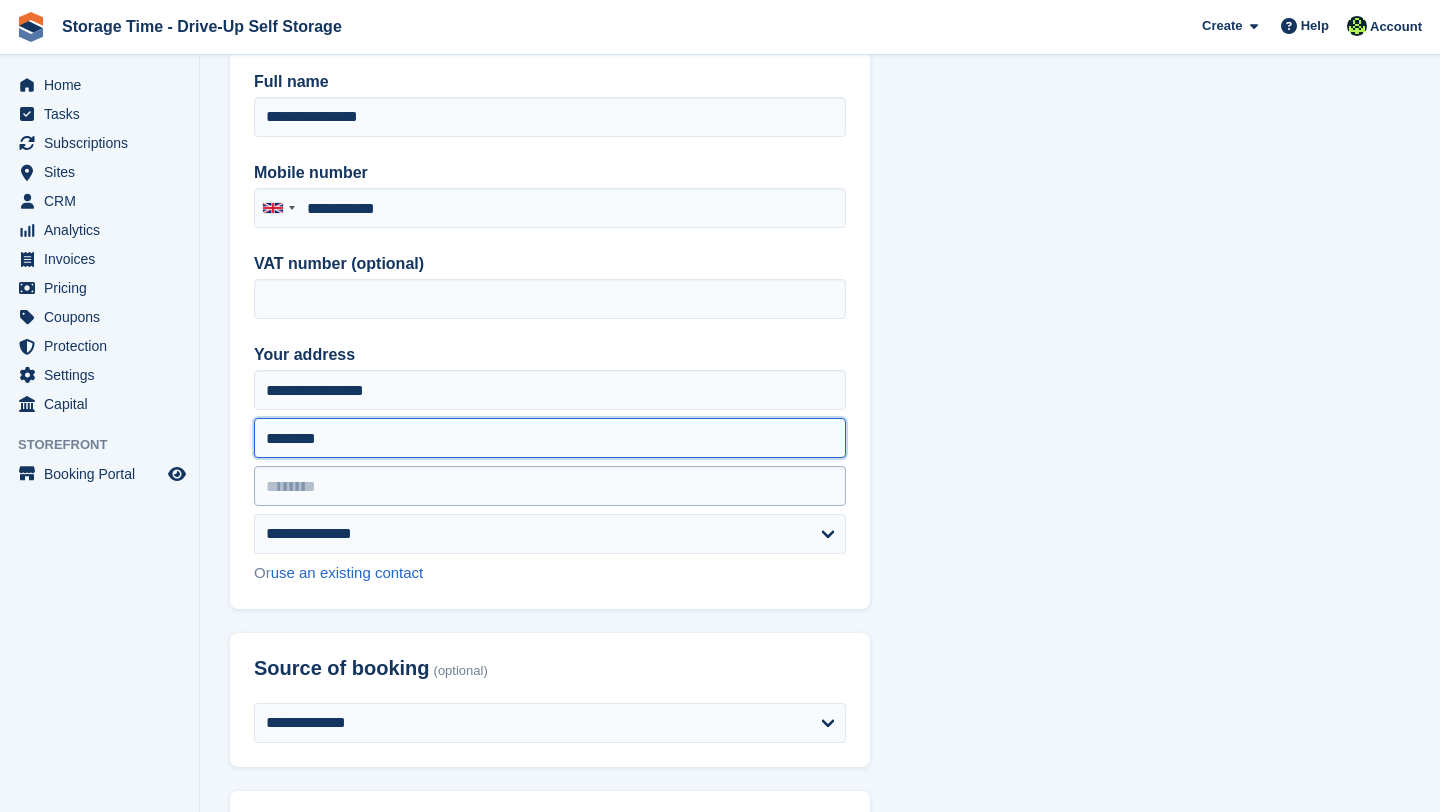 type on "********" 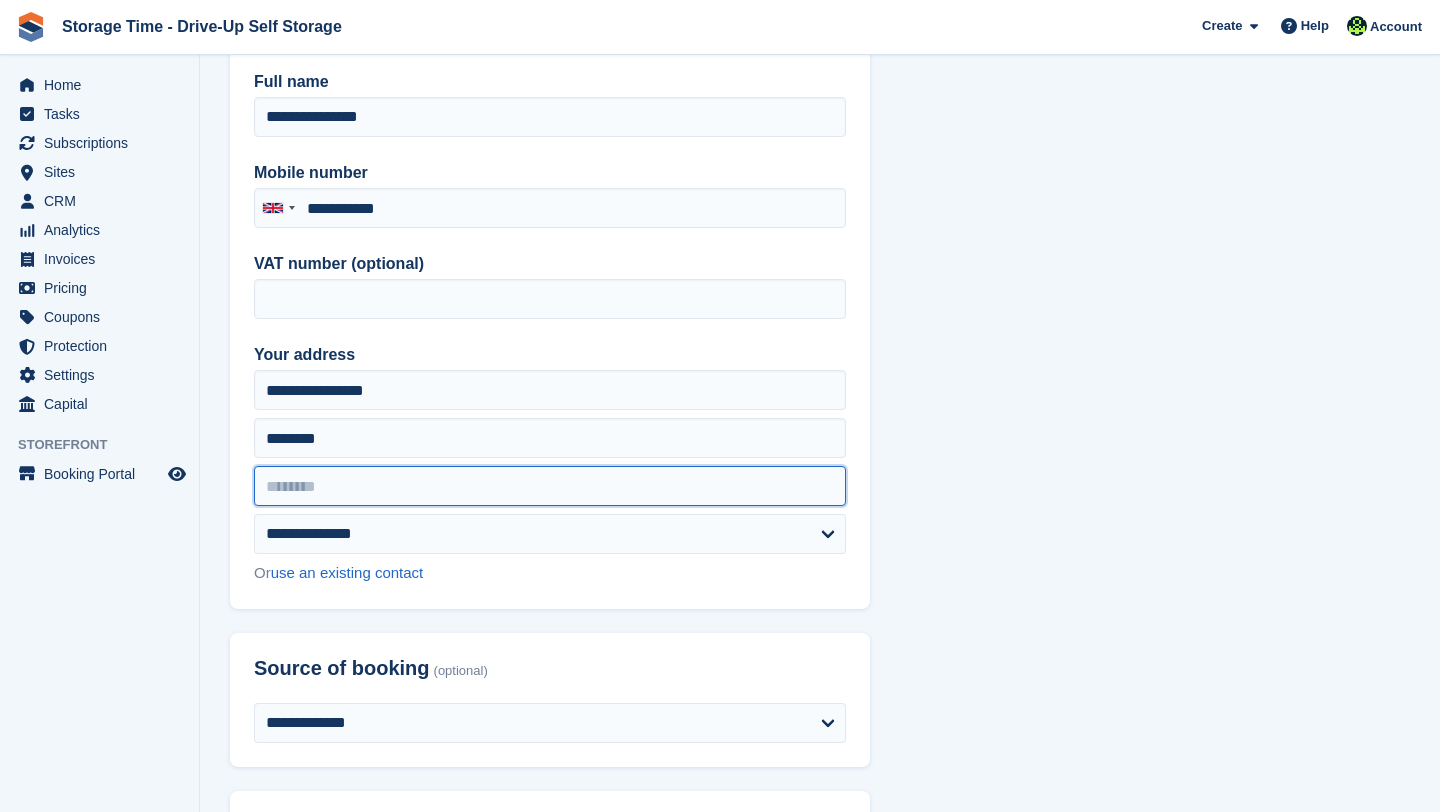 click at bounding box center (550, 486) 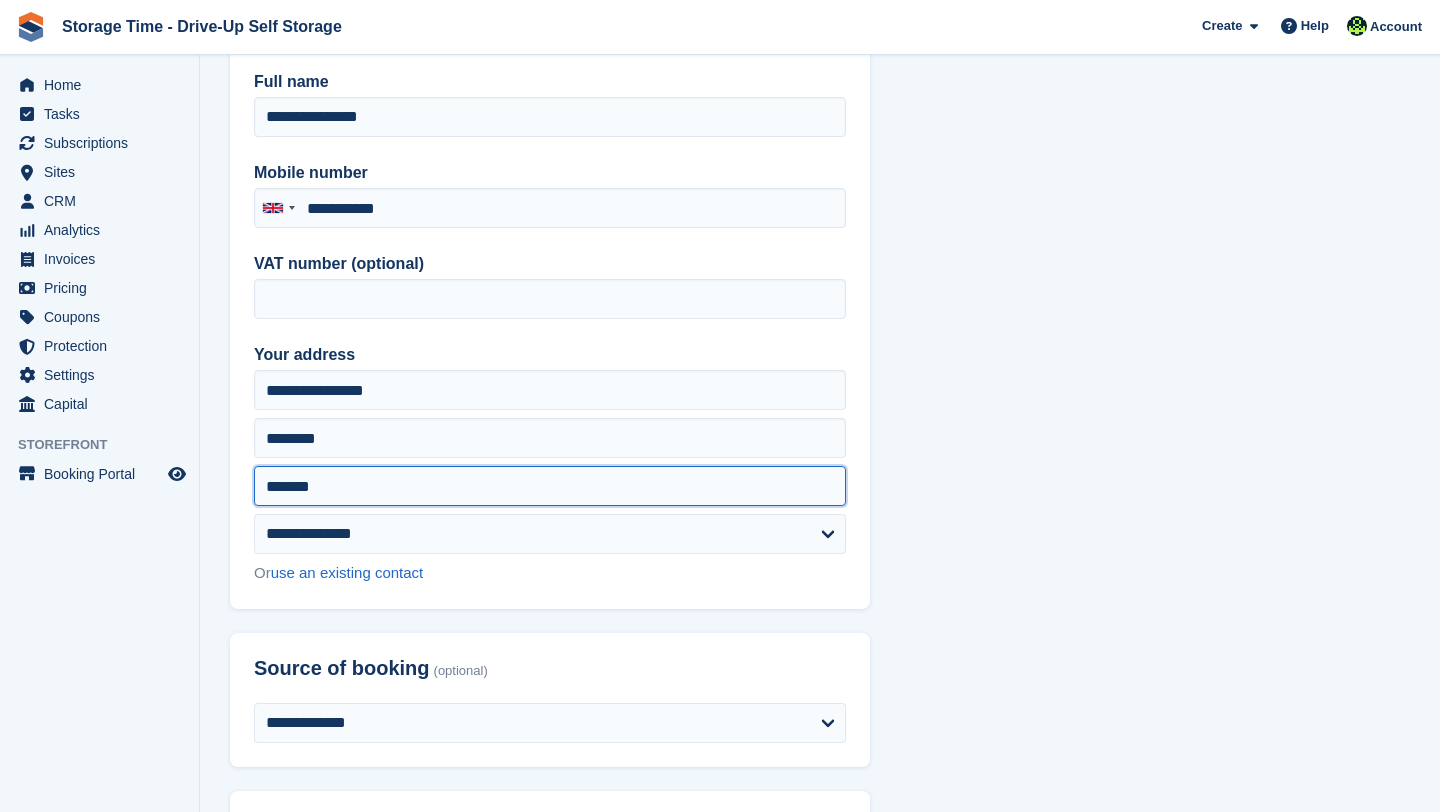 type on "*******" 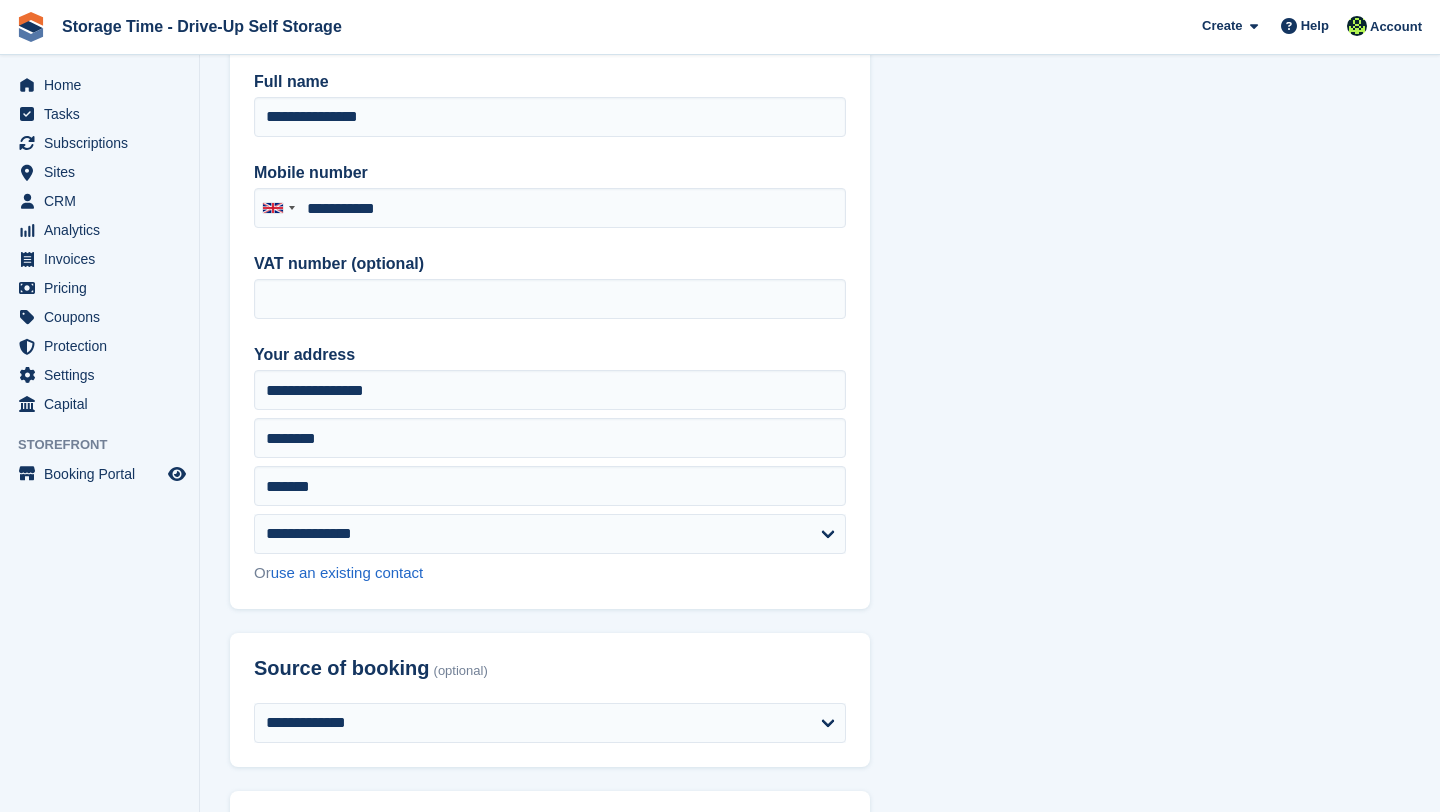 click on "**********" at bounding box center (820, 1460) 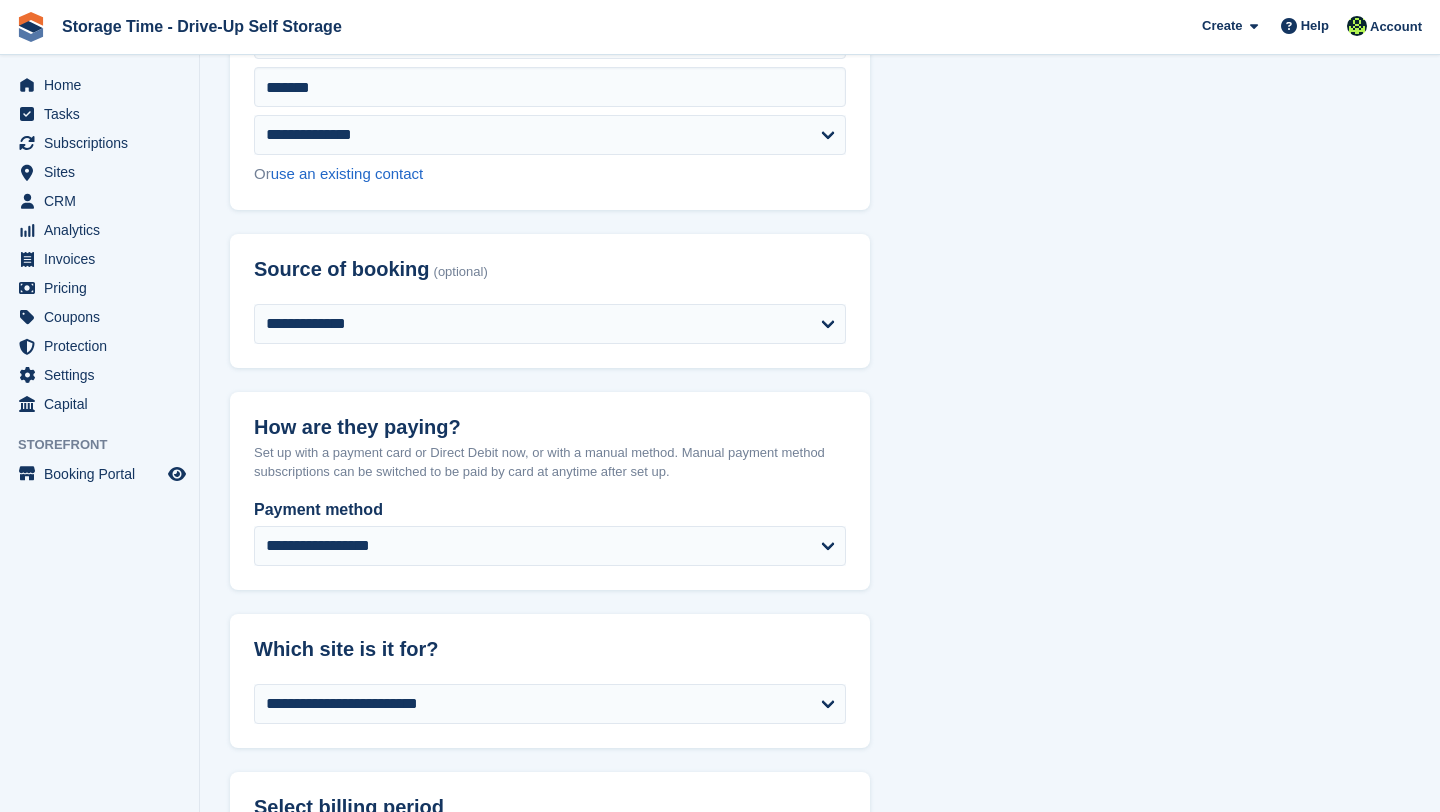 scroll, scrollTop: 880, scrollLeft: 0, axis: vertical 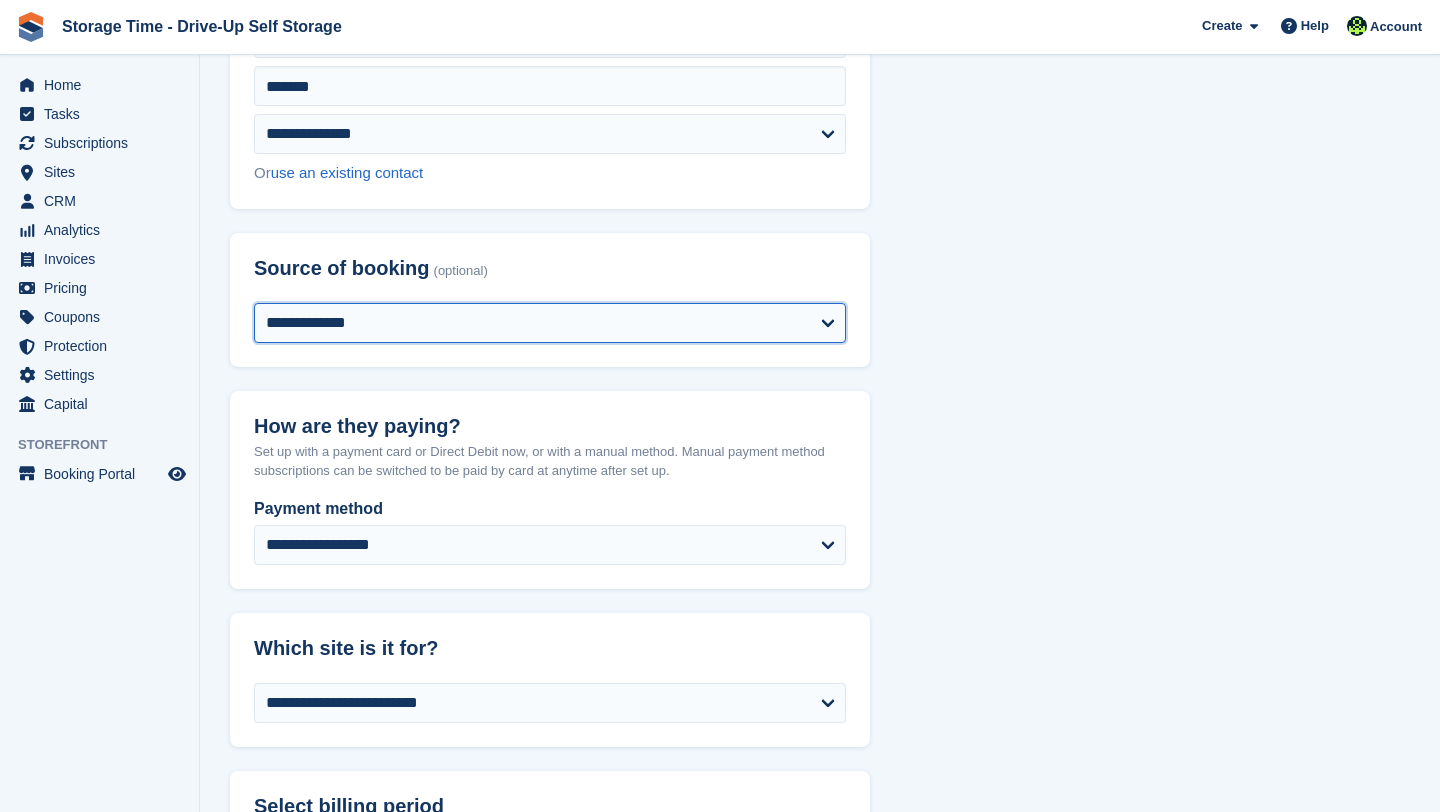 click on "**********" at bounding box center [550, 323] 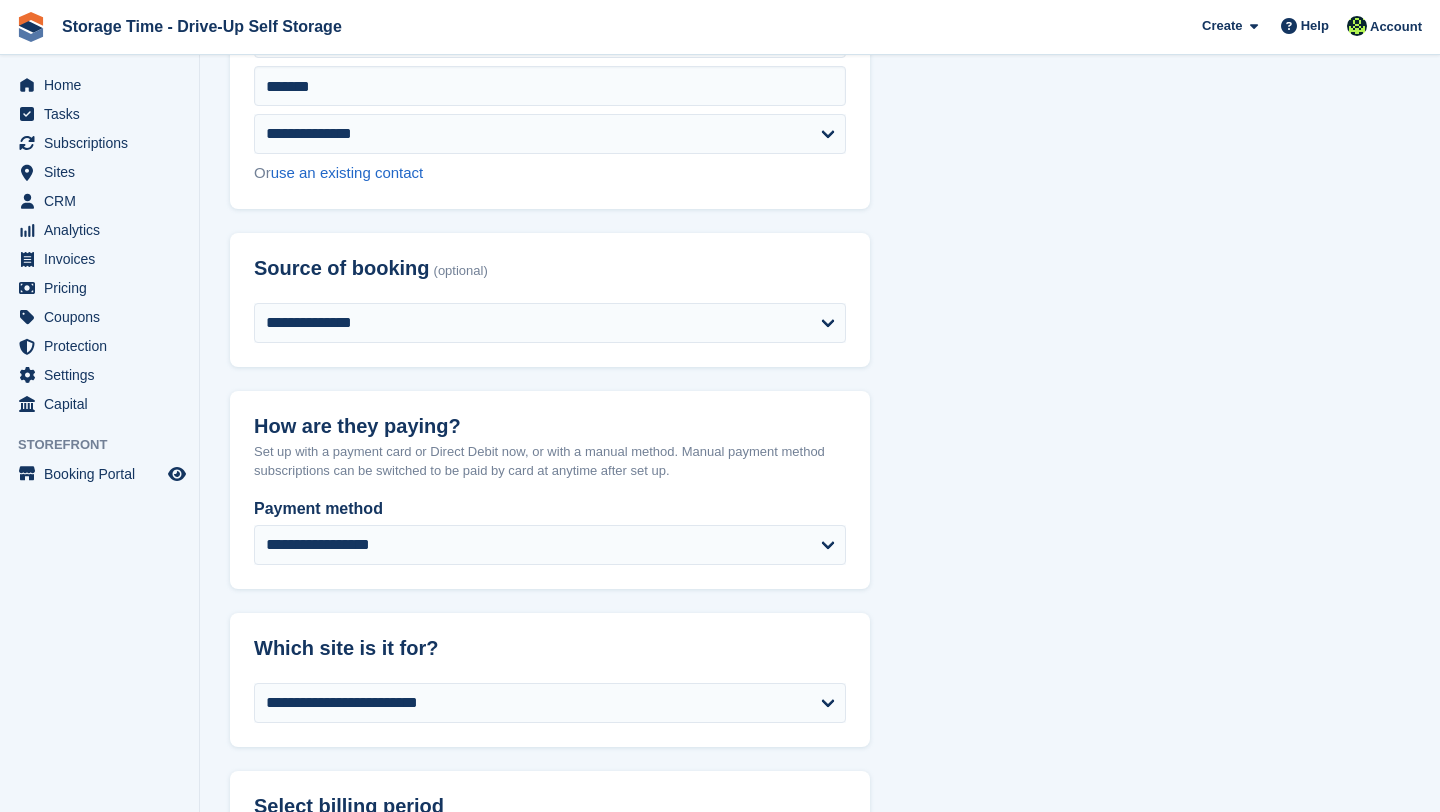 click on "**********" at bounding box center [820, 1060] 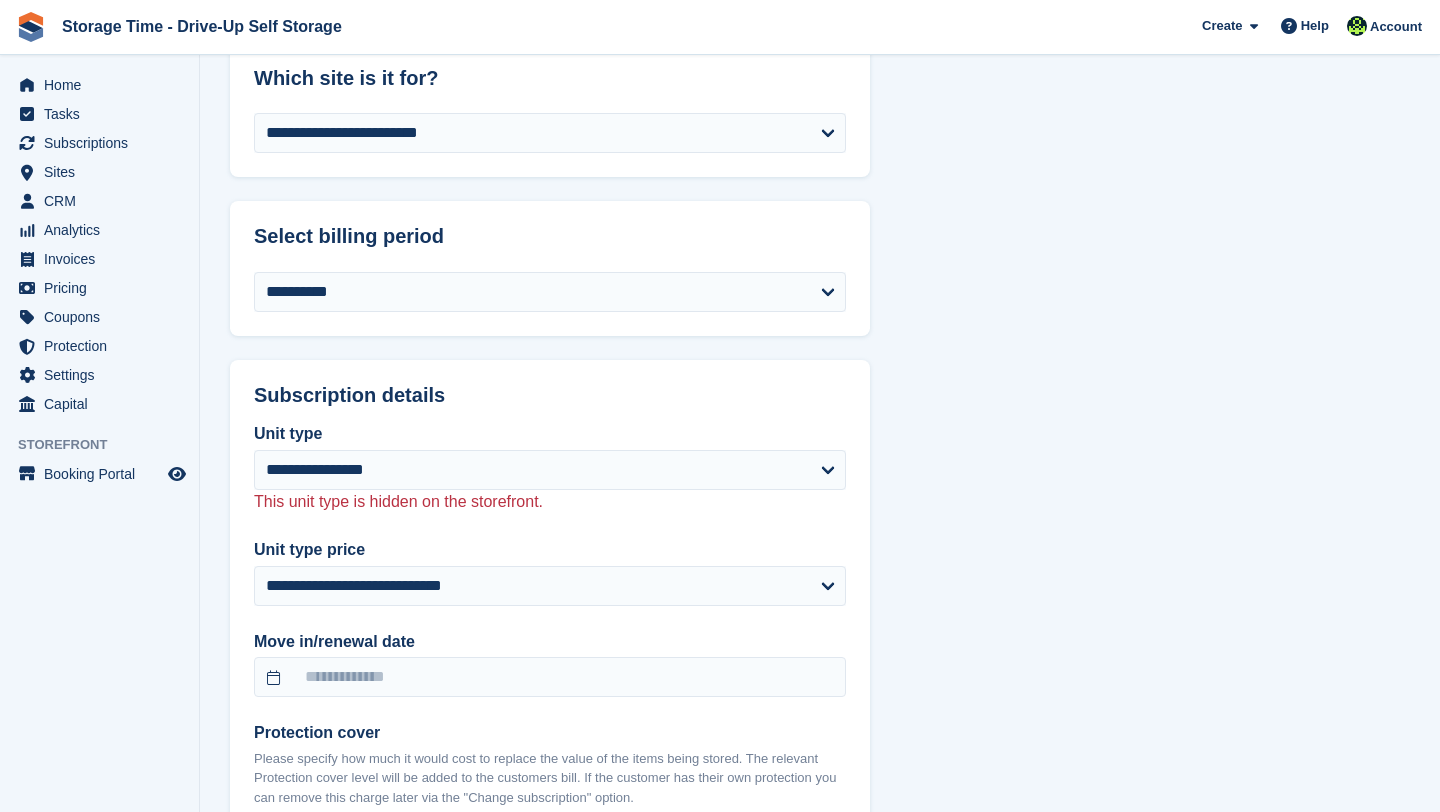 scroll, scrollTop: 1480, scrollLeft: 0, axis: vertical 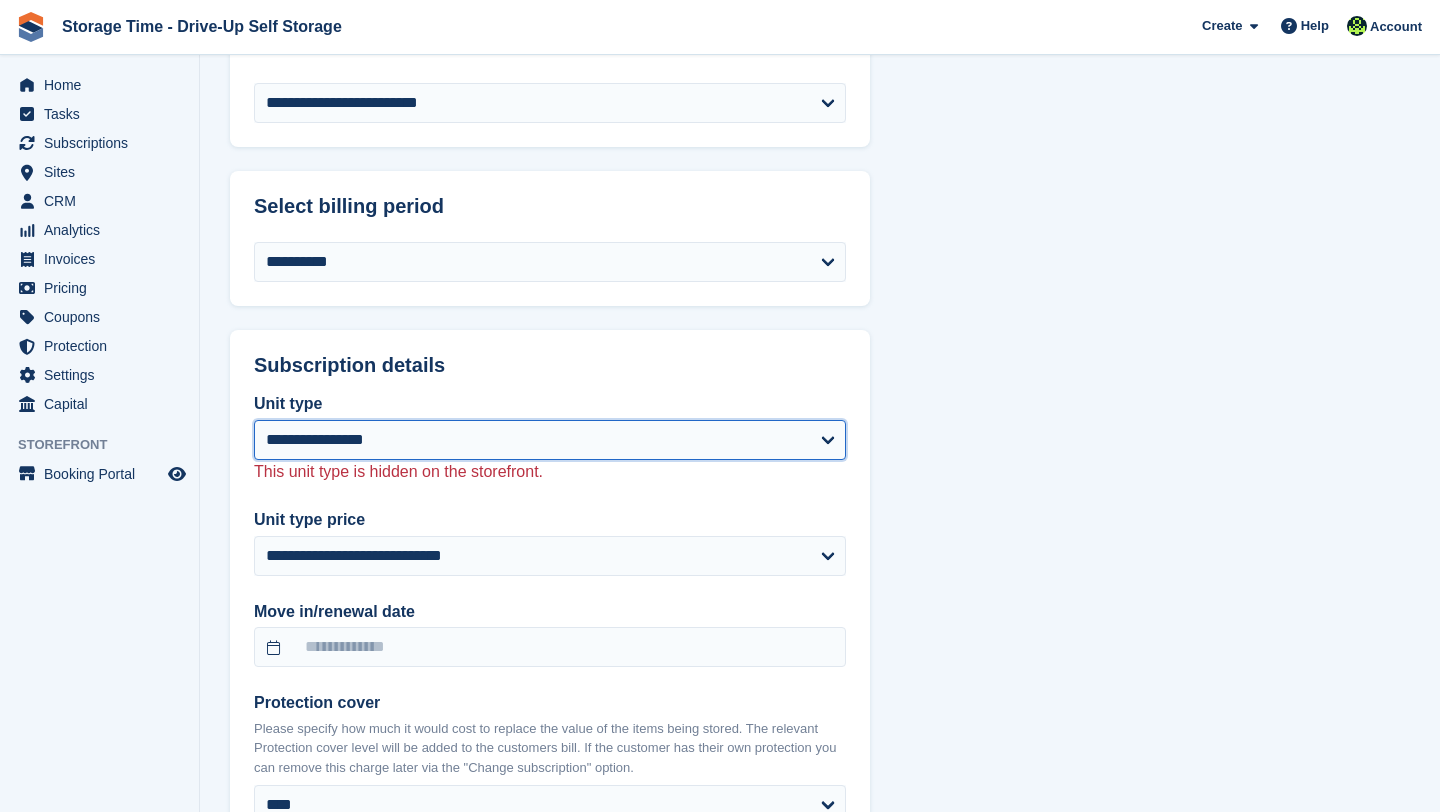 click on "**********" at bounding box center [550, 440] 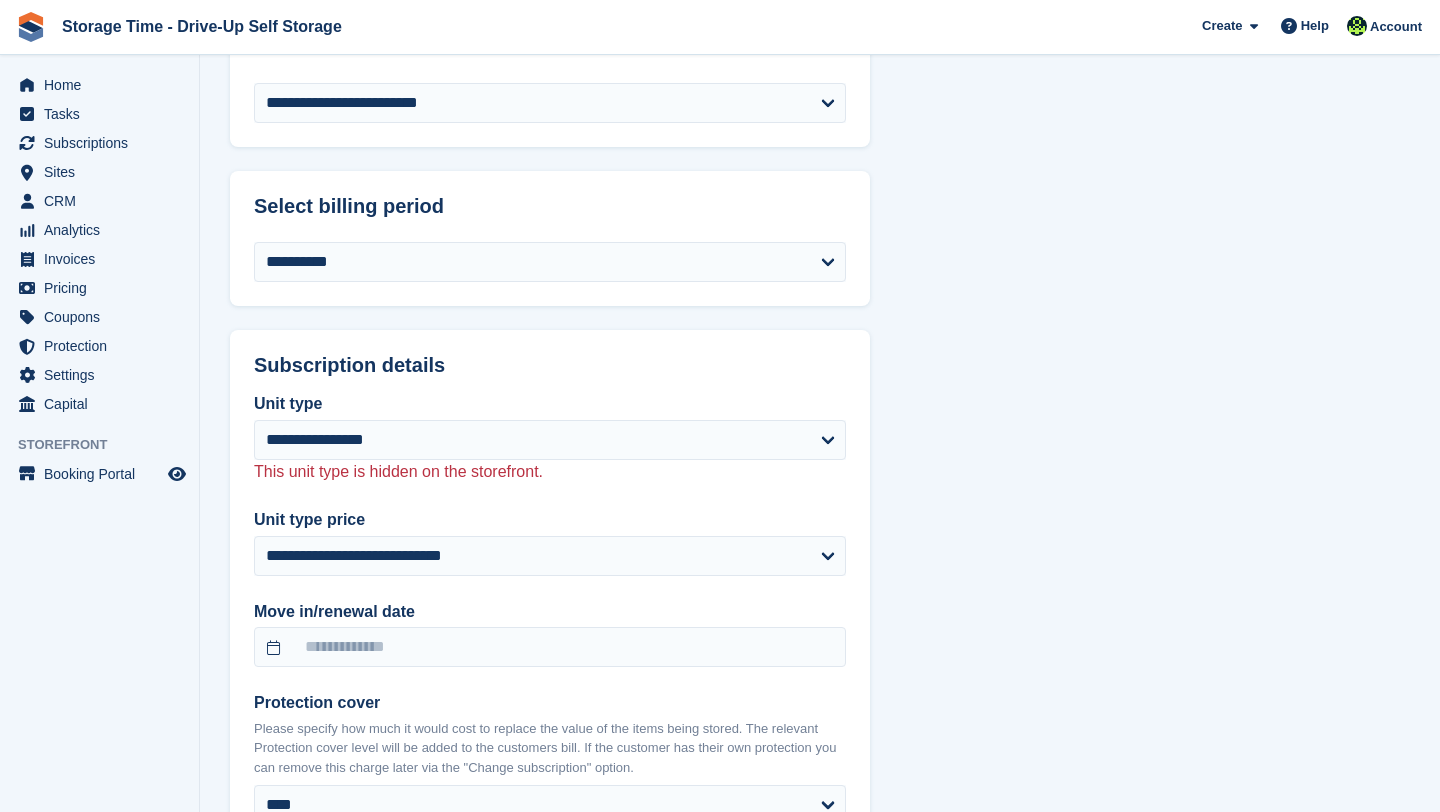 select on "**********" 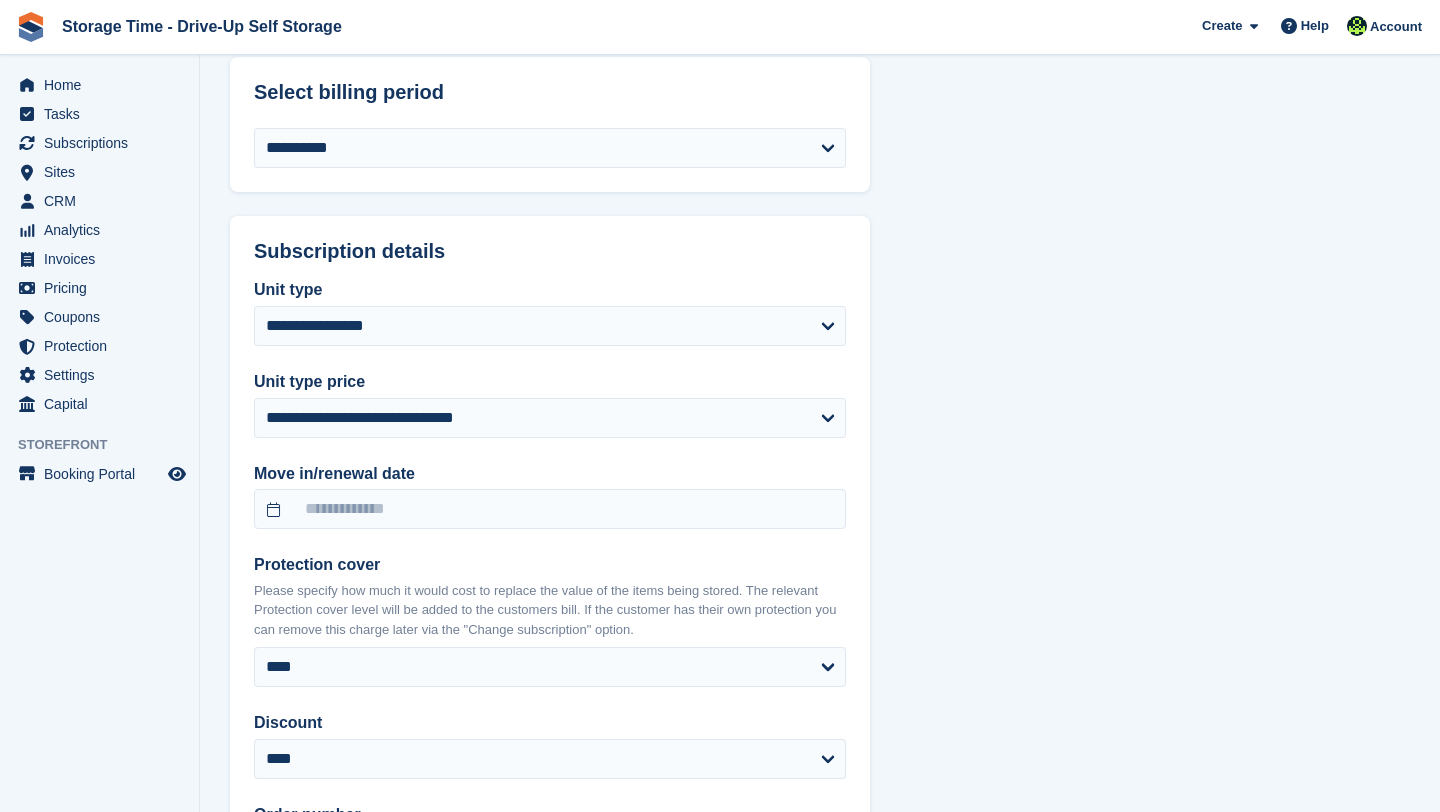 scroll, scrollTop: 1680, scrollLeft: 0, axis: vertical 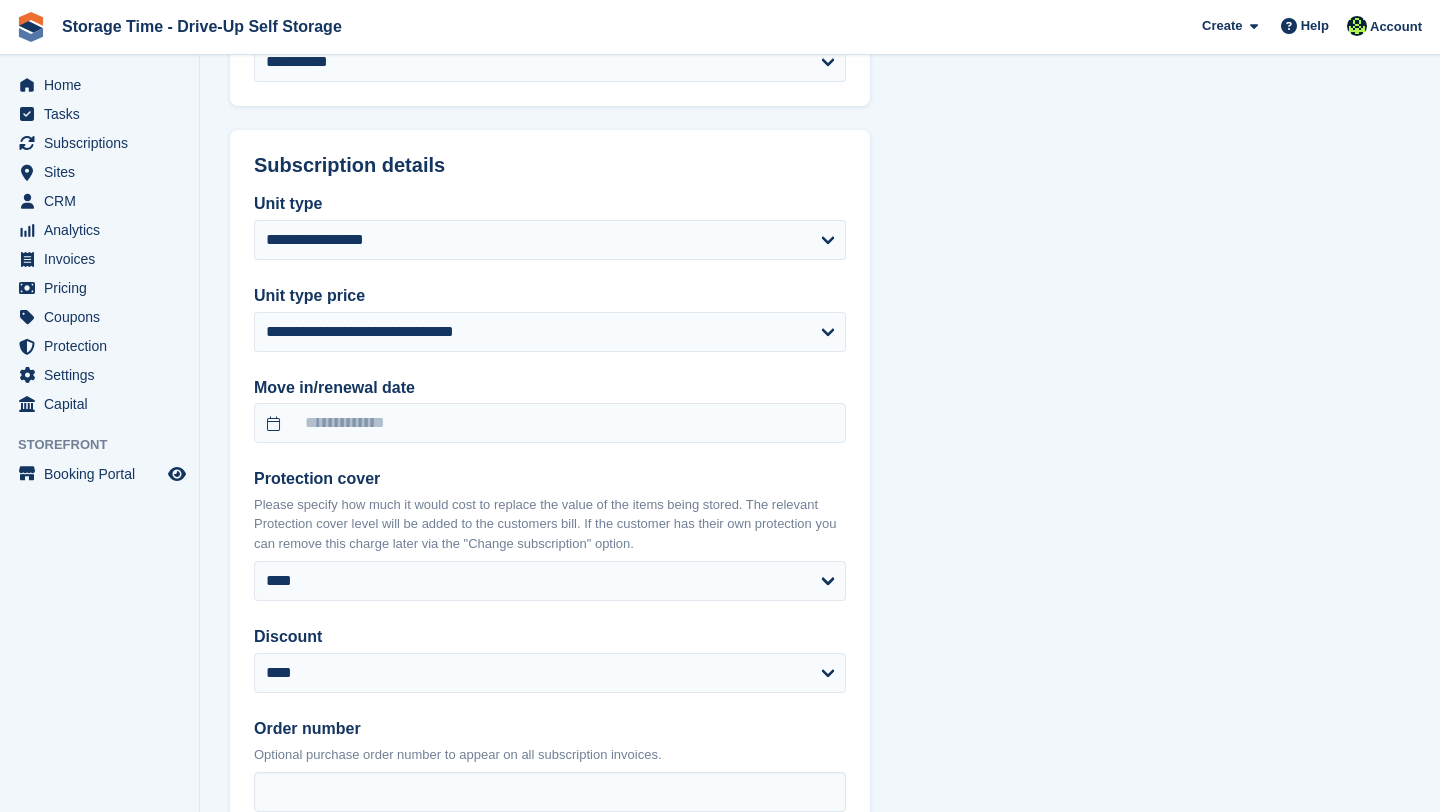 click on "**********" at bounding box center [820, 248] 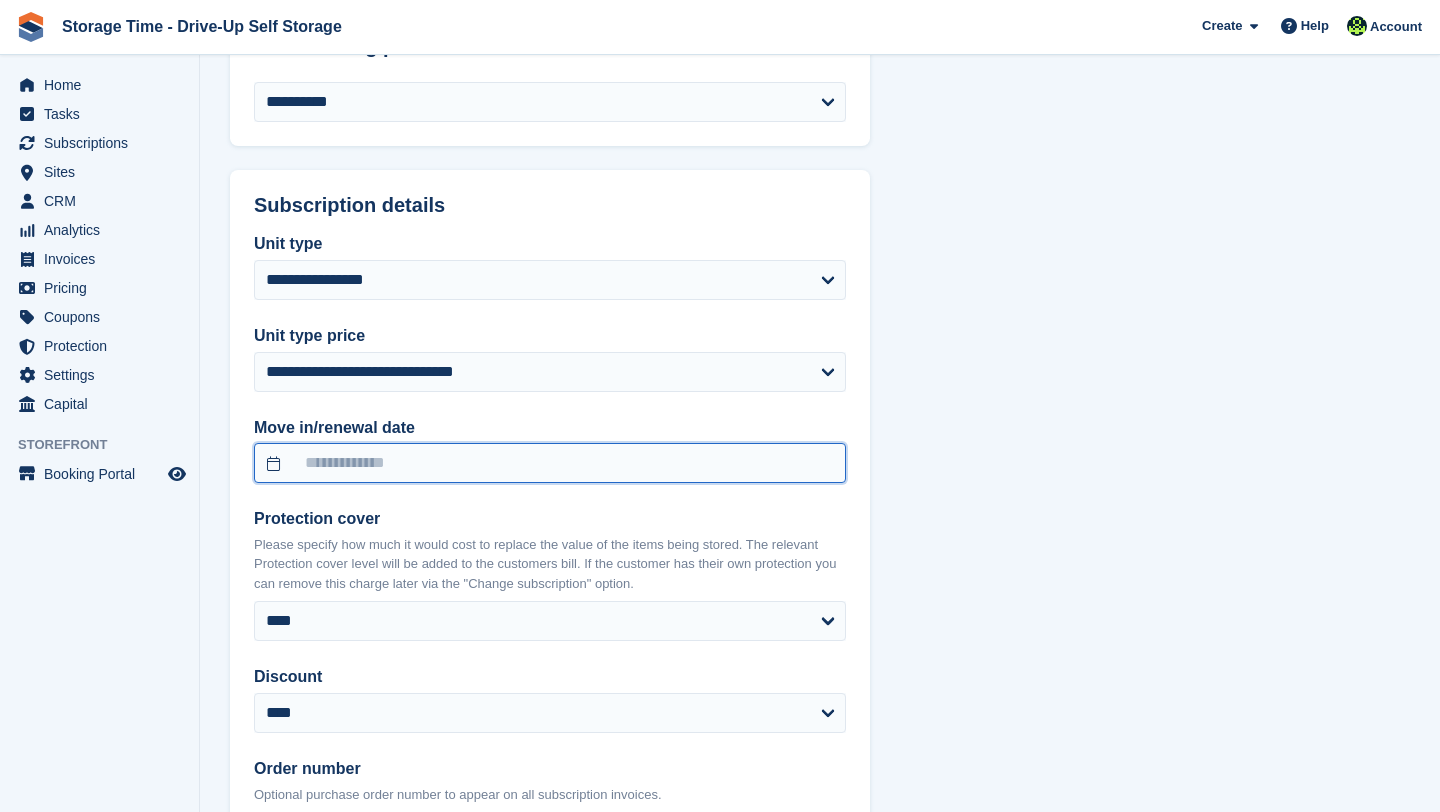 click at bounding box center [550, 463] 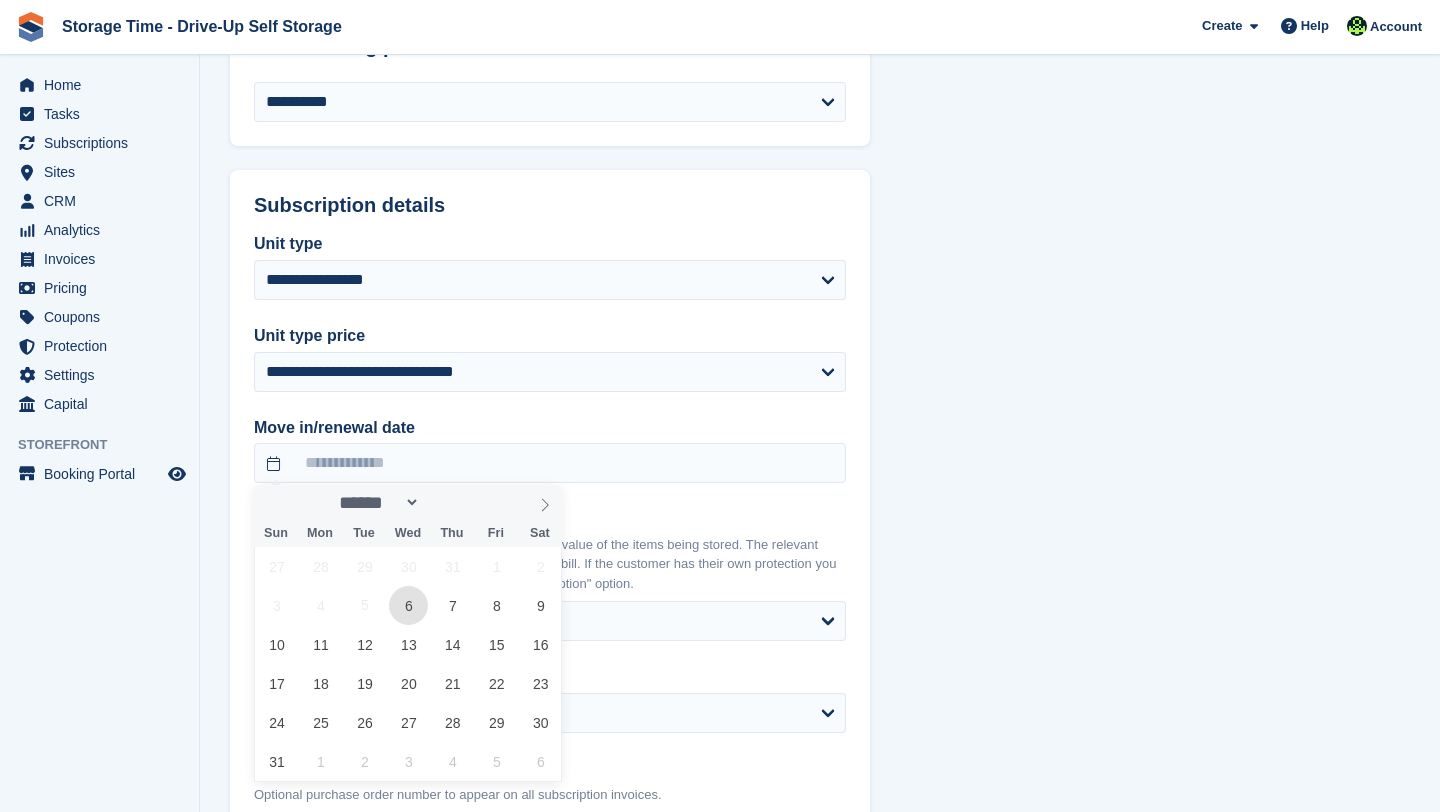 click on "6" at bounding box center (408, 605) 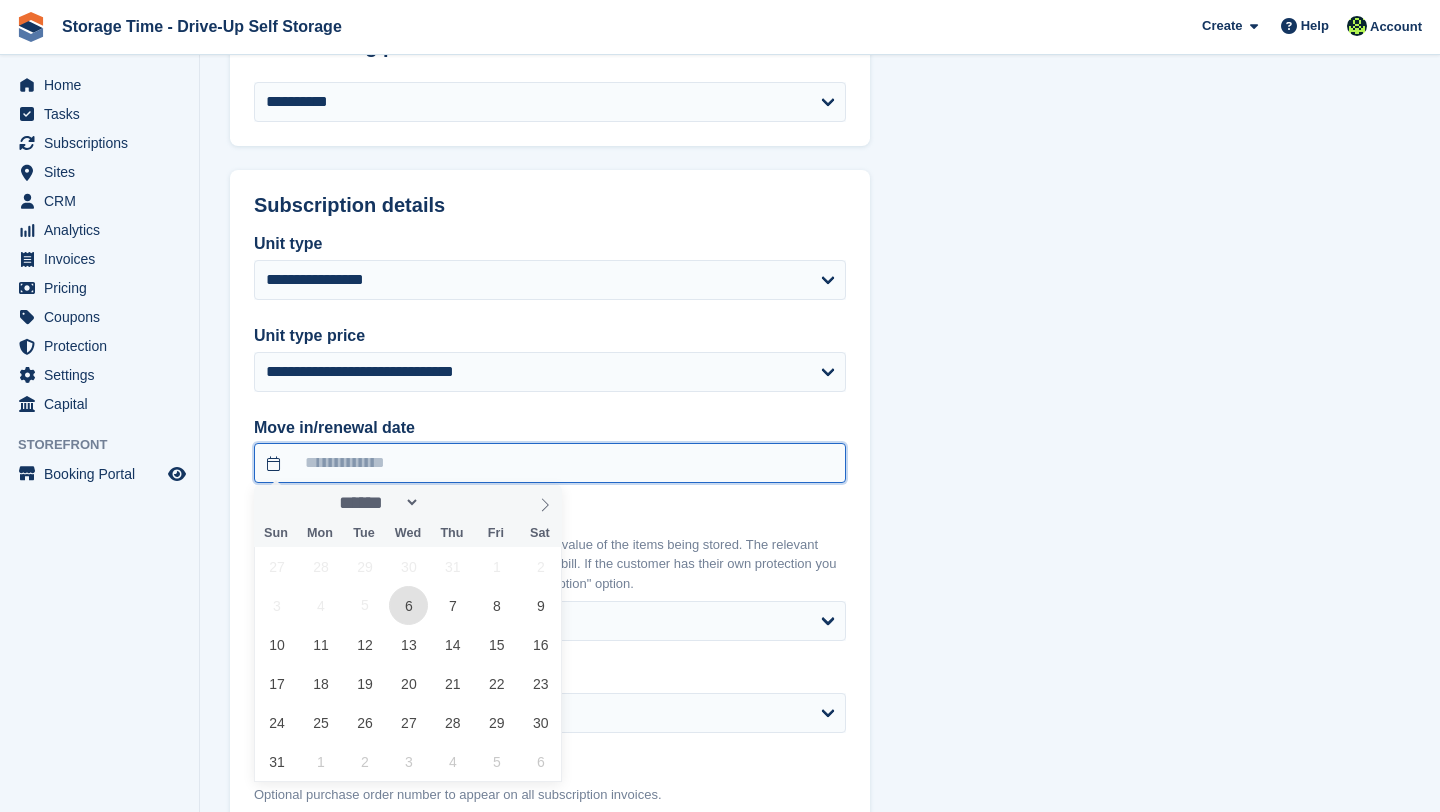 type on "**********" 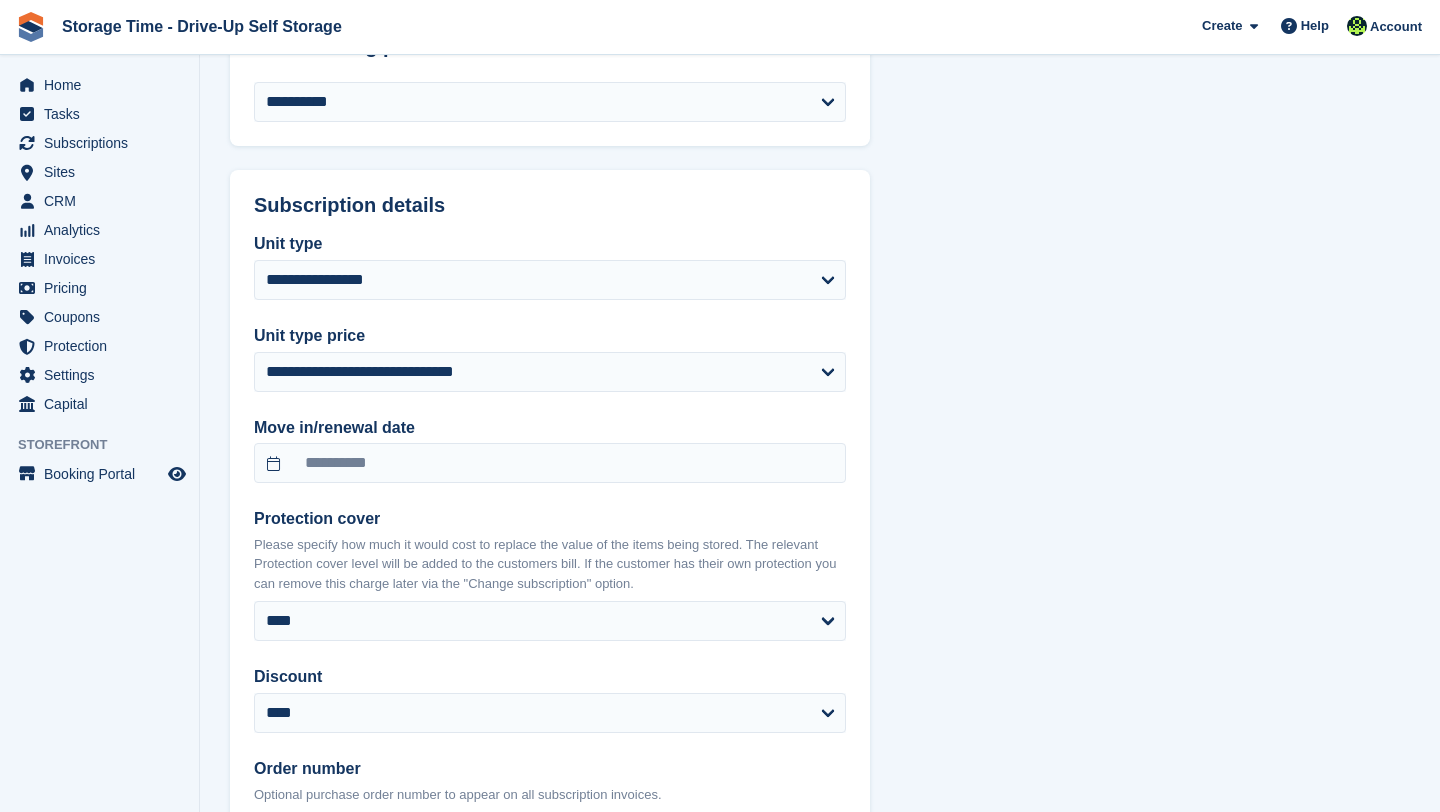 click on "**********" at bounding box center (820, 288) 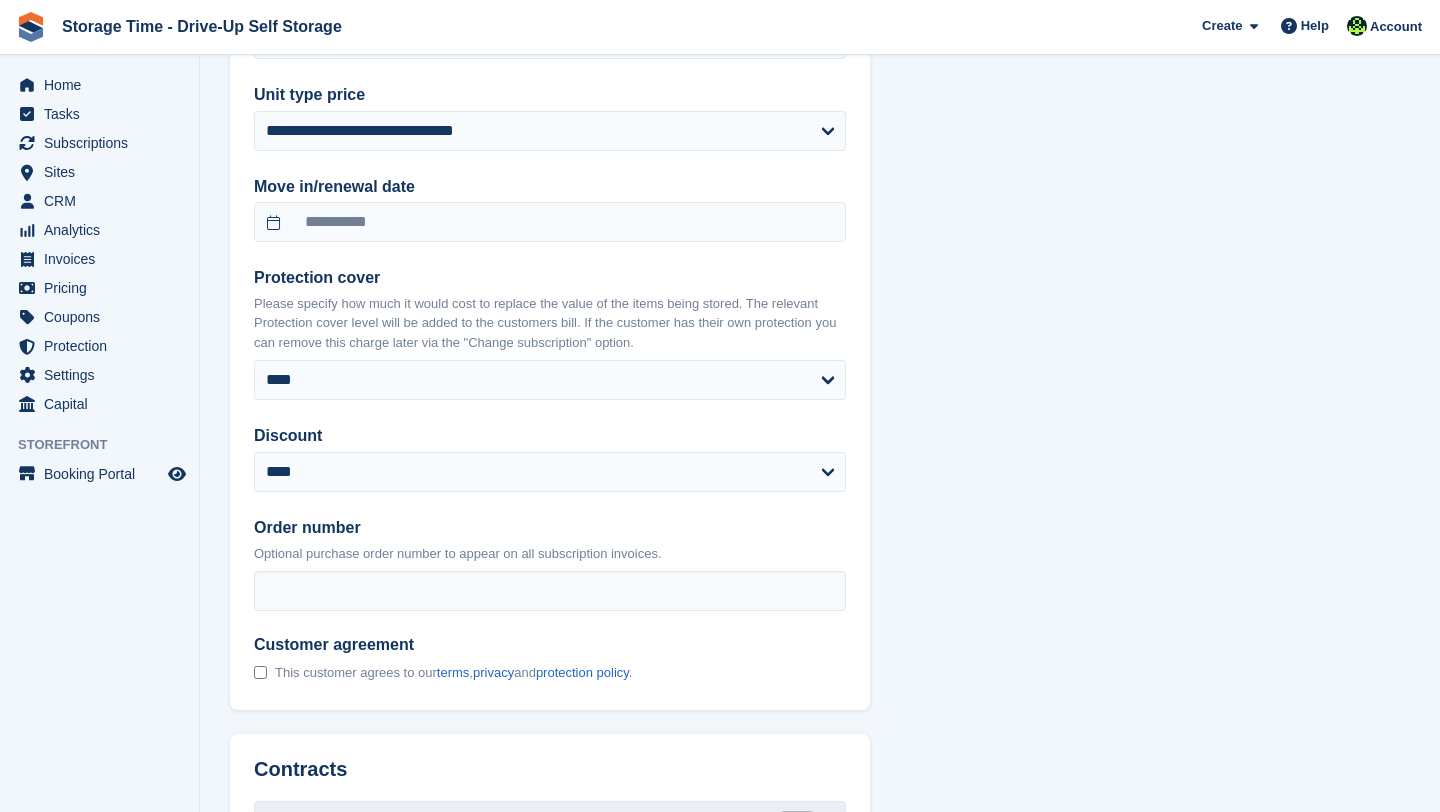 scroll, scrollTop: 1960, scrollLeft: 0, axis: vertical 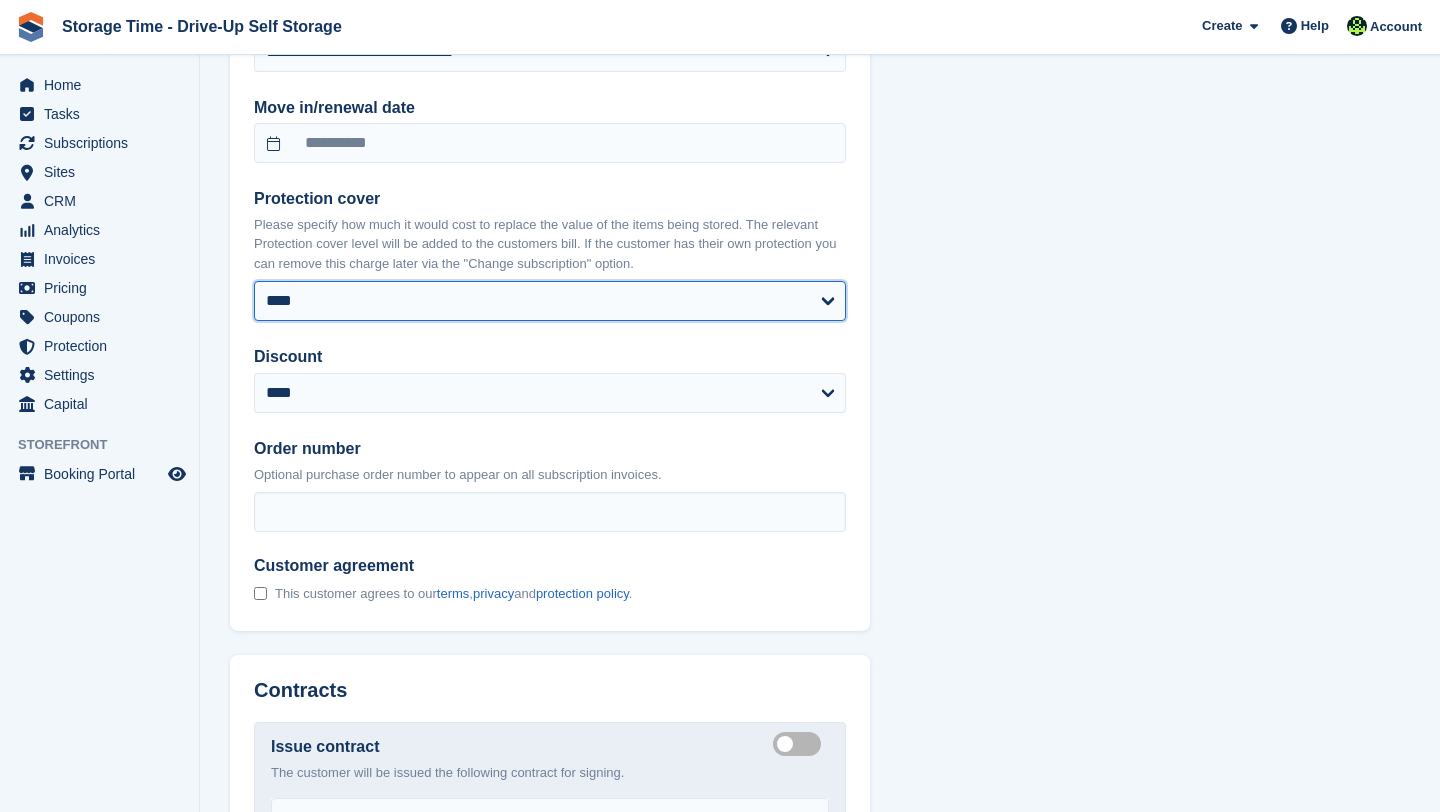 click on "****
******
******
******
******
*******
*******
*******" at bounding box center (550, 301) 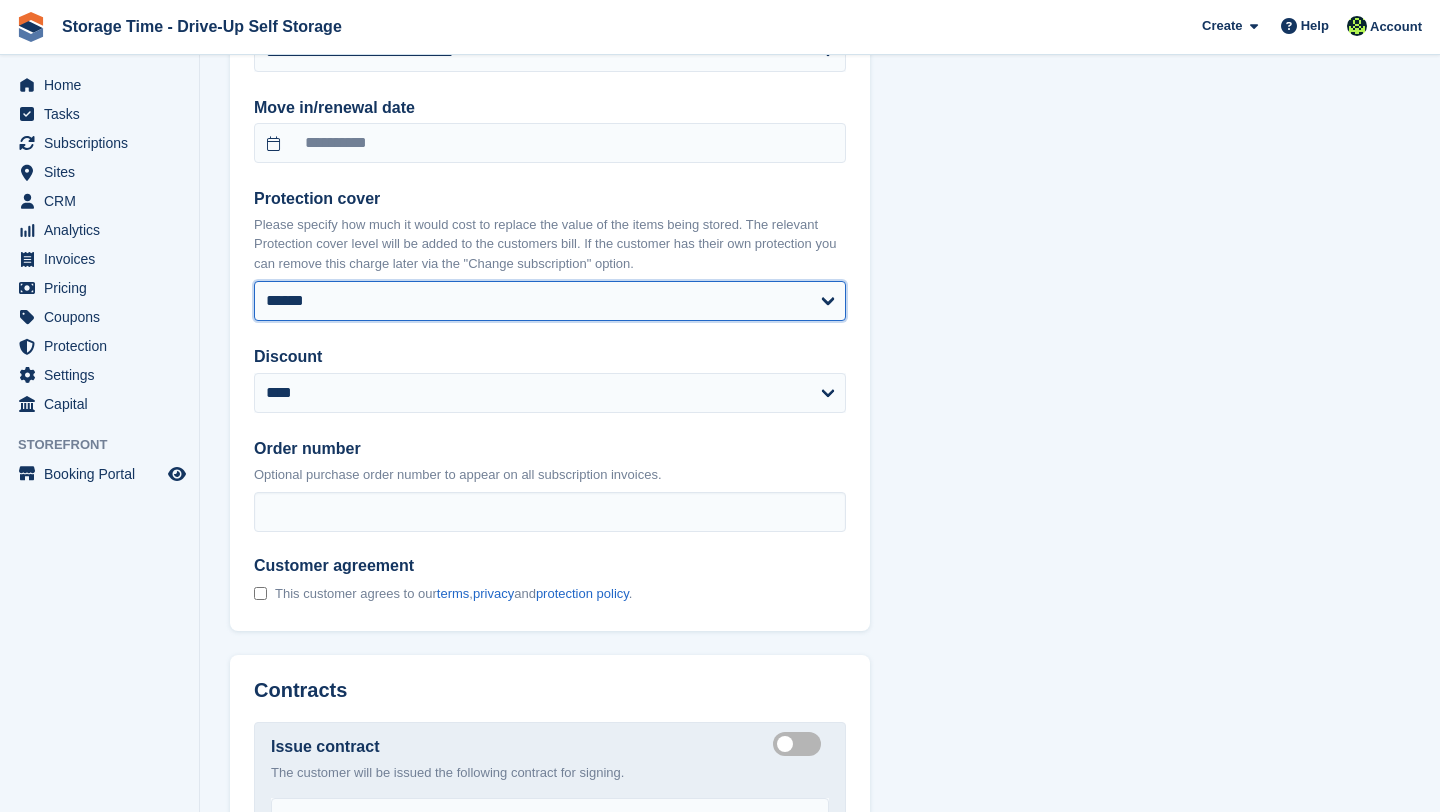 select on "**********" 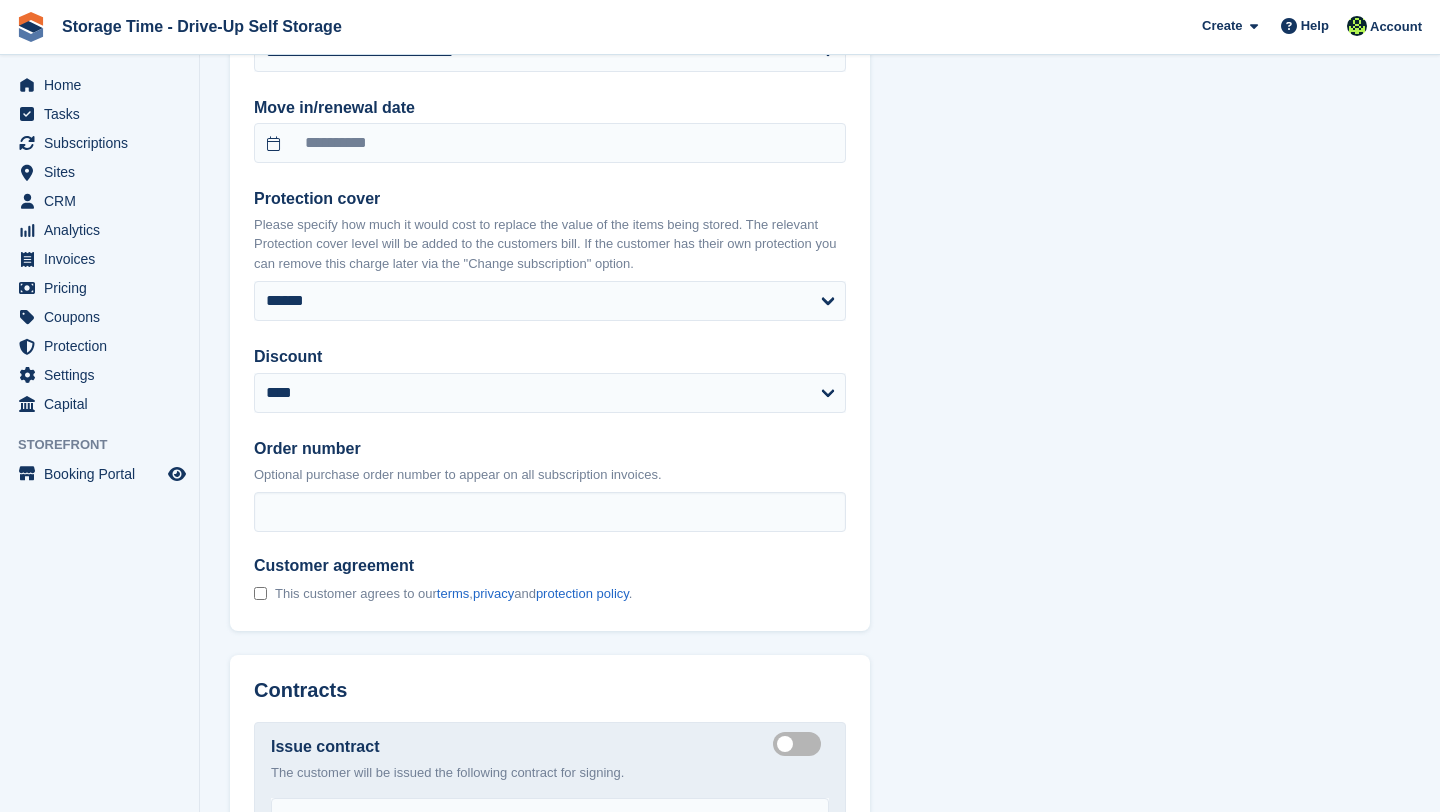 click on "**********" at bounding box center (550, 263) 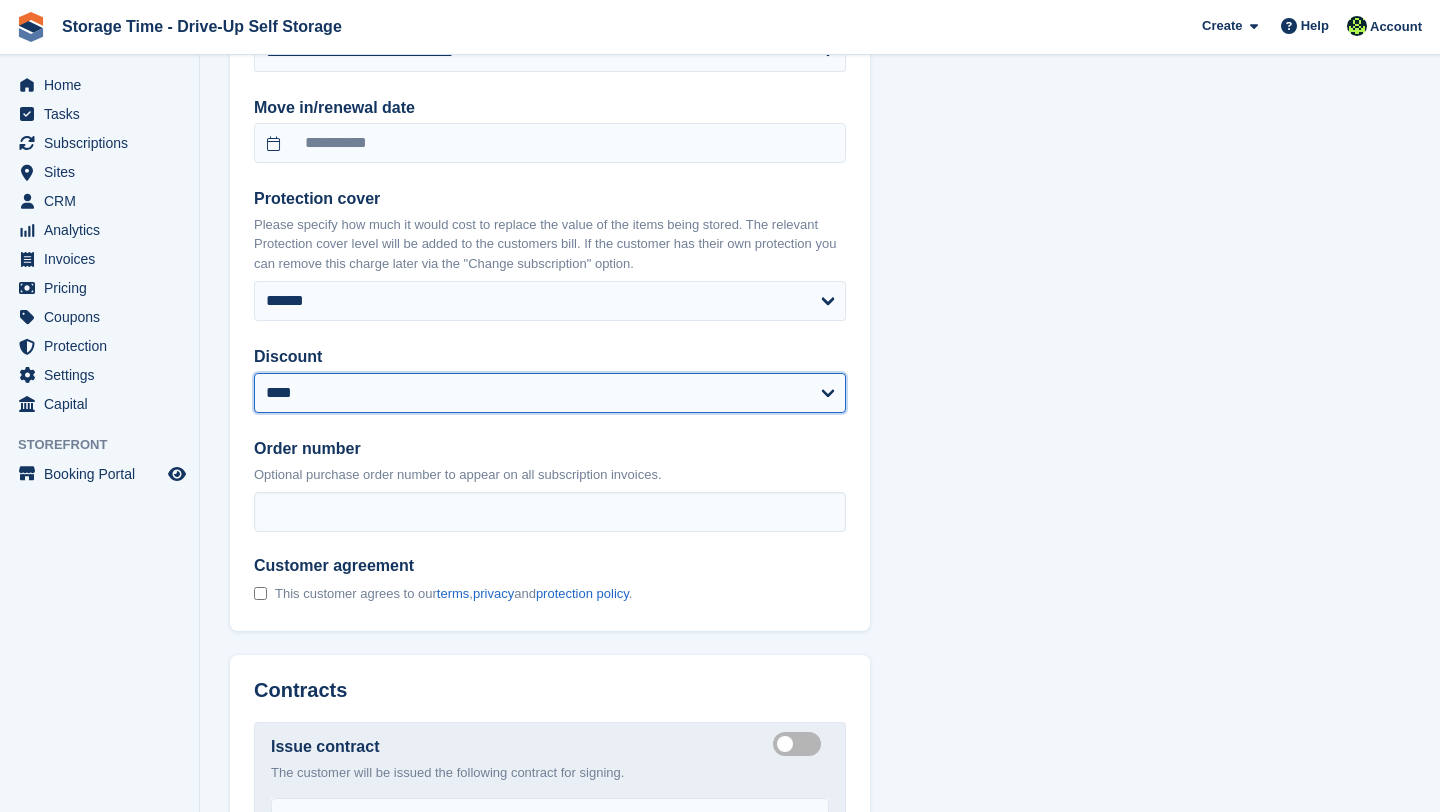 click on "**********" at bounding box center [550, 393] 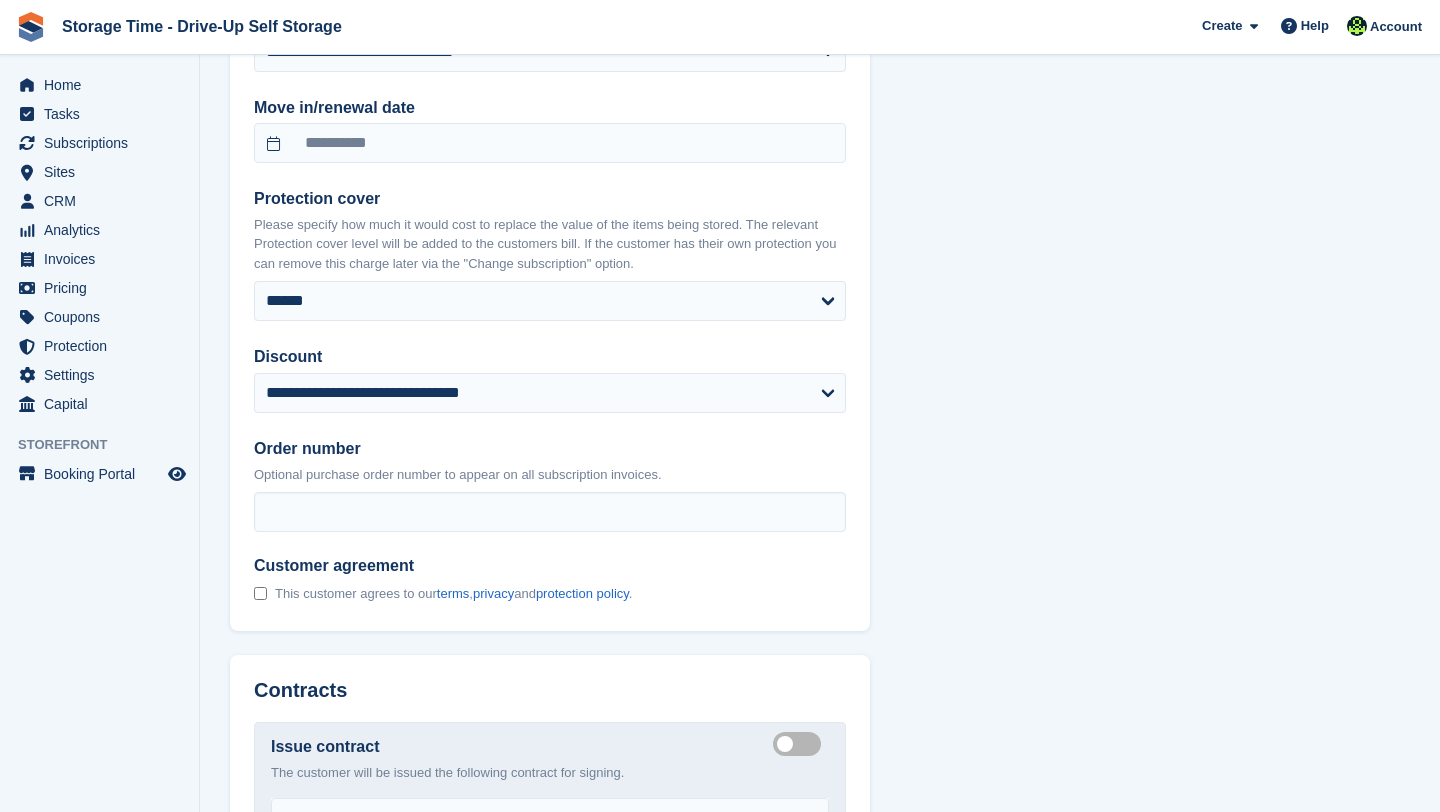 click on "**********" at bounding box center [820, -19] 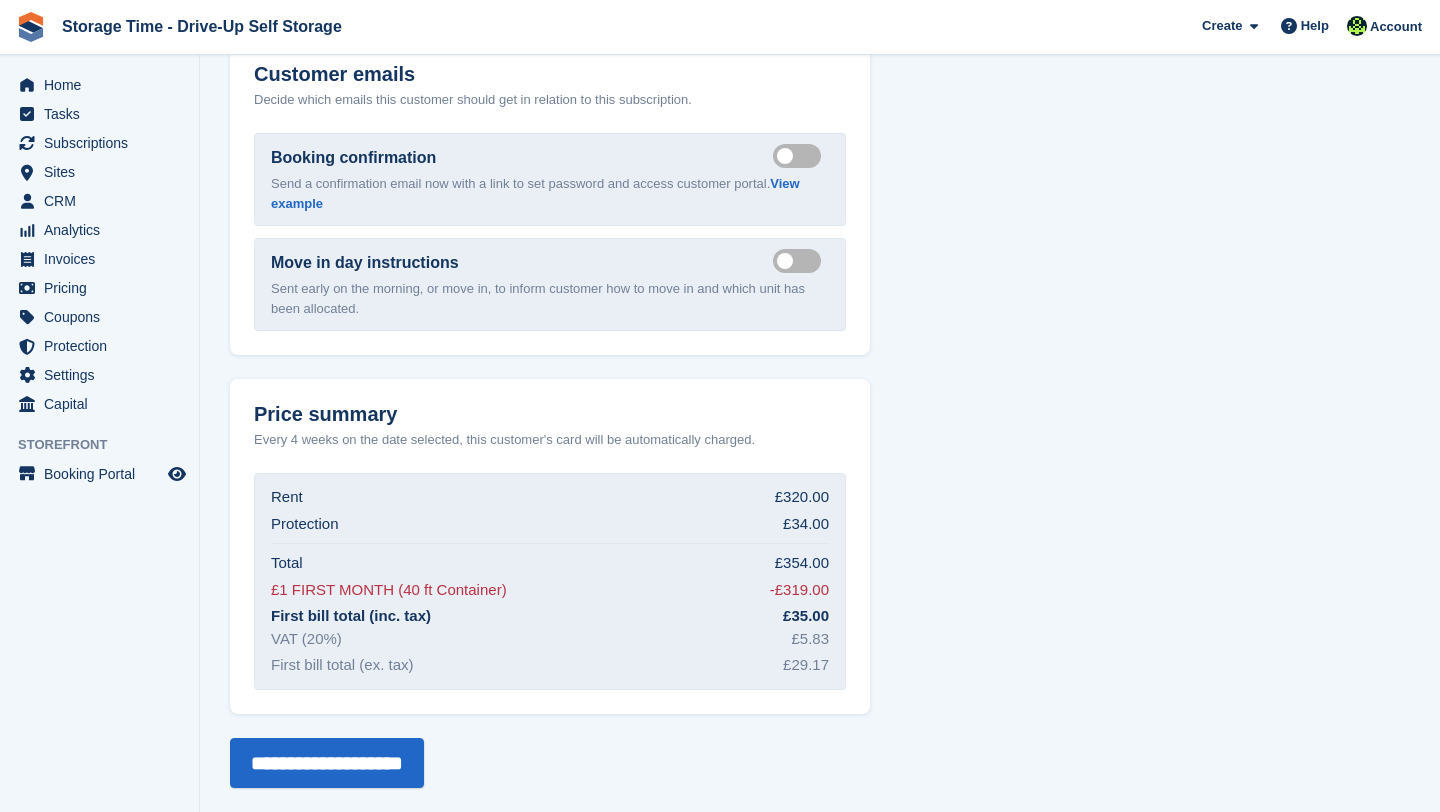 scroll, scrollTop: 2849, scrollLeft: 0, axis: vertical 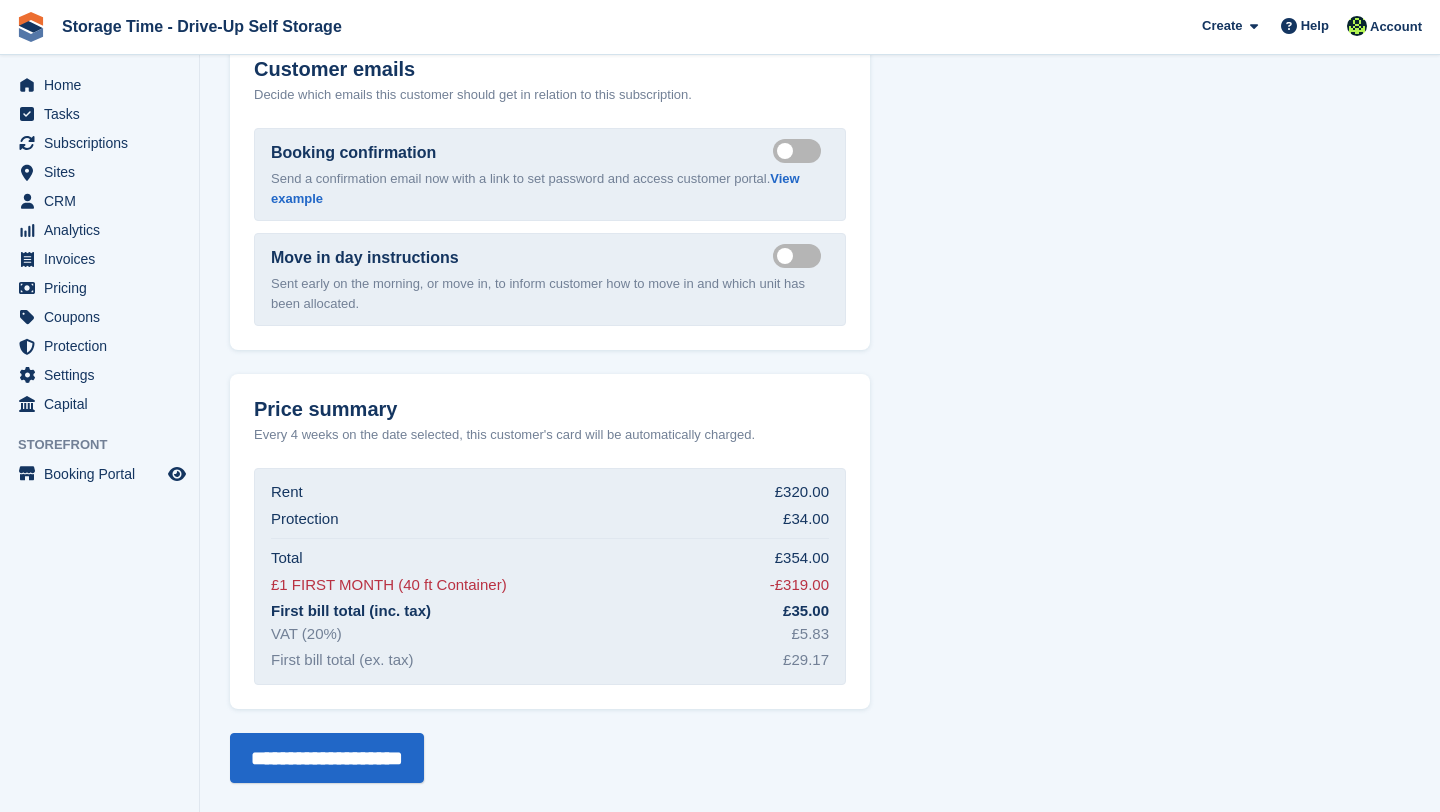 drag, startPoint x: 455, startPoint y: 710, endPoint x: 474, endPoint y: 716, distance: 19.924858 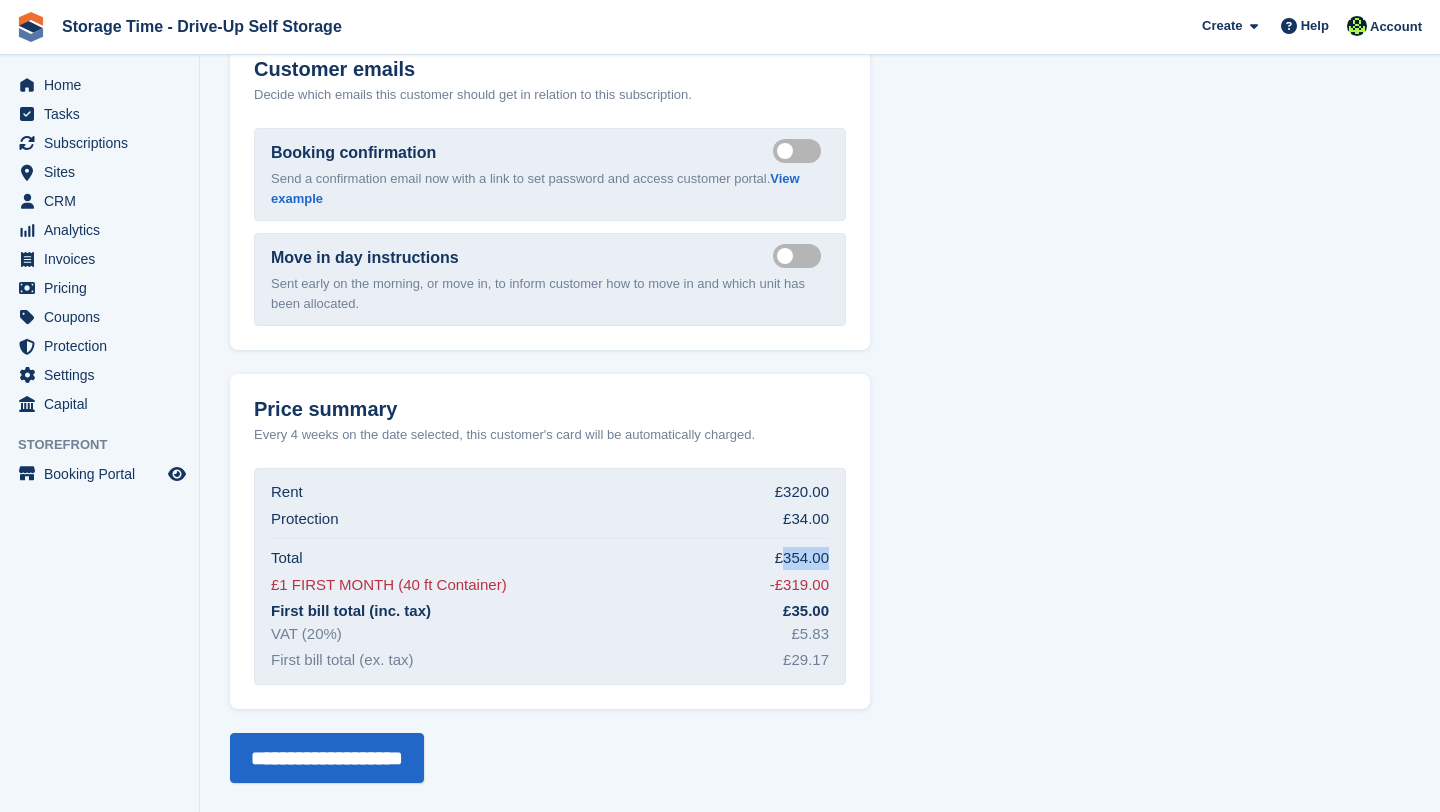 drag, startPoint x: 780, startPoint y: 560, endPoint x: 842, endPoint y: 564, distance: 62.1289 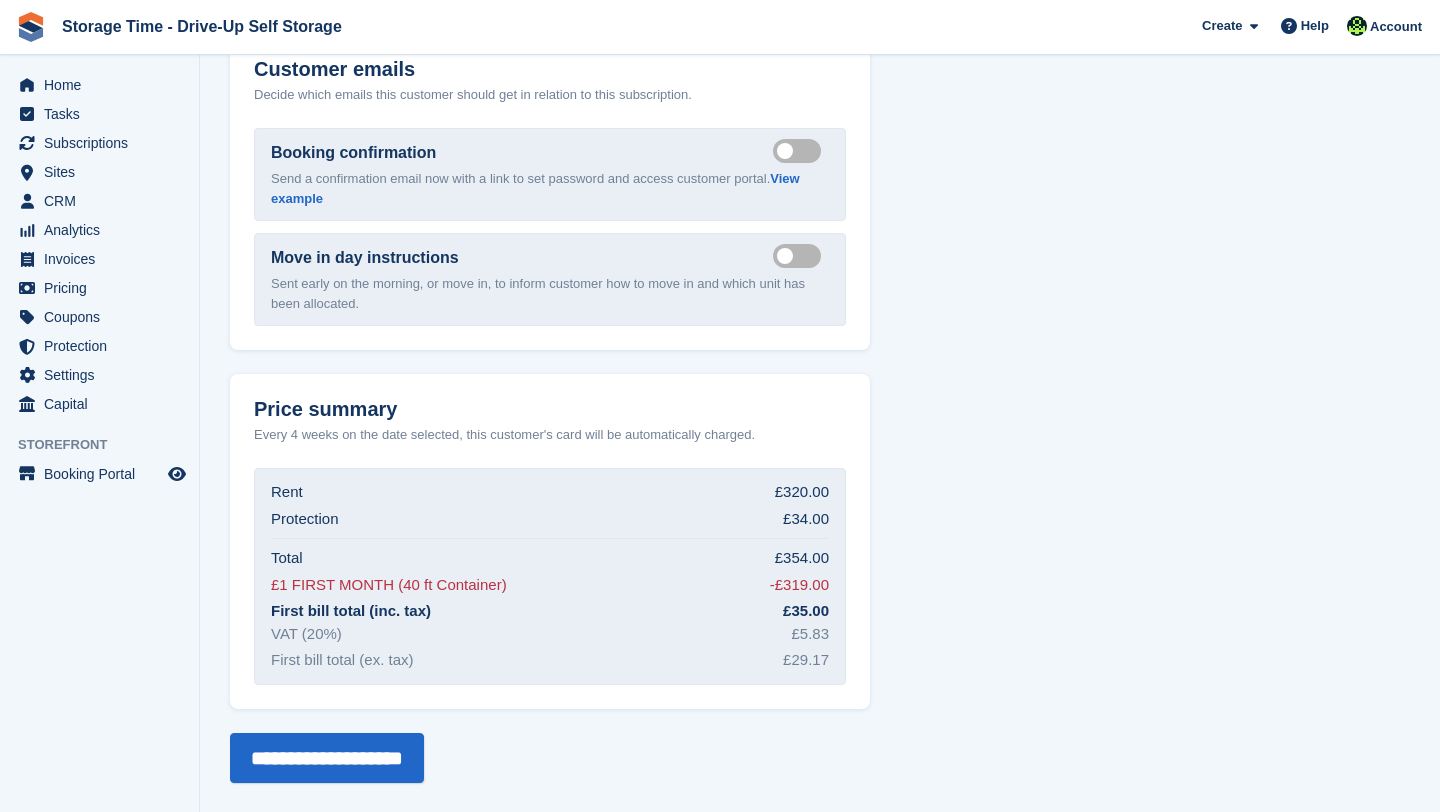 click on "Rent
£320.00
Protection
£34.00
Total
£354.00
£1 FIRST MONTH (40 ft Container)
-£319.00
First bill total
(inc. tax)
£35.00
VAT (20%)
£5.83
First bill total
(ex. tax)
£29.17" at bounding box center [550, 576] 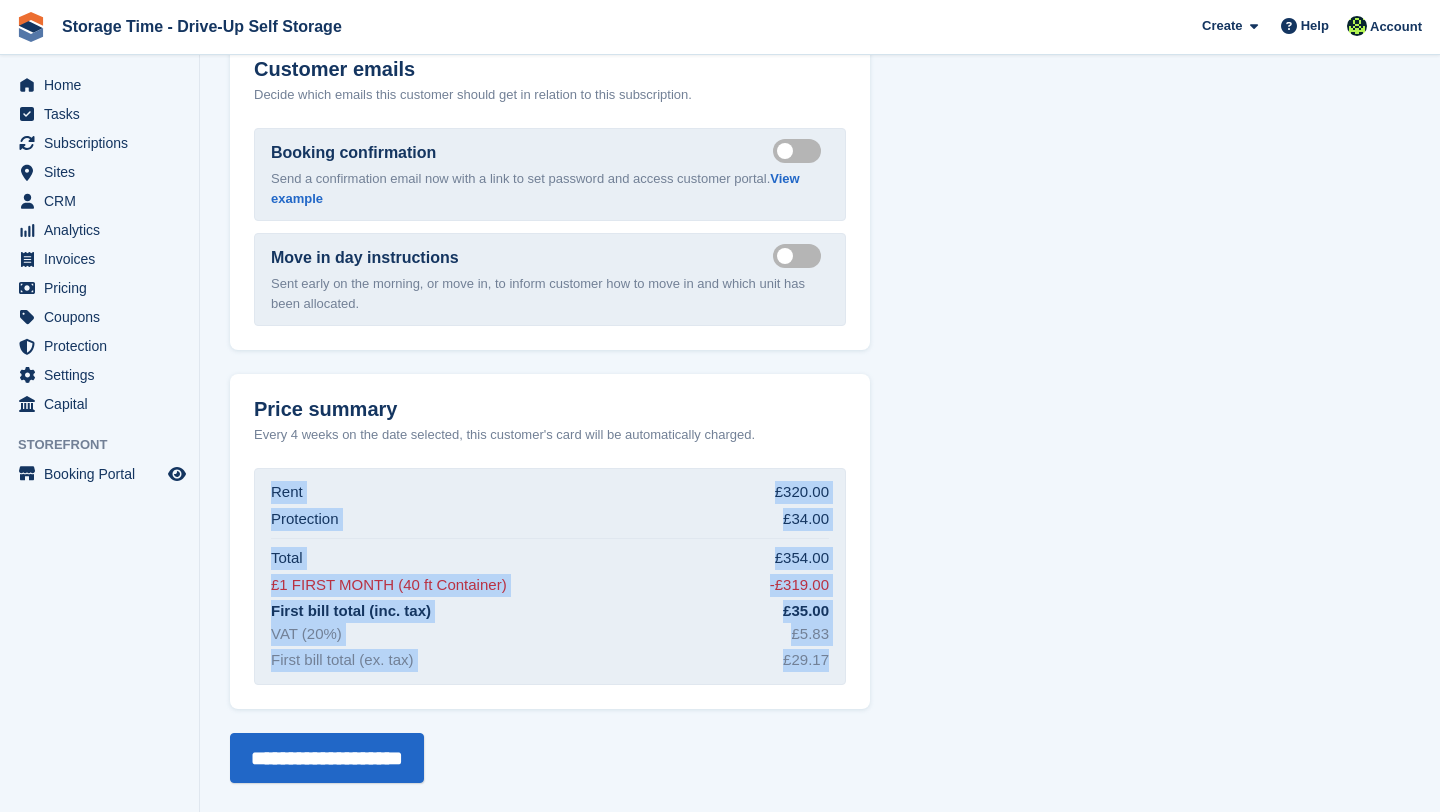 drag, startPoint x: 835, startPoint y: 665, endPoint x: 269, endPoint y: 502, distance: 589.0034 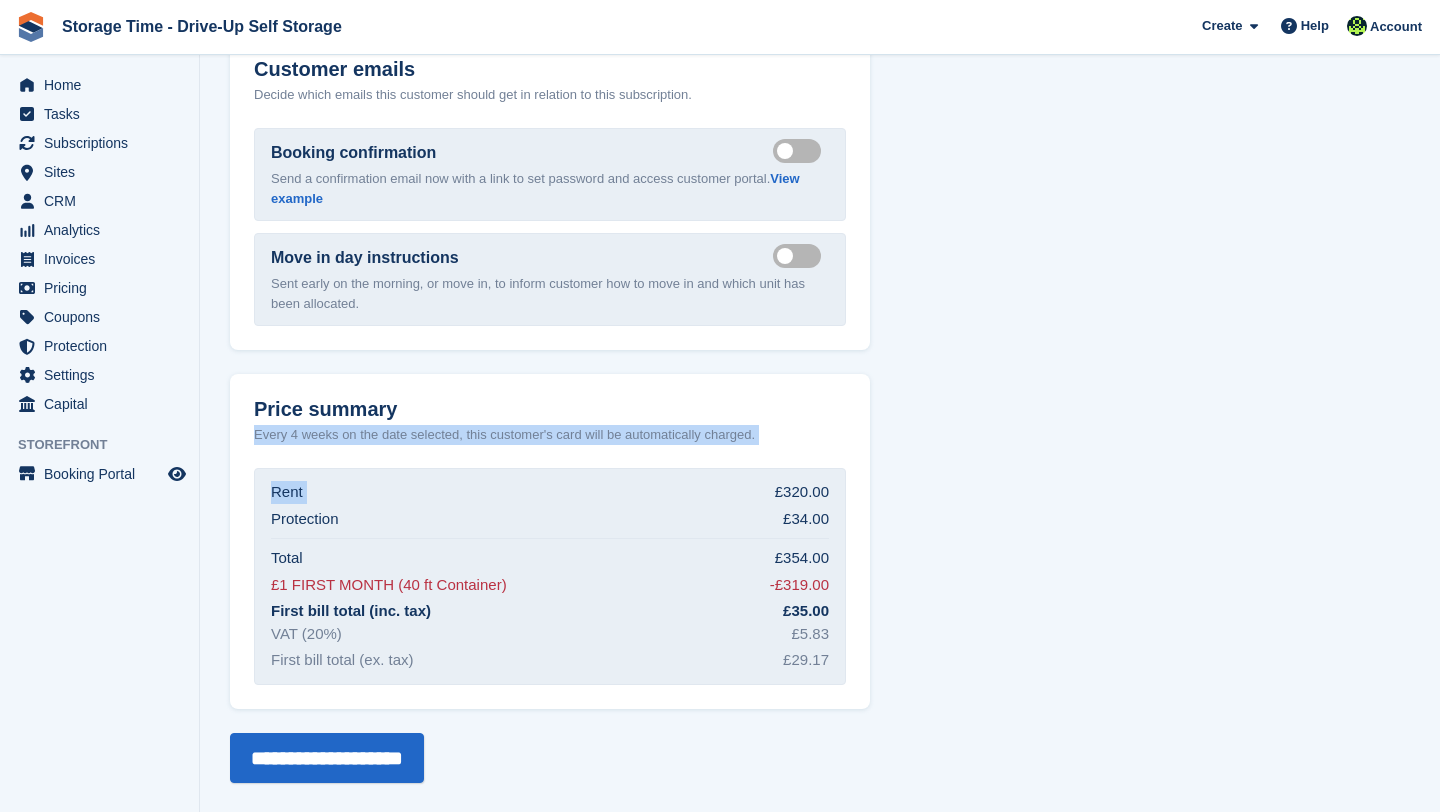drag, startPoint x: 815, startPoint y: 424, endPoint x: 762, endPoint y: 460, distance: 64.070274 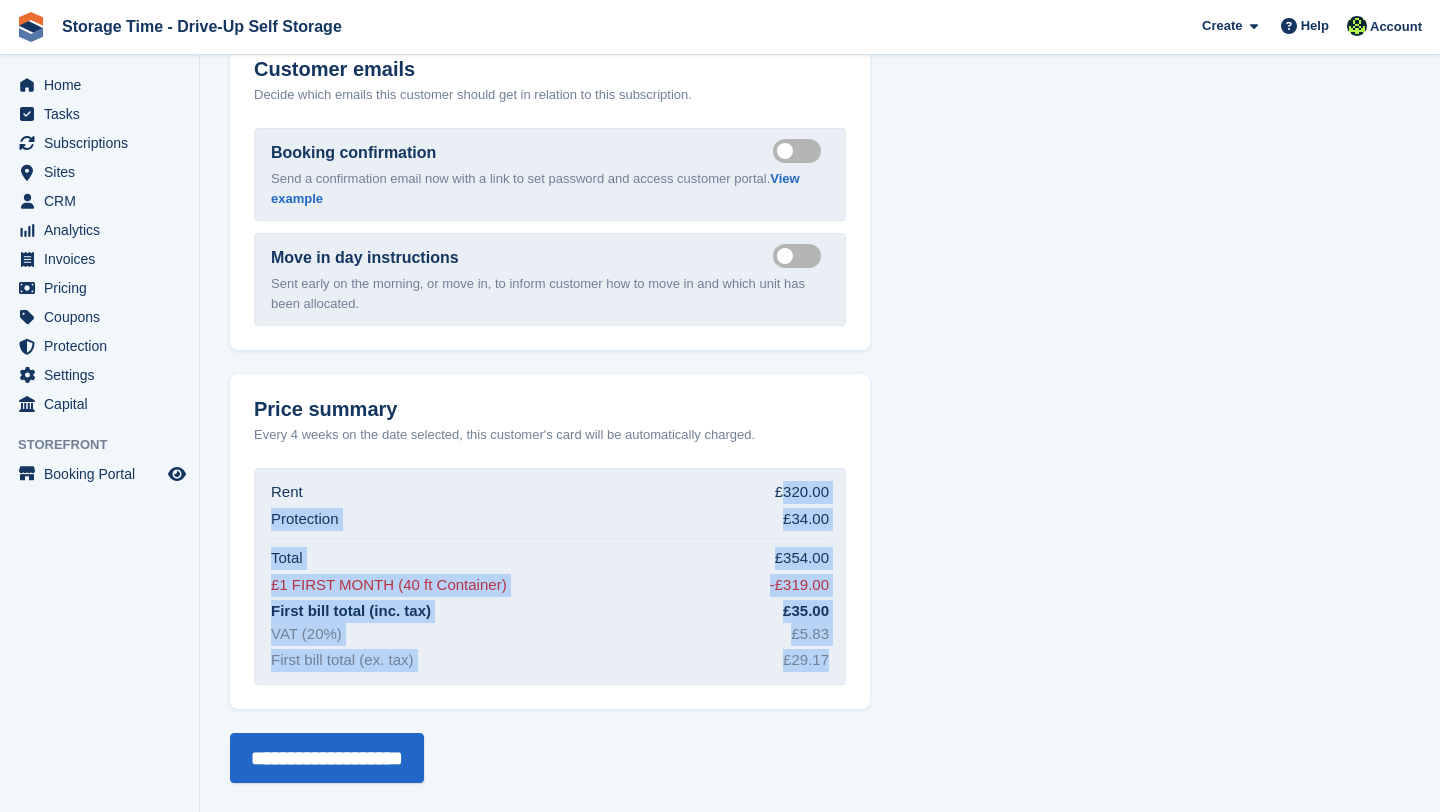 drag, startPoint x: 780, startPoint y: 487, endPoint x: 829, endPoint y: 681, distance: 200.09248 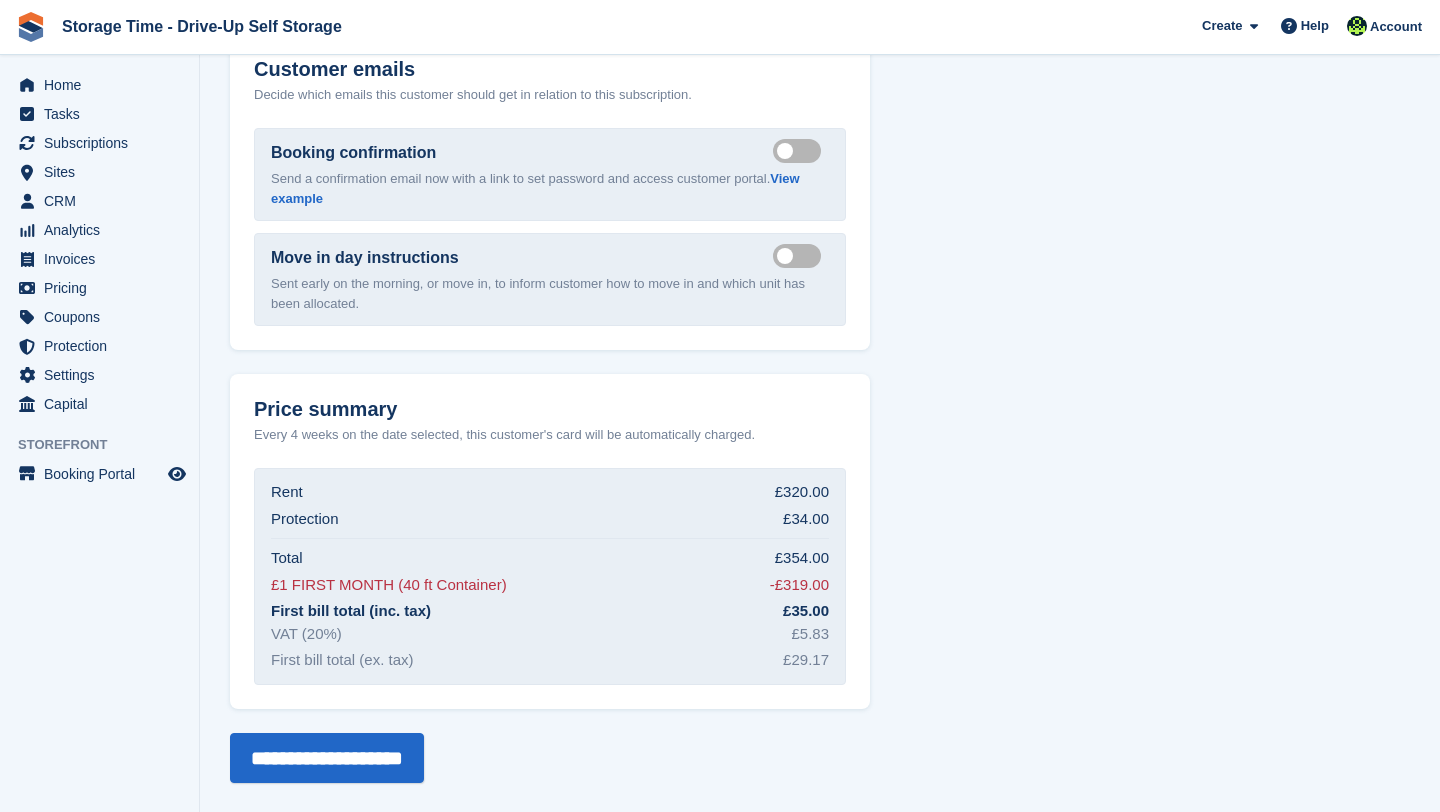 drag, startPoint x: 834, startPoint y: 681, endPoint x: 433, endPoint y: 726, distance: 403.51703 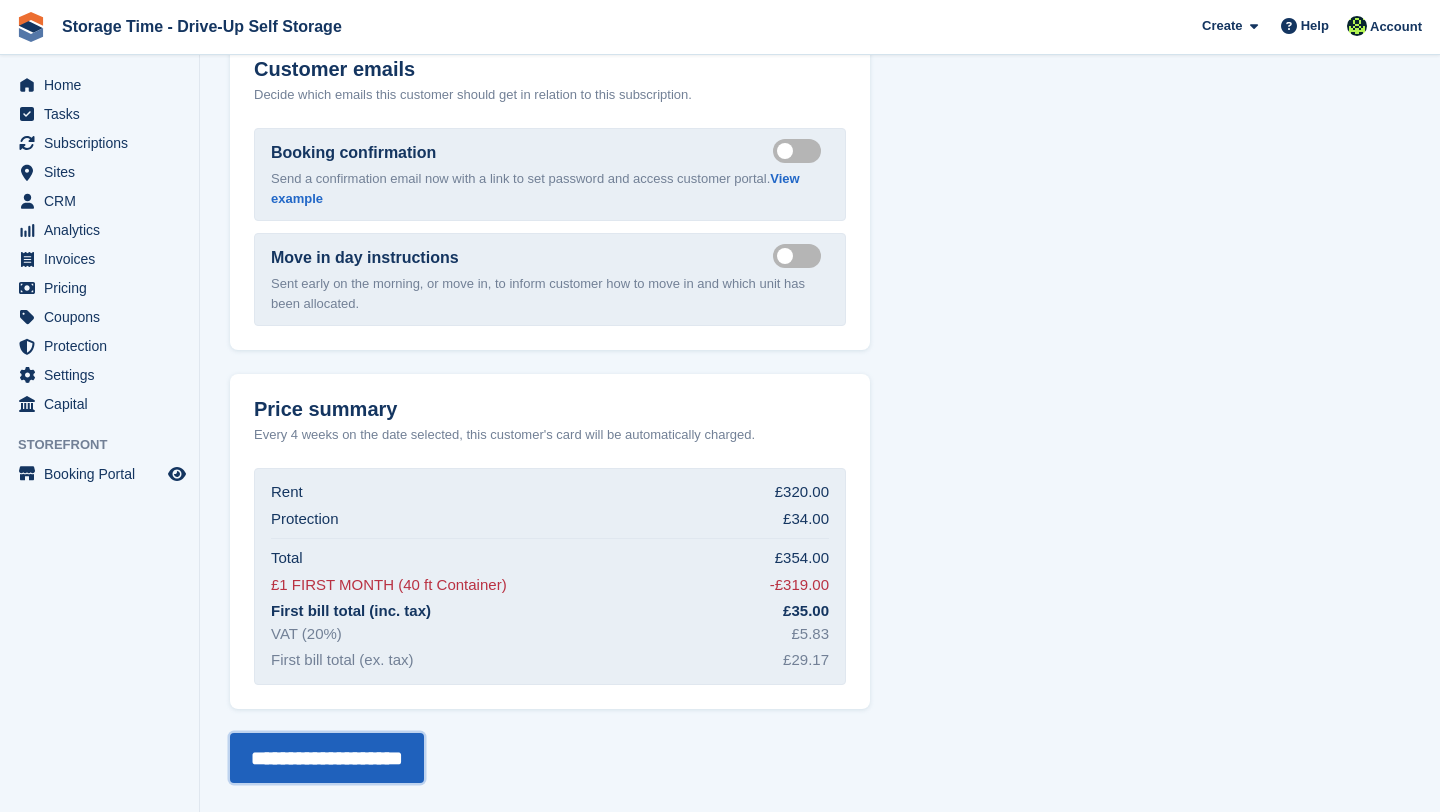 click on "**********" at bounding box center [327, 758] 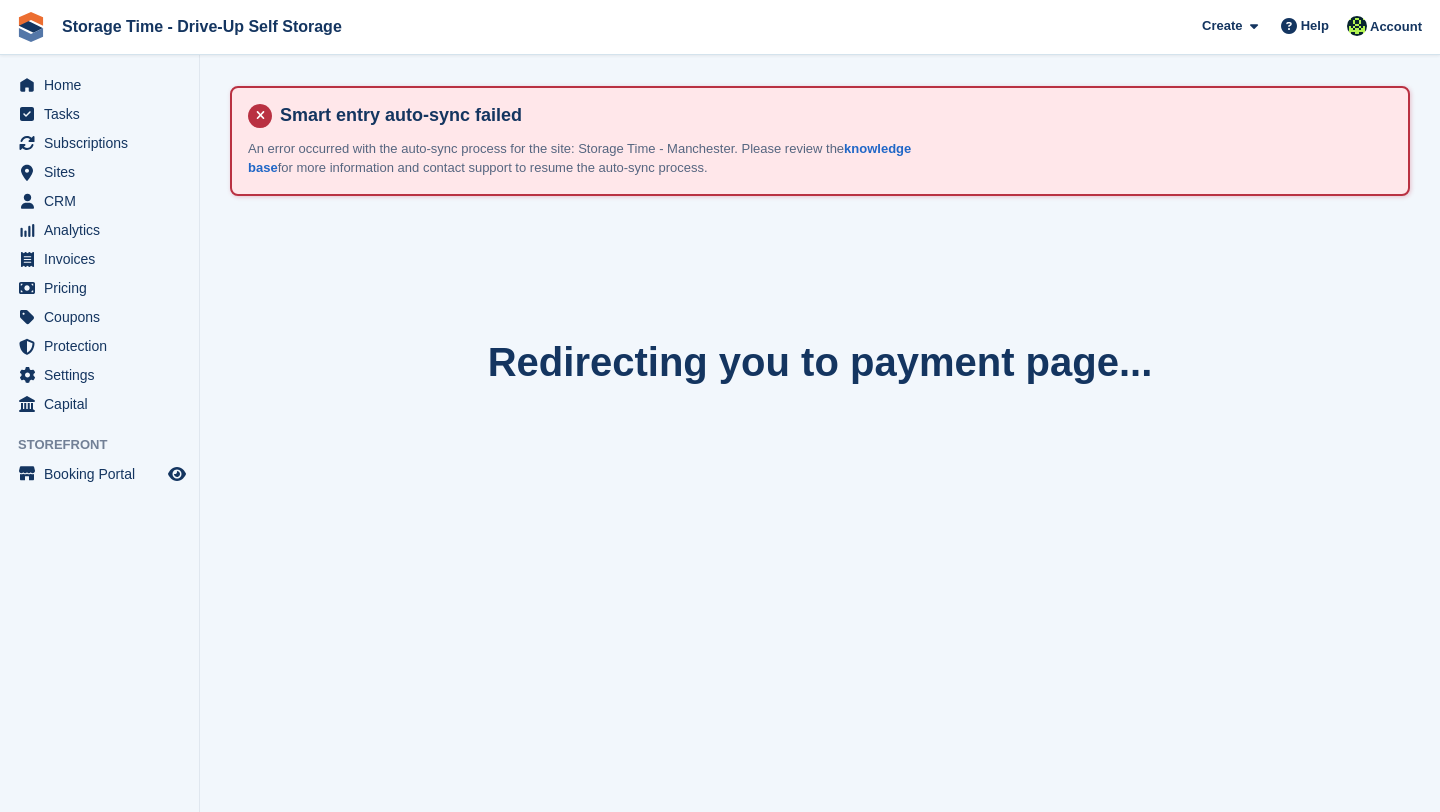 scroll, scrollTop: 0, scrollLeft: 0, axis: both 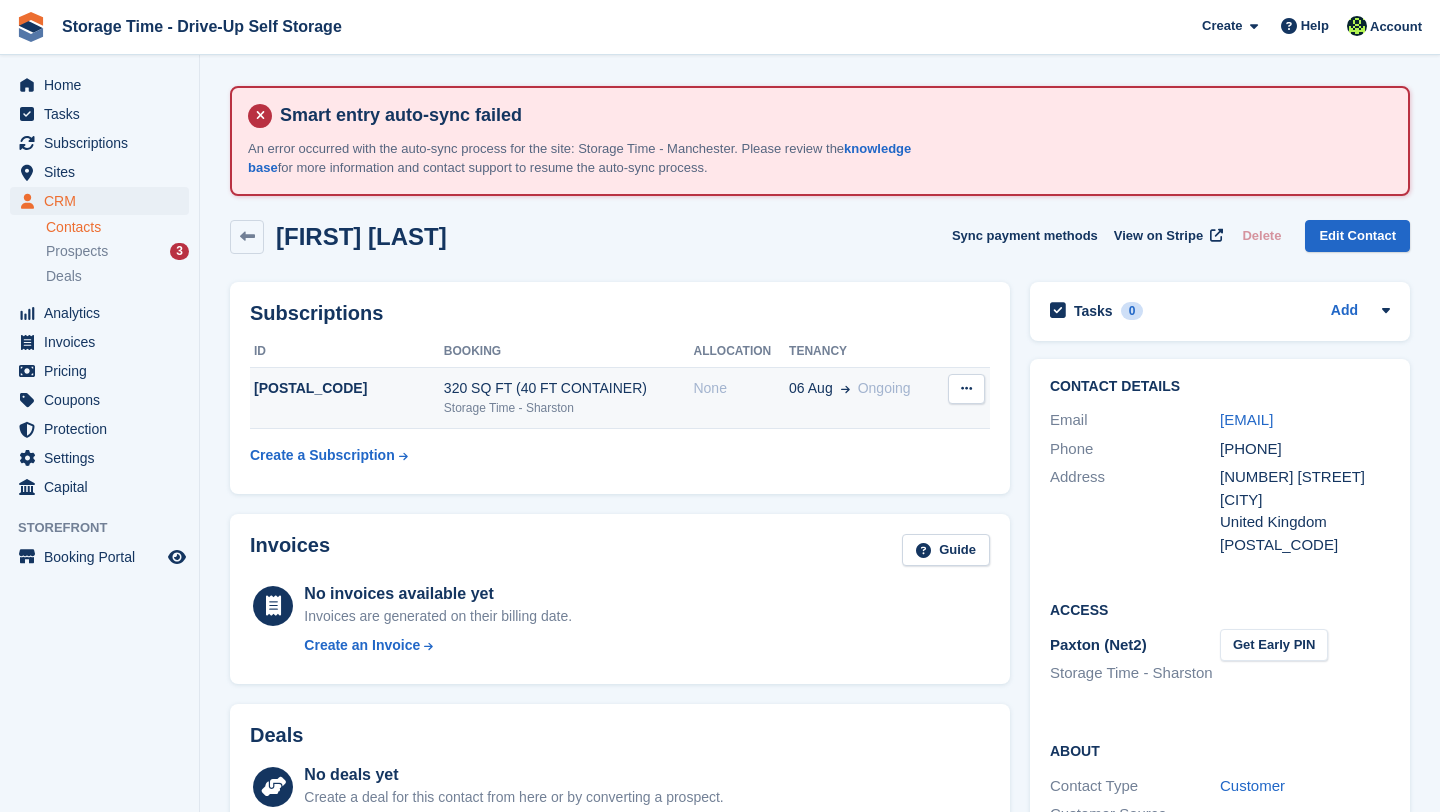 click on "320 SQ FT (40 FT CONTAINER)" at bounding box center [569, 388] 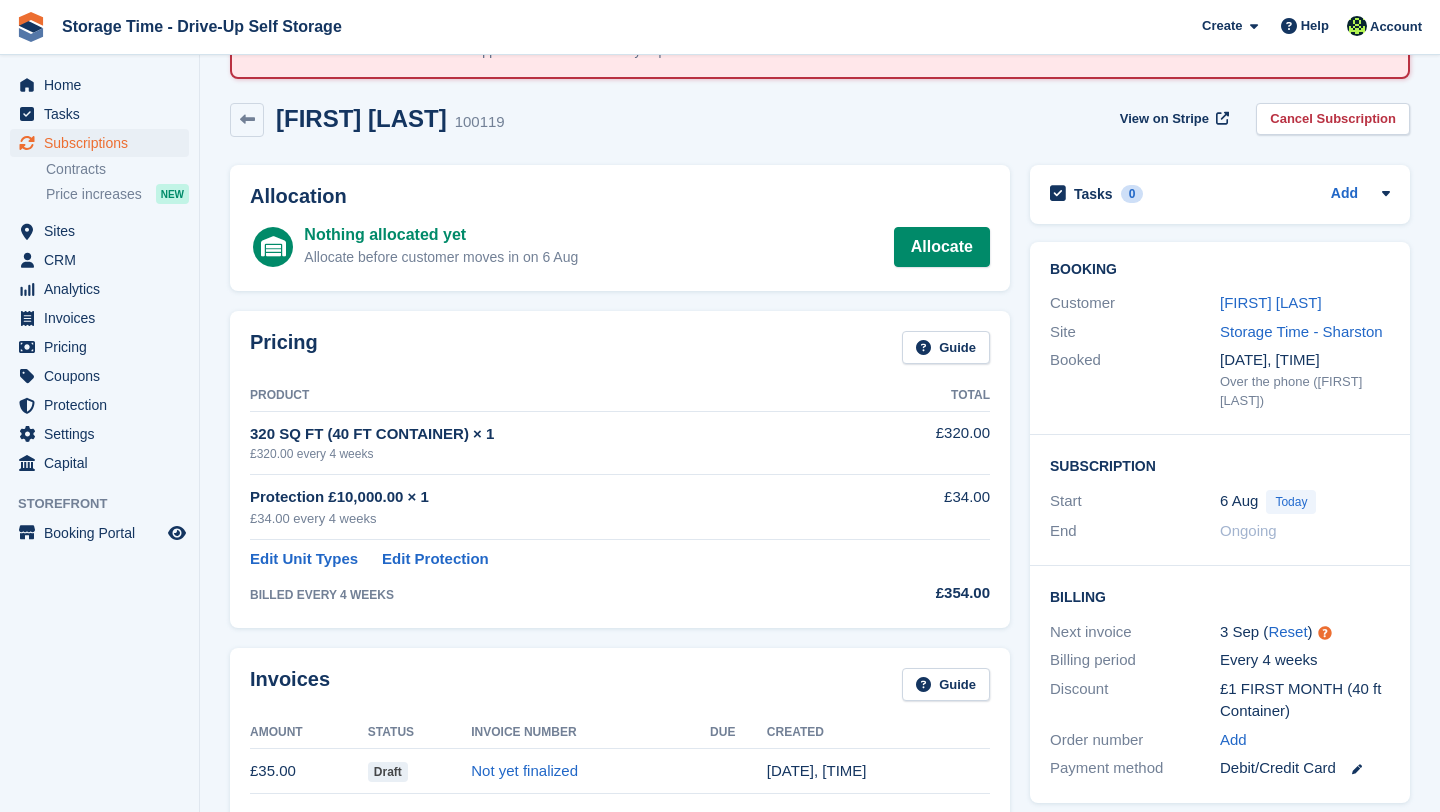 scroll, scrollTop: 120, scrollLeft: 0, axis: vertical 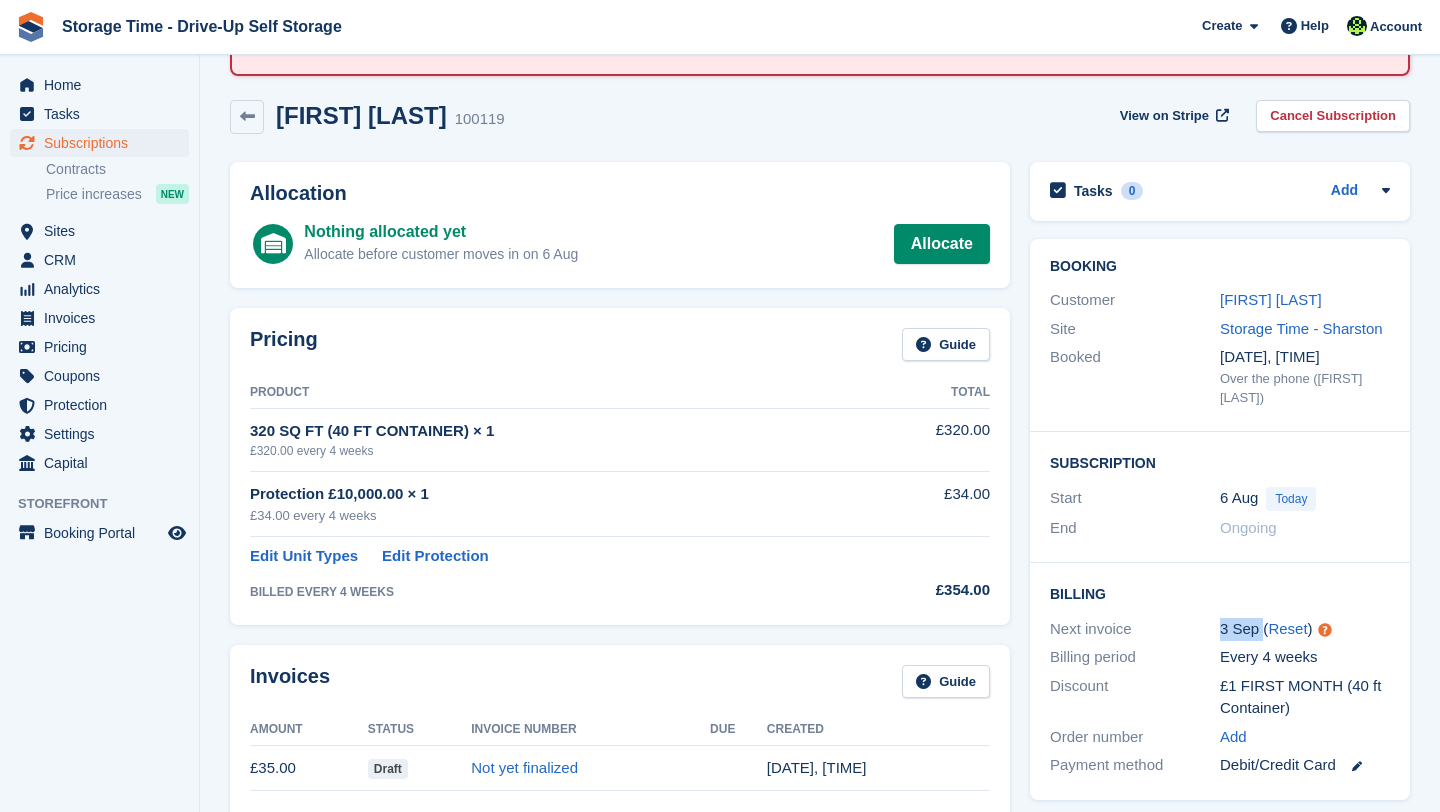 drag, startPoint x: 1176, startPoint y: 628, endPoint x: 1256, endPoint y: 633, distance: 80.1561 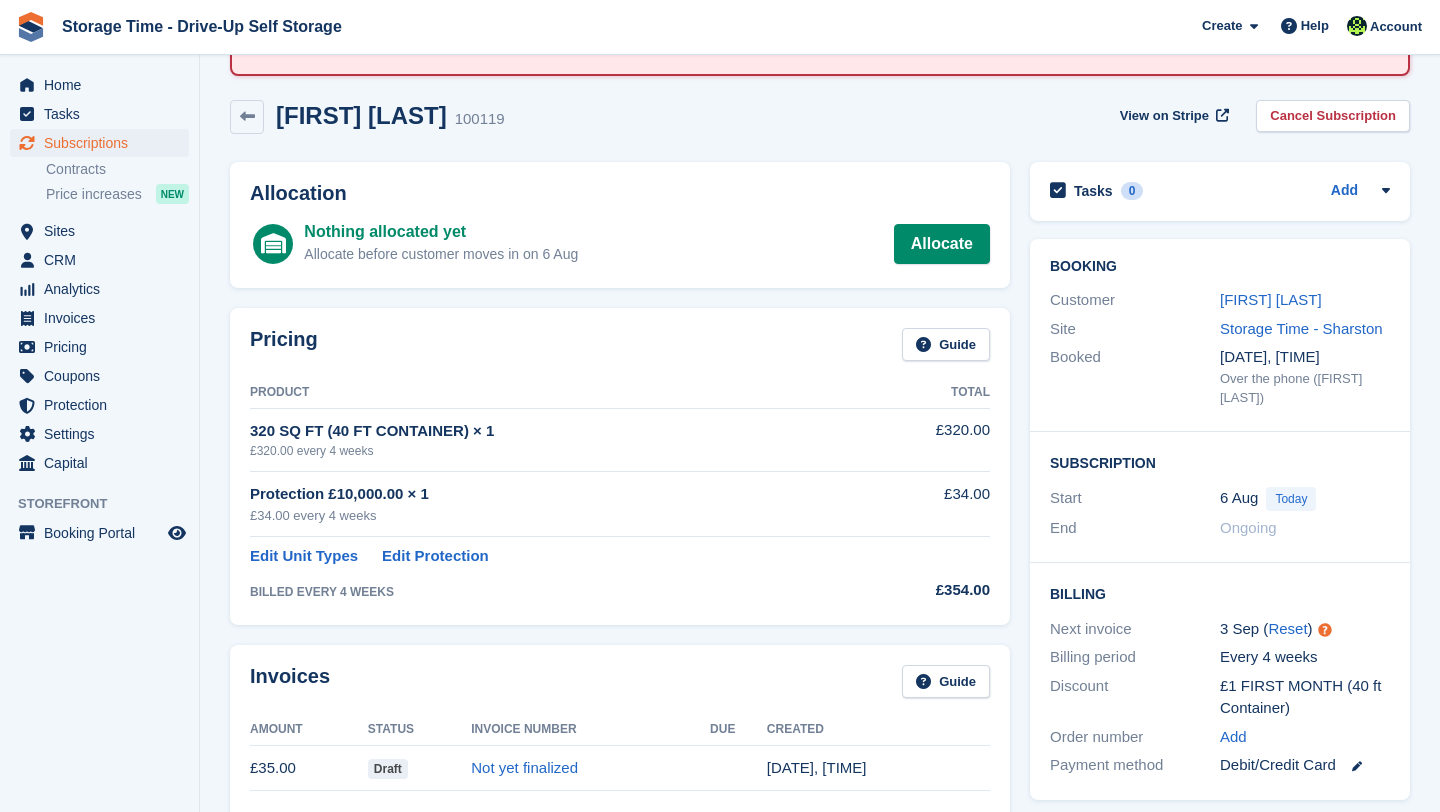 click on "Billing" at bounding box center [1220, 593] 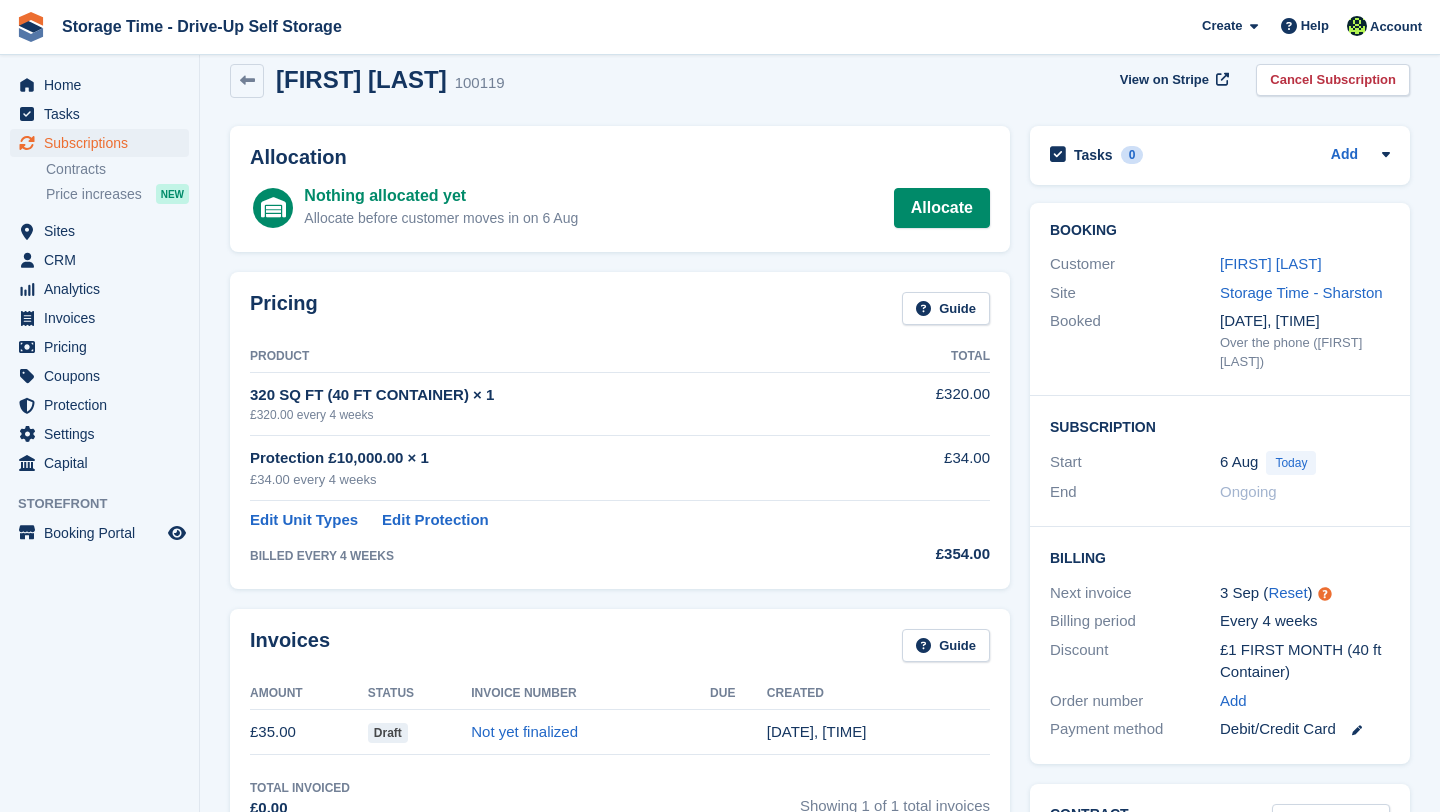 scroll, scrollTop: 160, scrollLeft: 0, axis: vertical 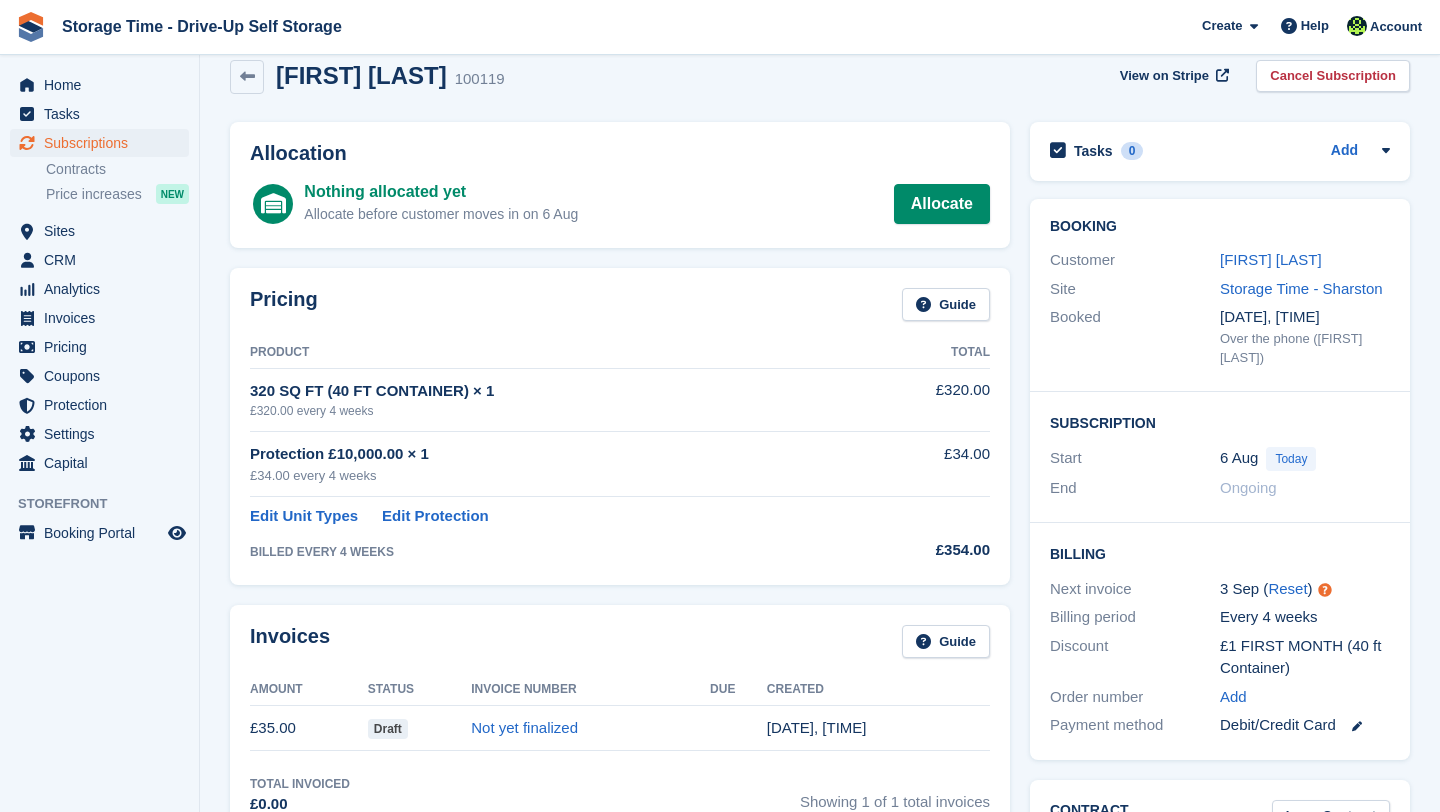 click on "Next invoice
[DATE]
( Reset )" at bounding box center (1220, 589) 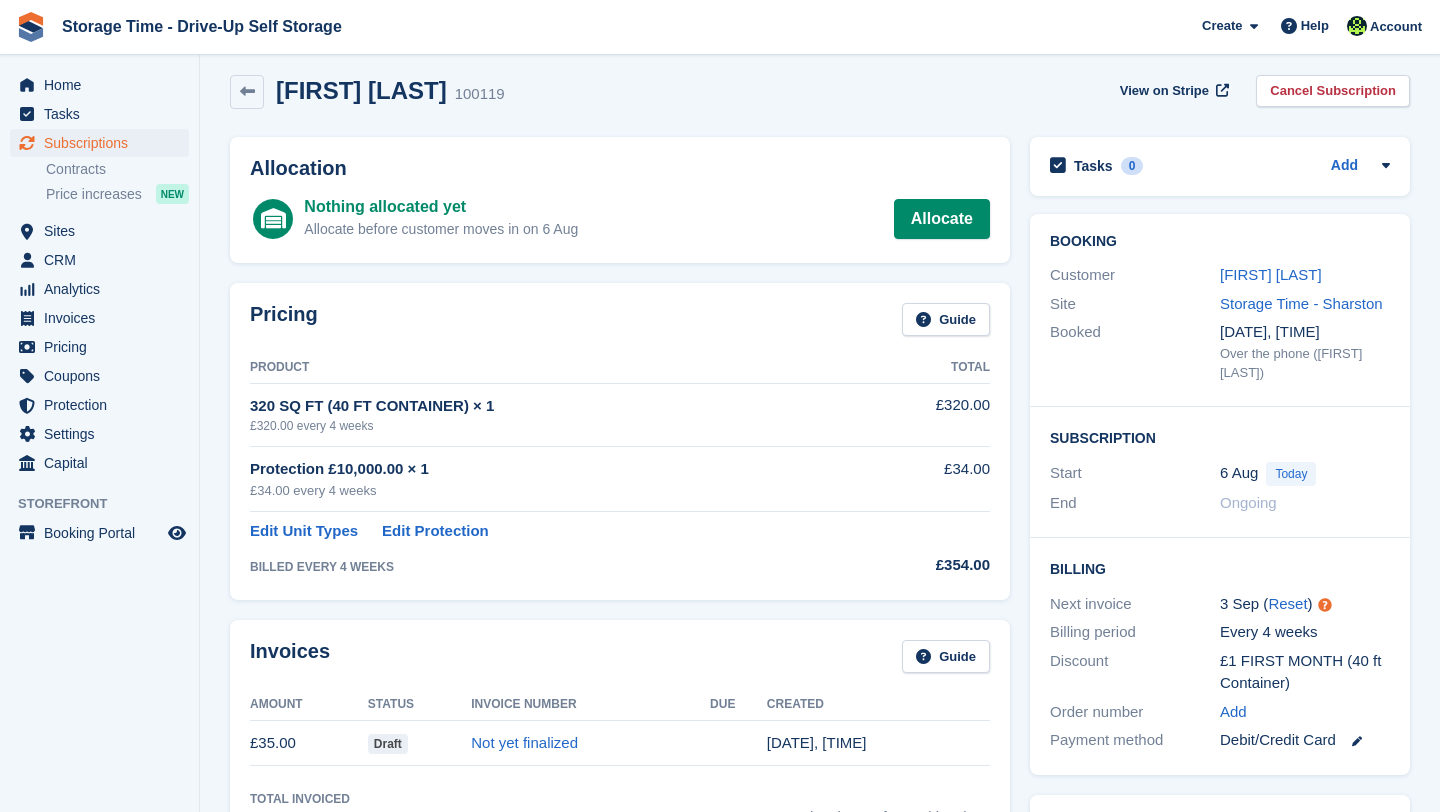 scroll, scrollTop: 120, scrollLeft: 0, axis: vertical 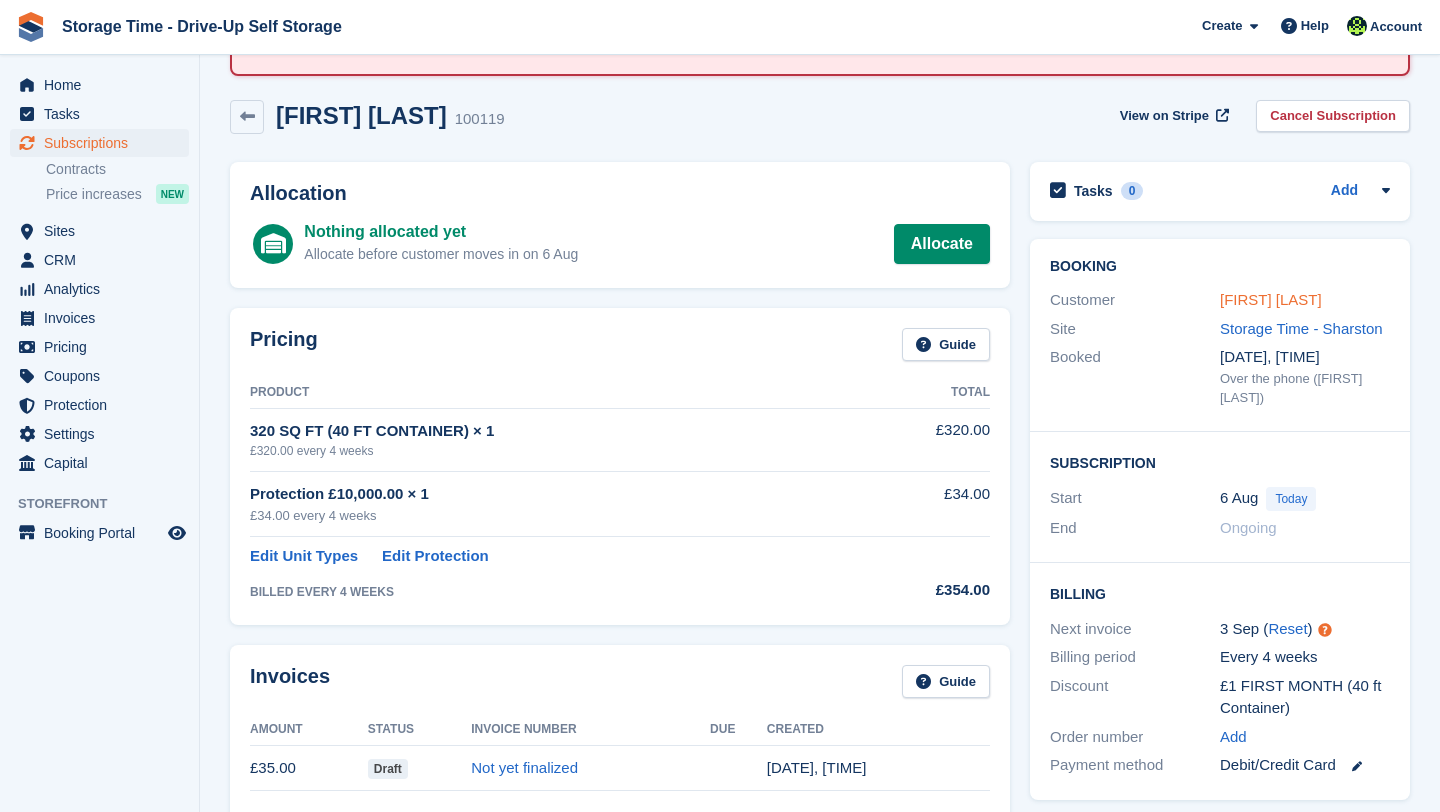click on "[FIRST] [LAST]" at bounding box center (1271, 299) 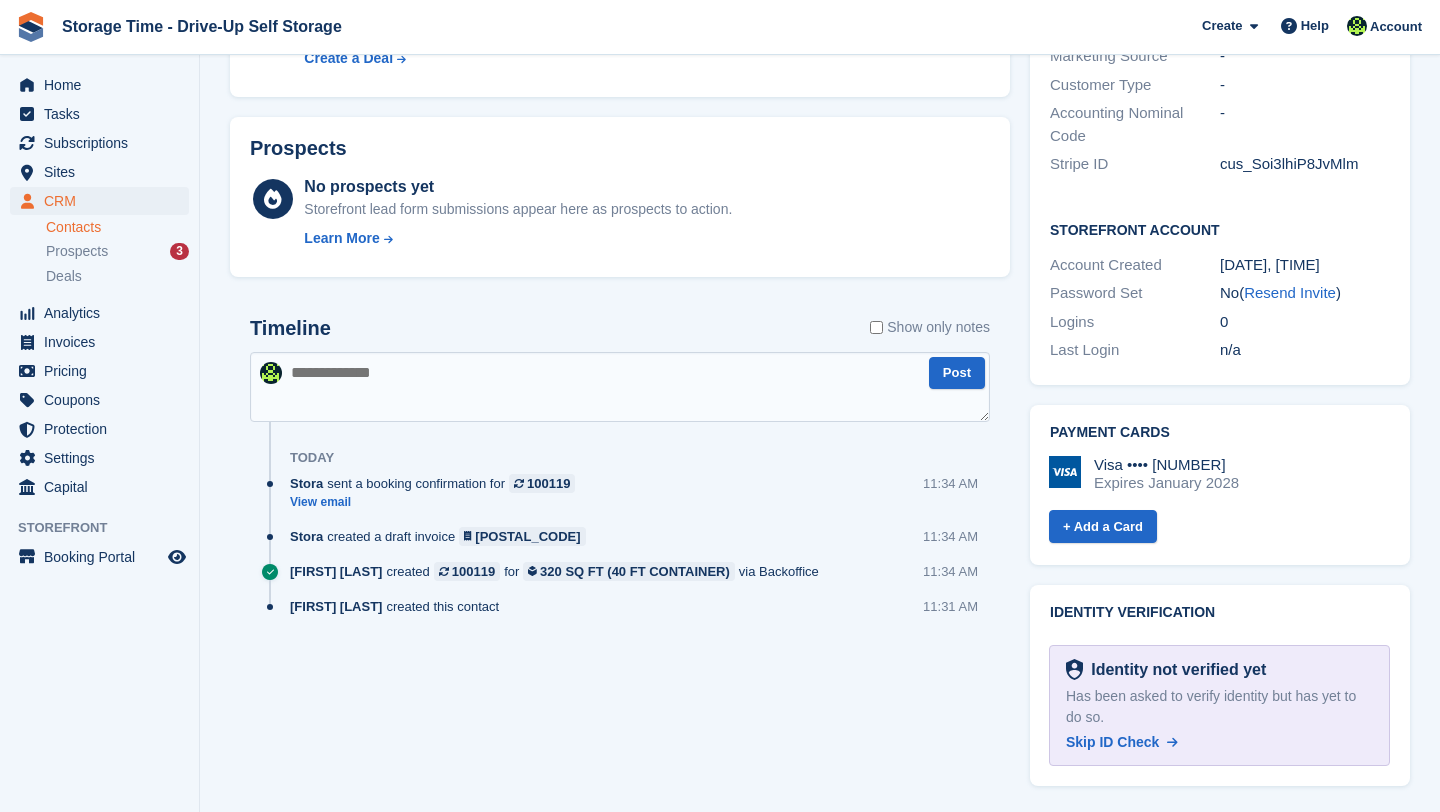 scroll, scrollTop: 837, scrollLeft: 0, axis: vertical 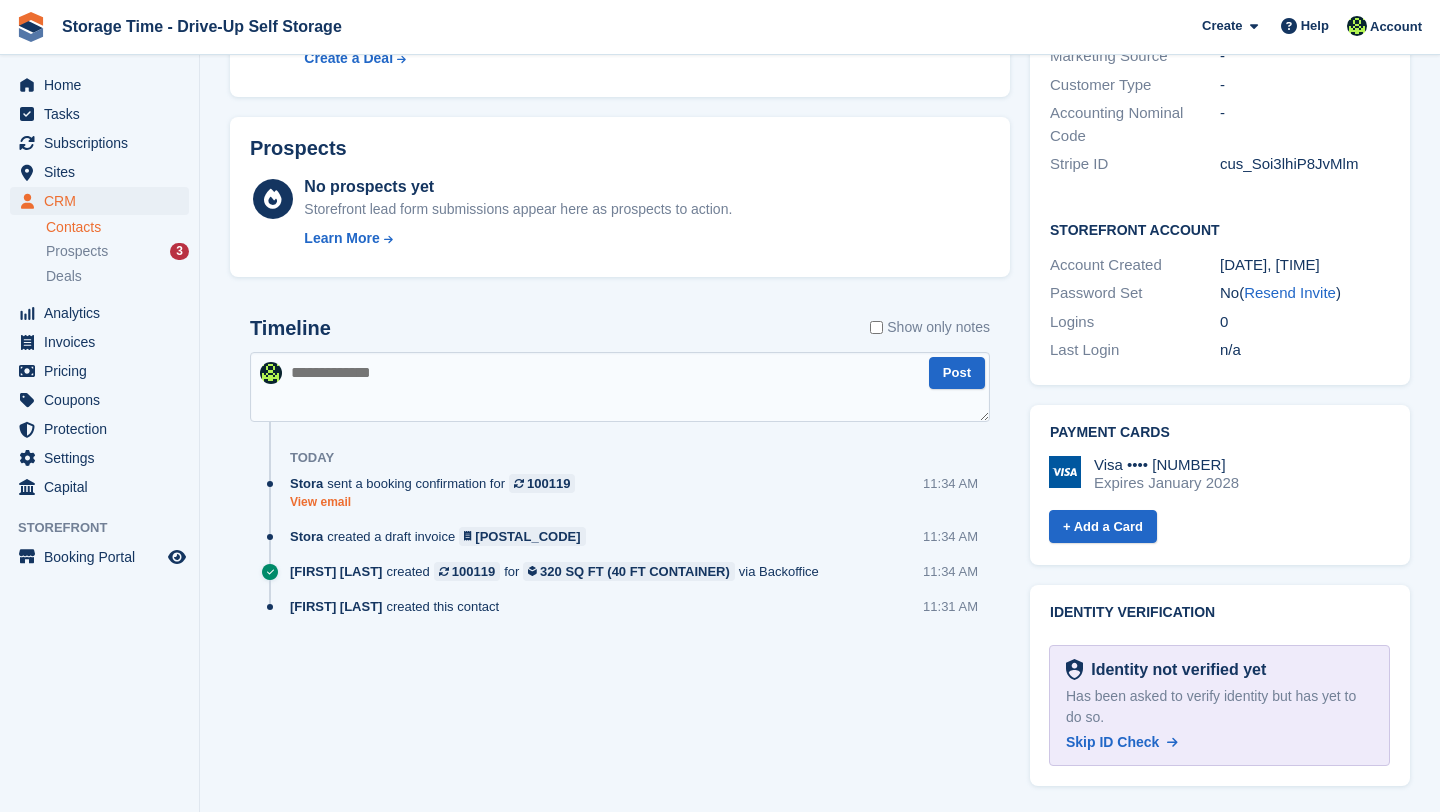 click on "View email" at bounding box center [437, 502] 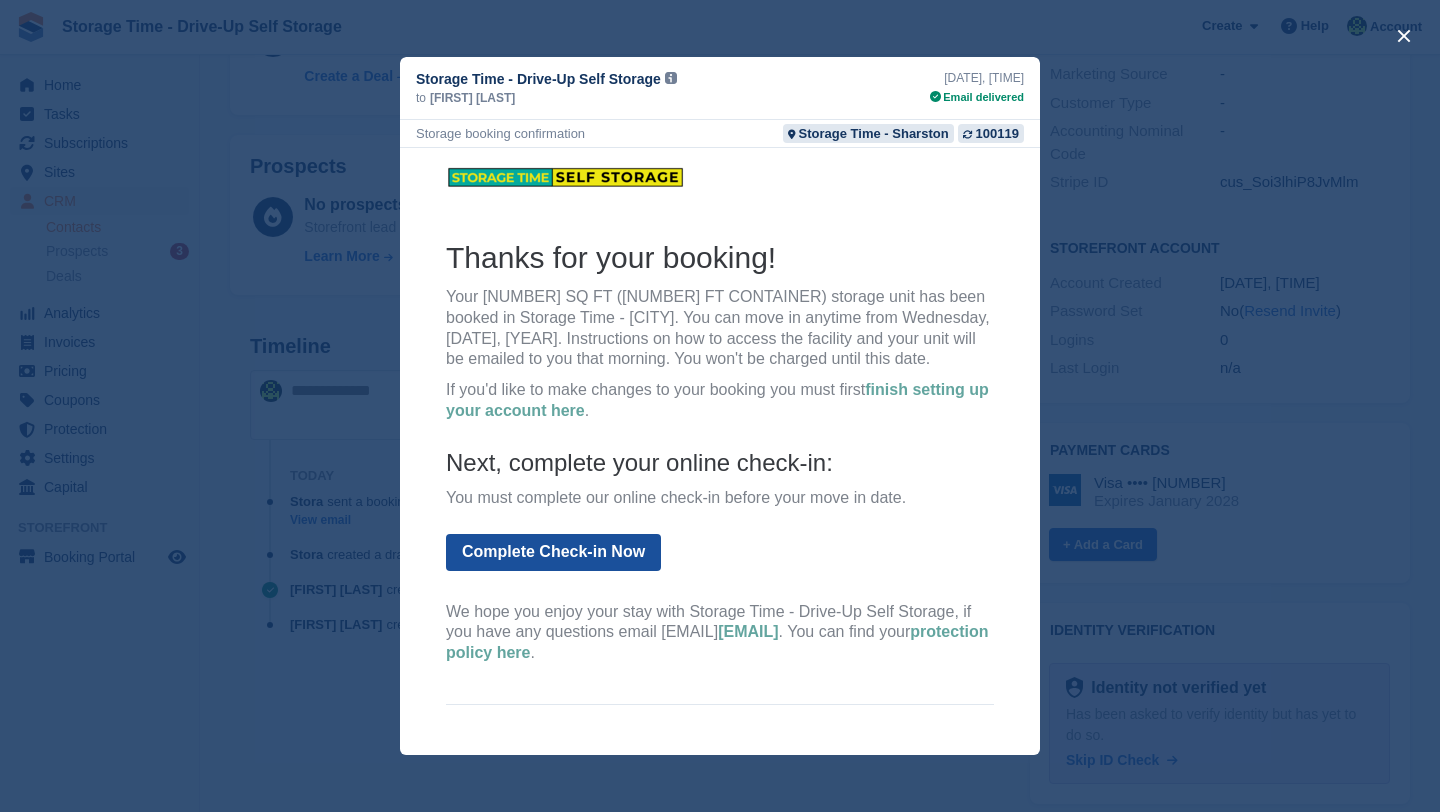 scroll, scrollTop: 757, scrollLeft: 0, axis: vertical 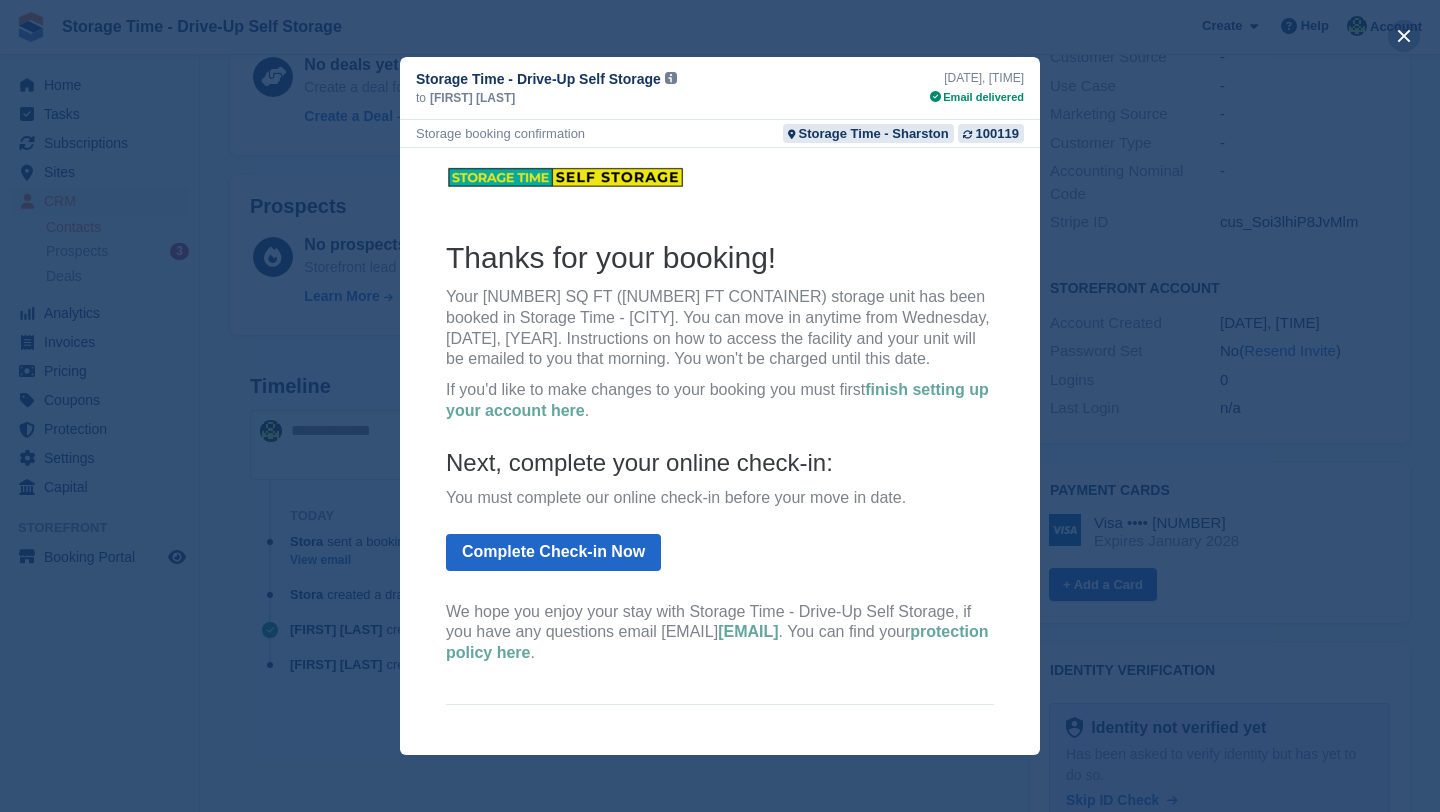 click at bounding box center [1404, 36] 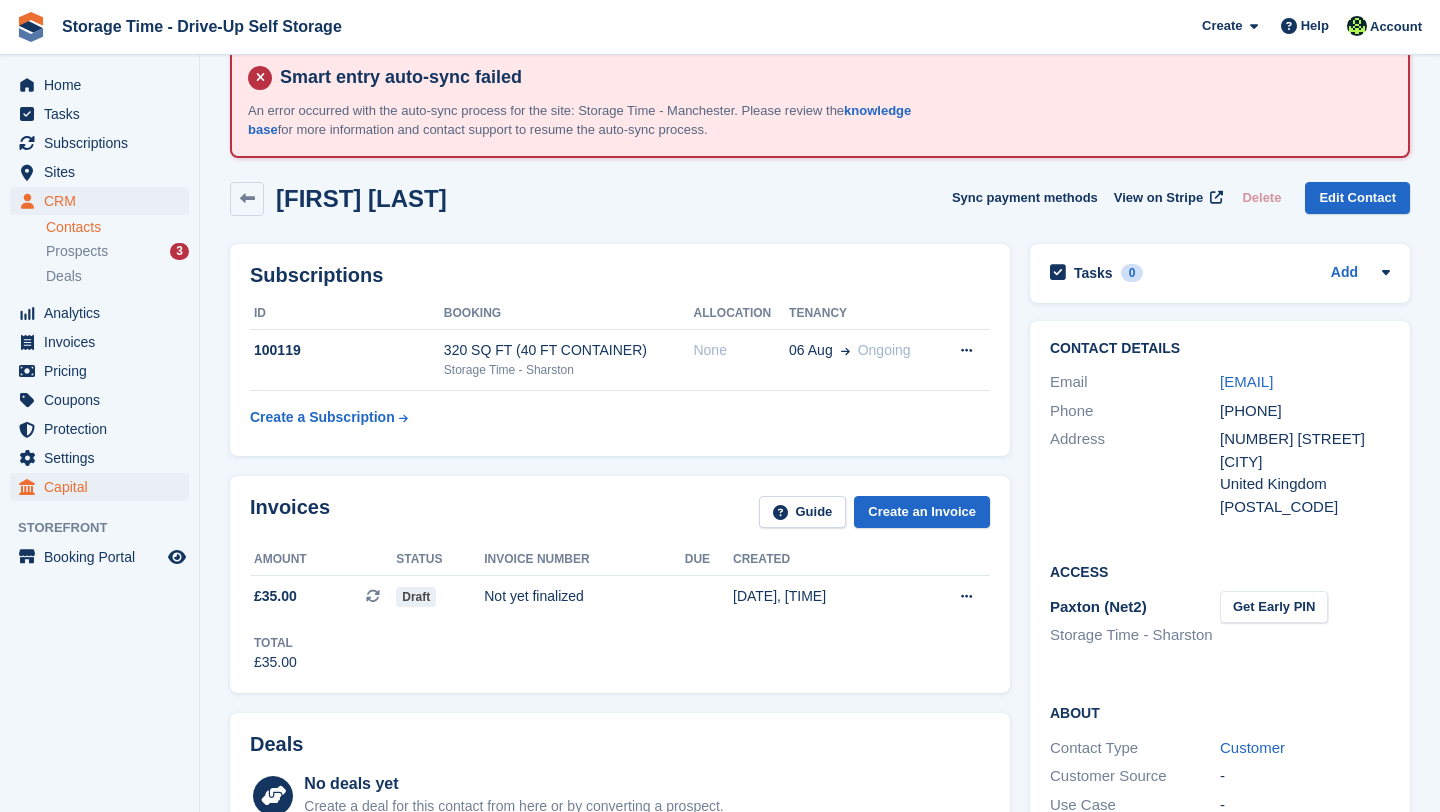 scroll, scrollTop: 37, scrollLeft: 0, axis: vertical 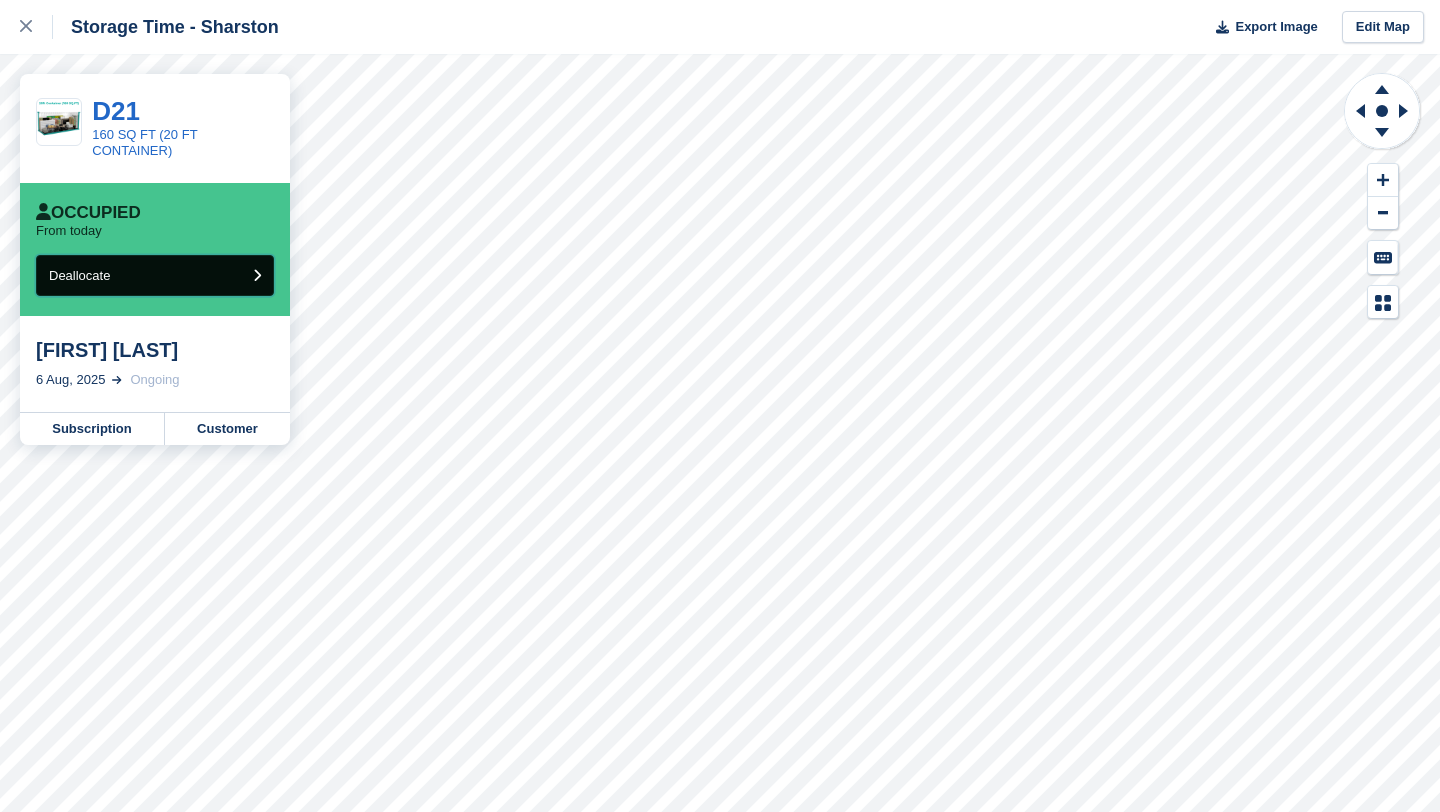 click on "Deallocate" at bounding box center [155, 275] 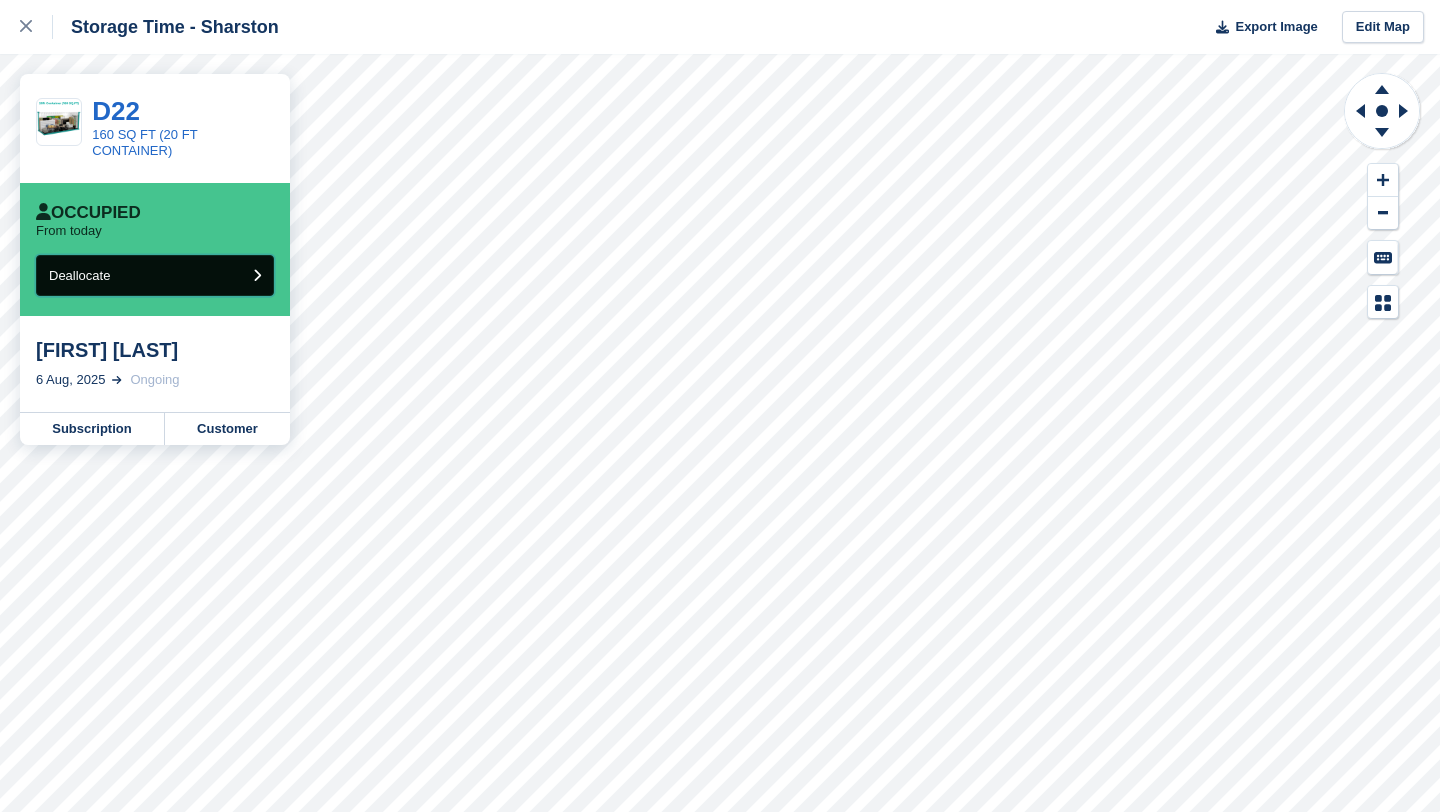 click on "Deallocate" at bounding box center (155, 275) 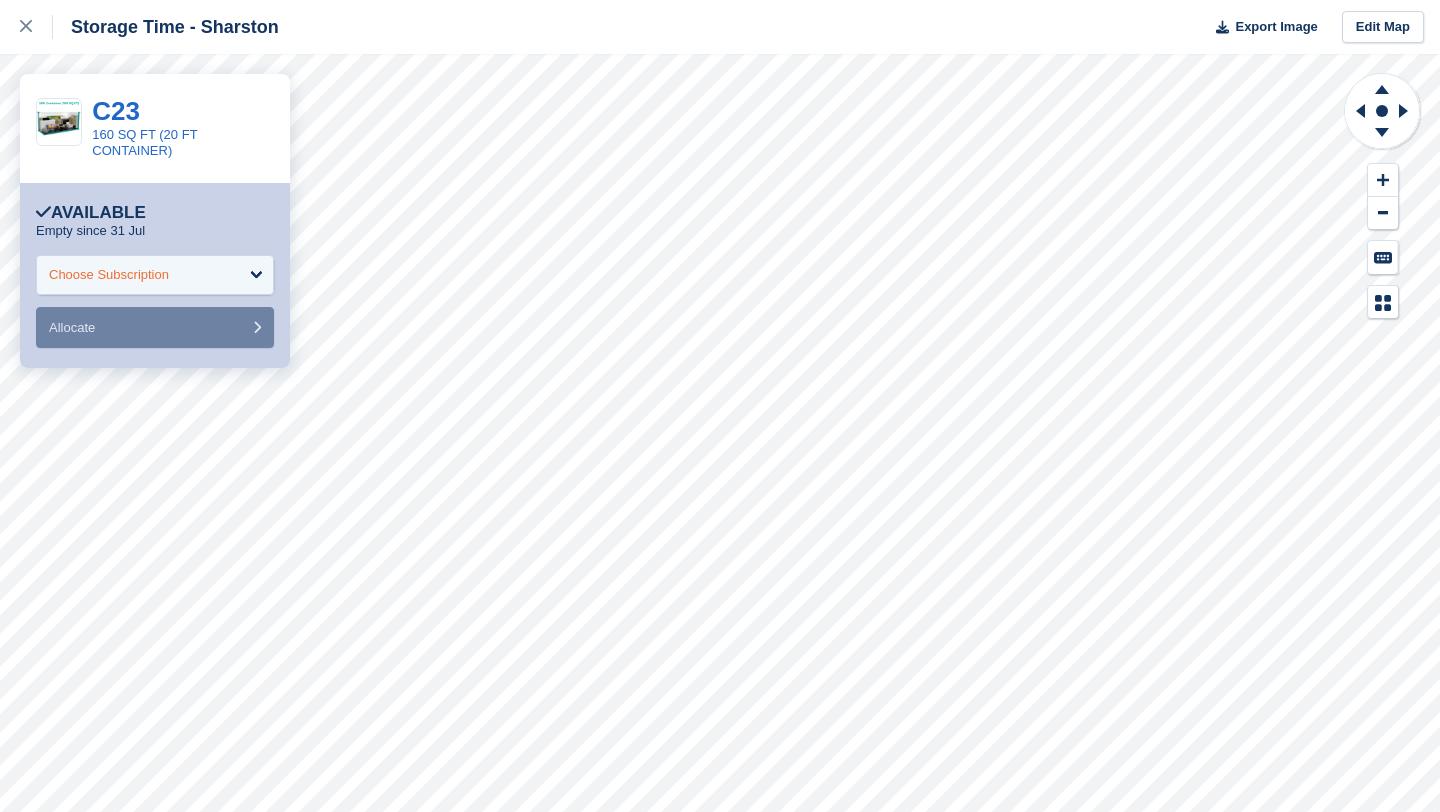 click on "Choose Subscription" at bounding box center (155, 275) 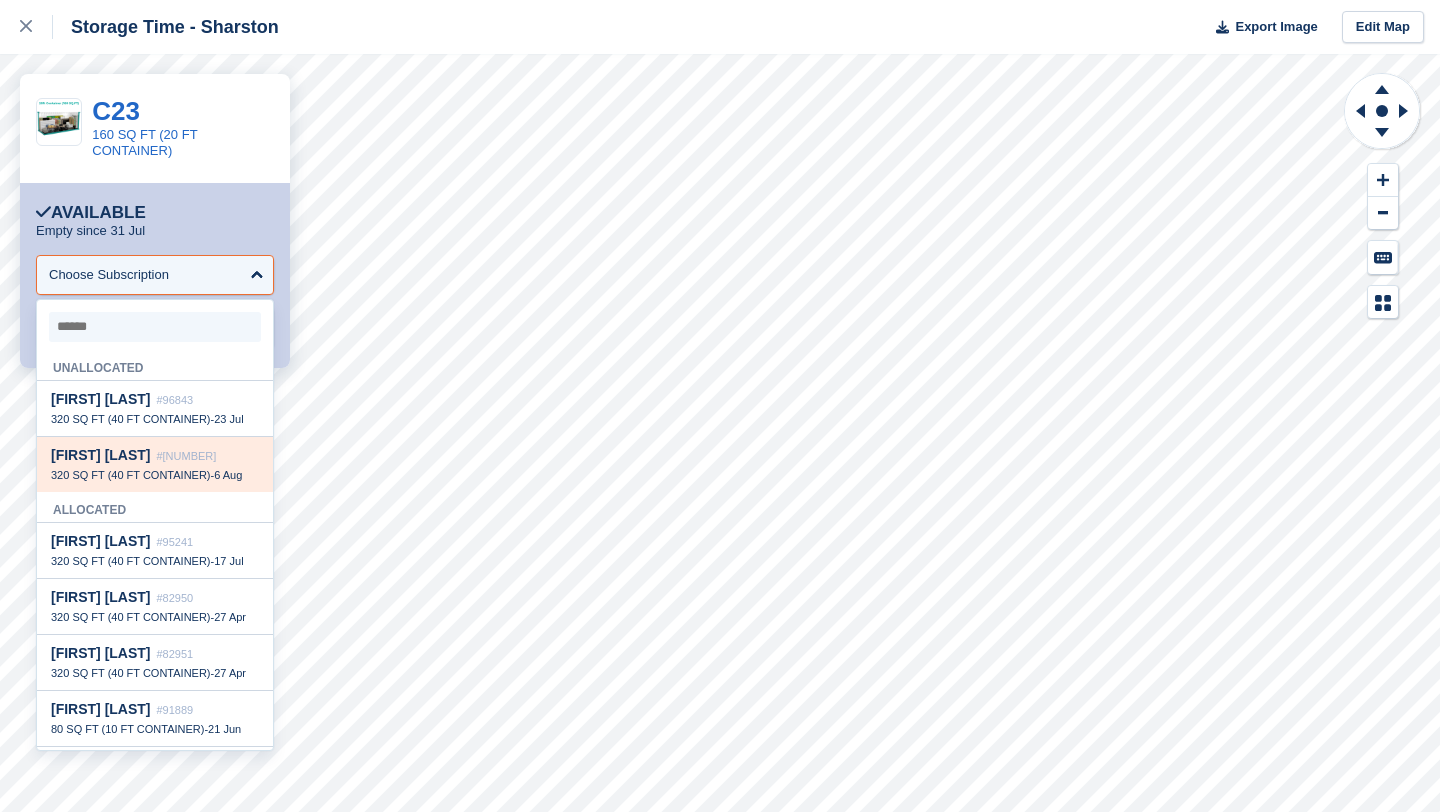 click on "#[NUMBER]" at bounding box center [186, 456] 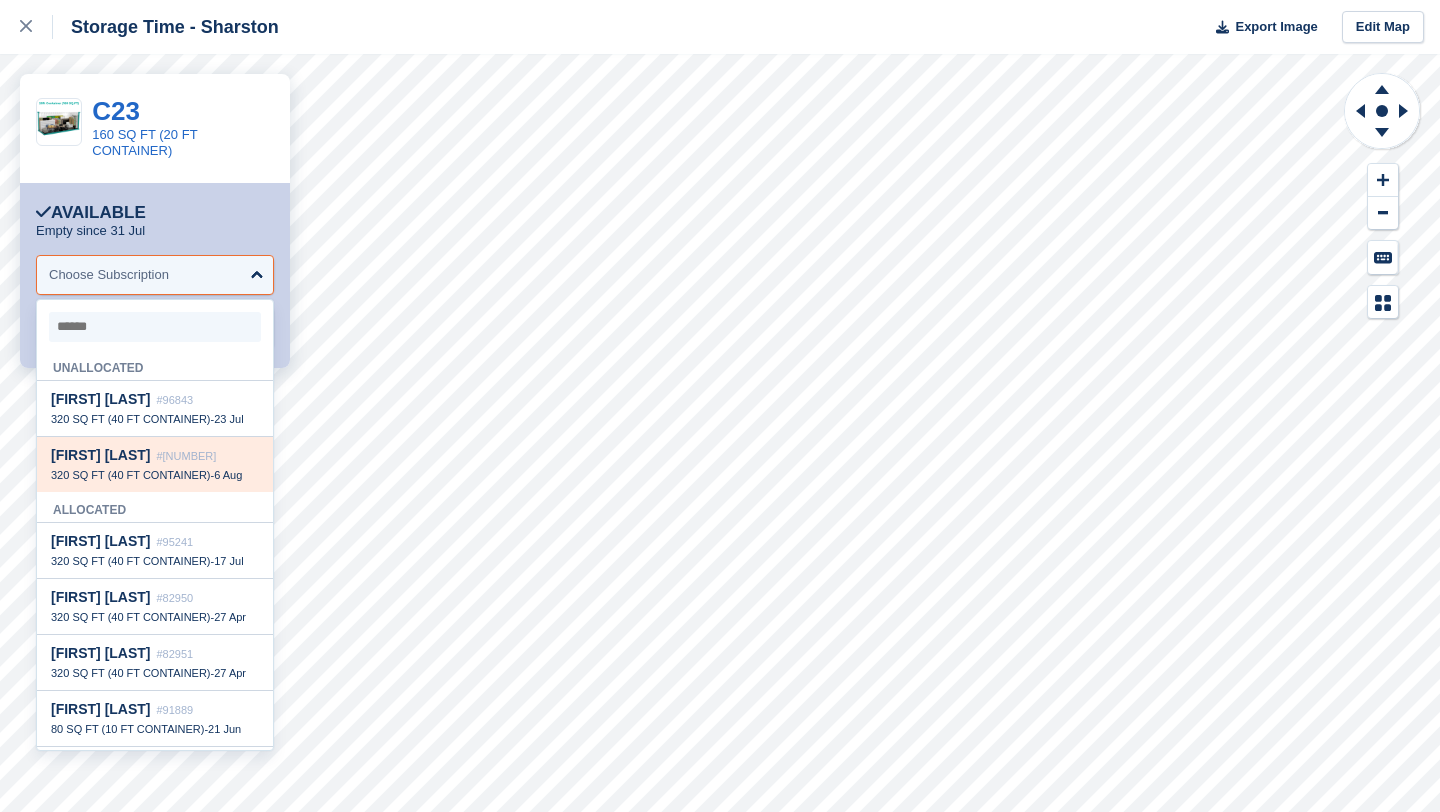 select on "******" 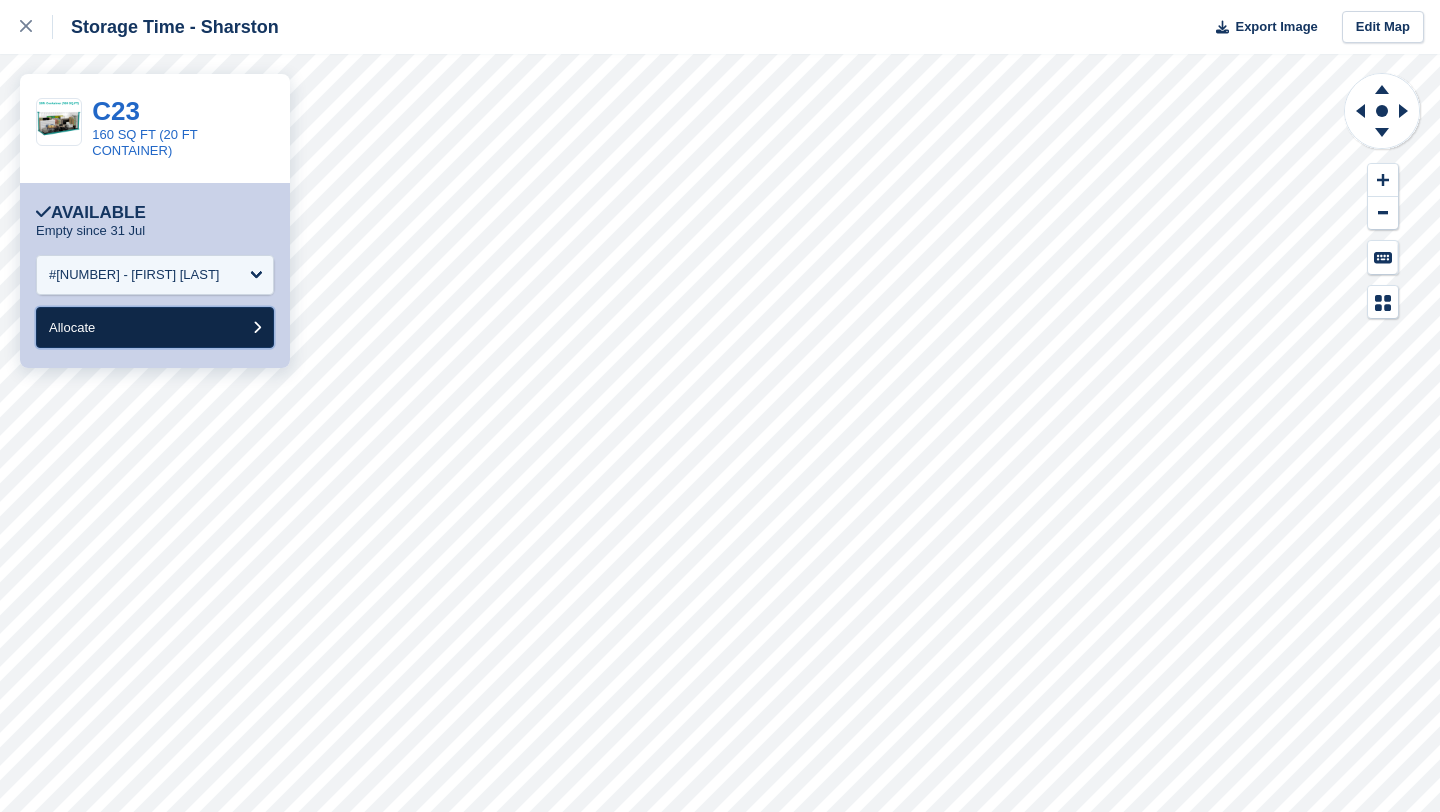 click on "Allocate" at bounding box center [155, 327] 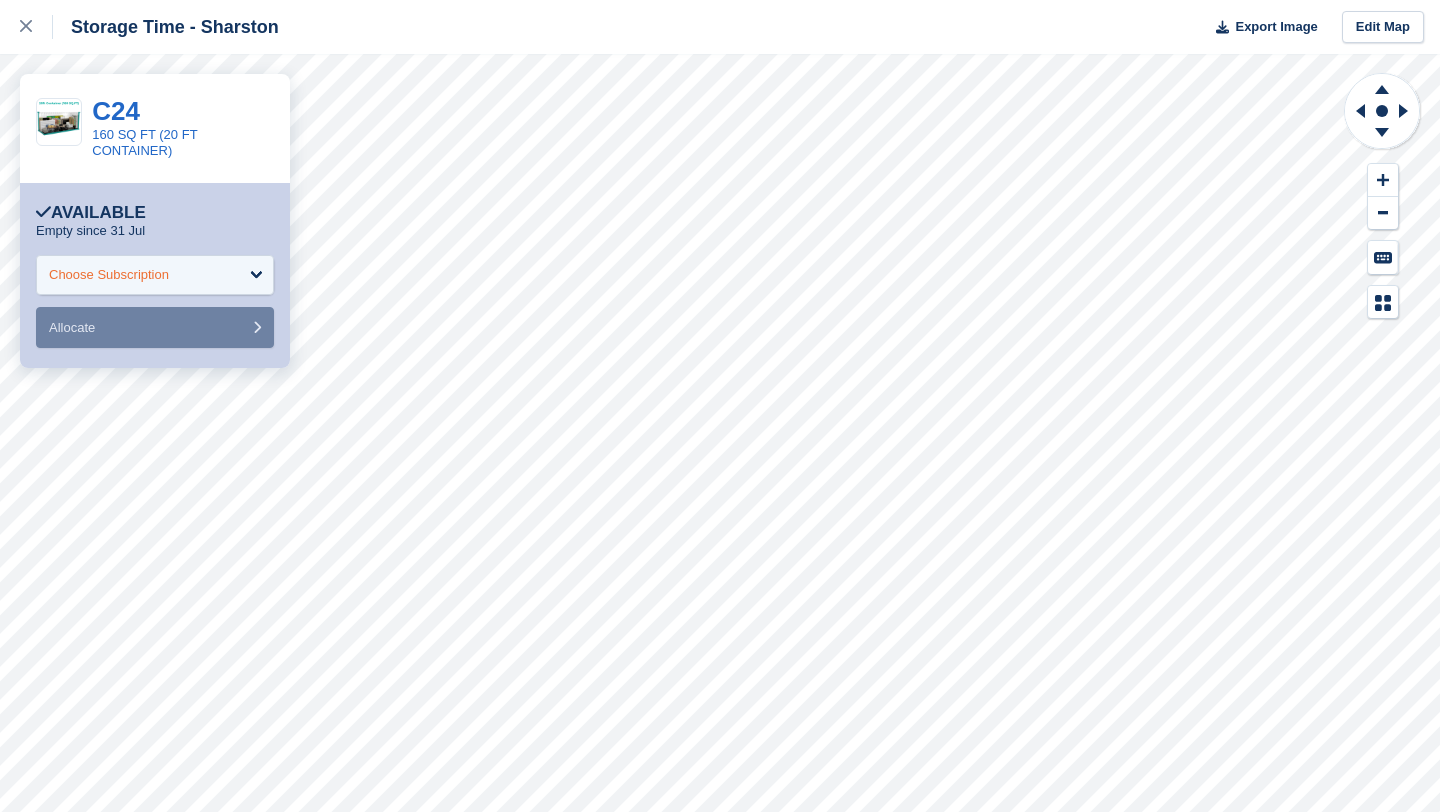 click on "Choose Subscription" at bounding box center [155, 275] 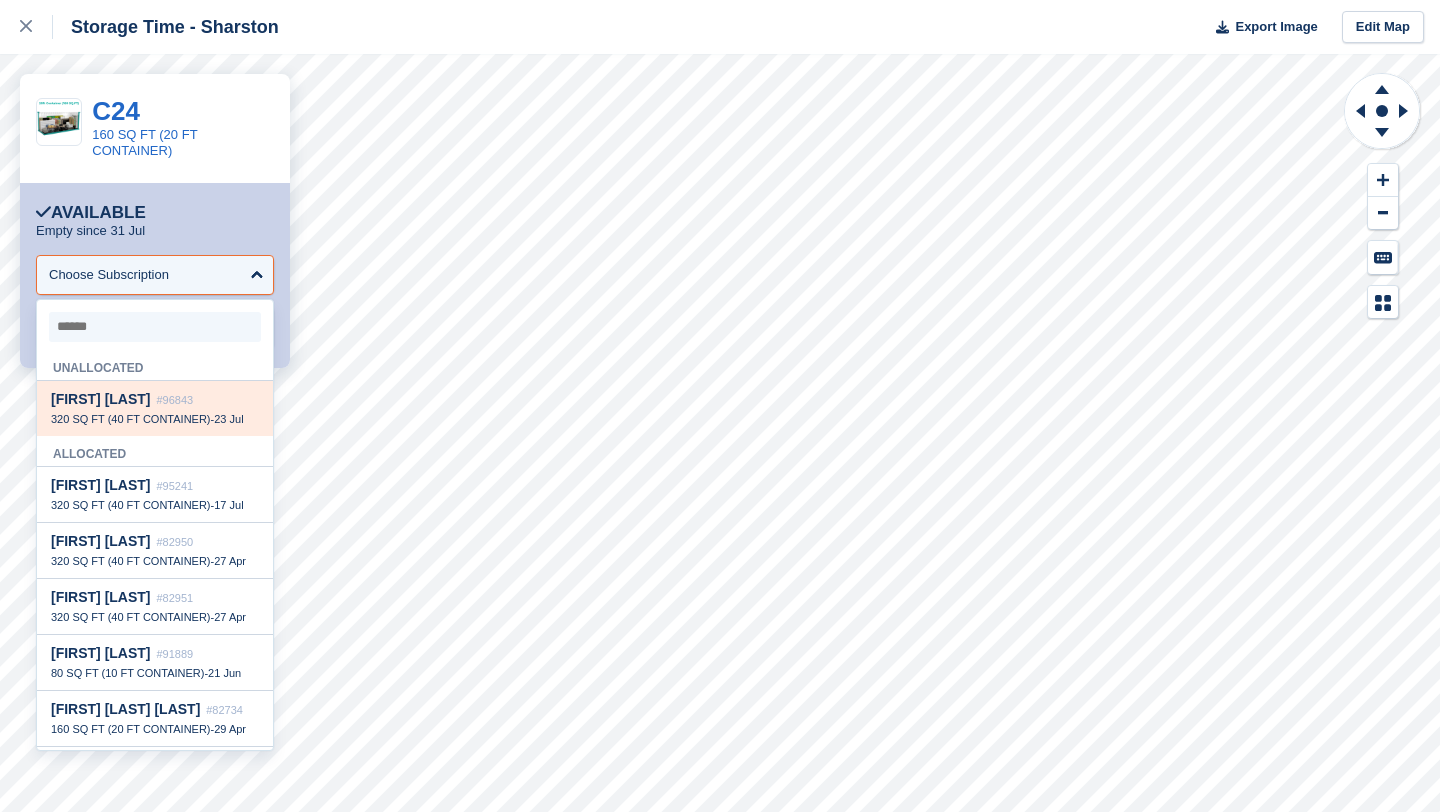 click on "[FIRST] [LAST]
#[NUMBER]" at bounding box center [155, 399] 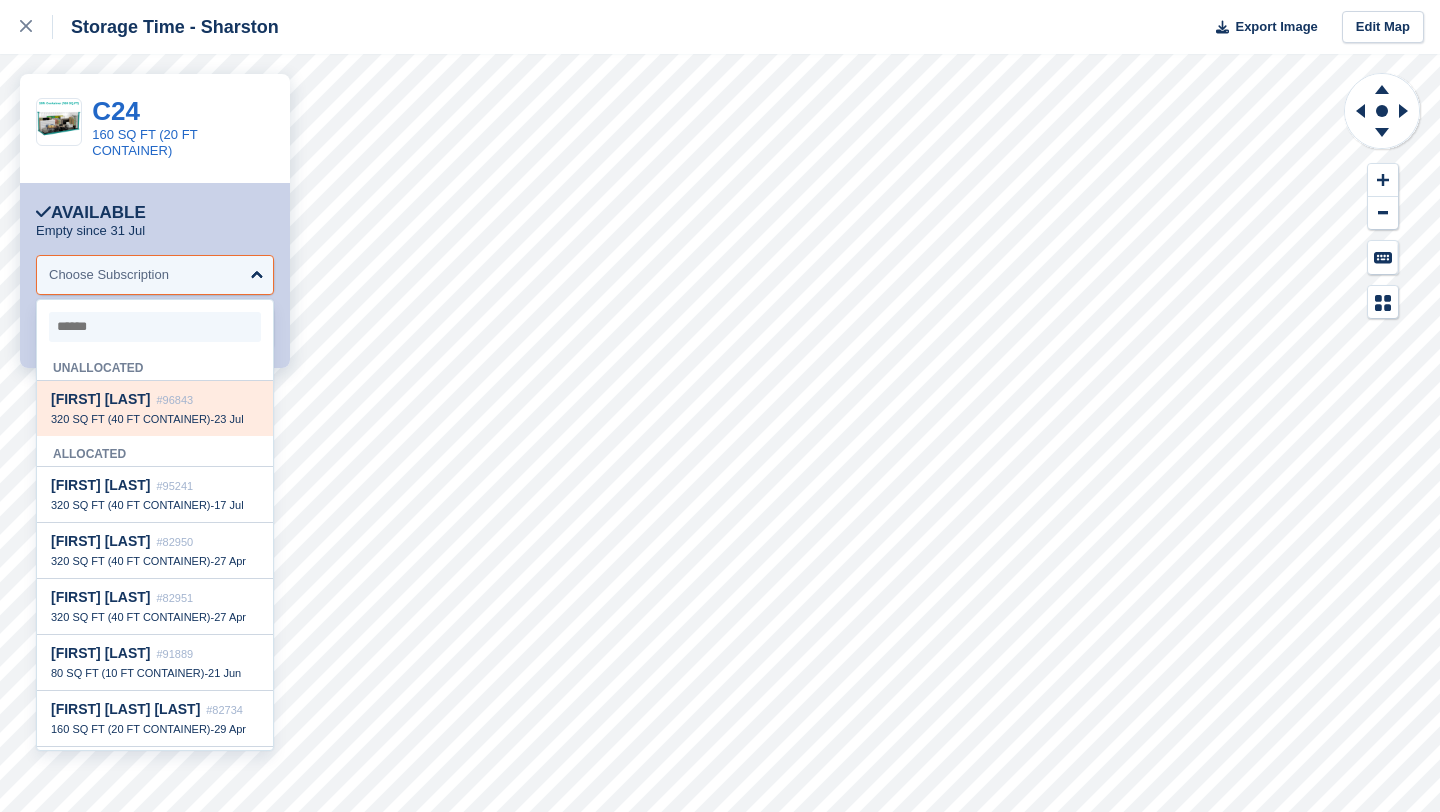 select on "*****" 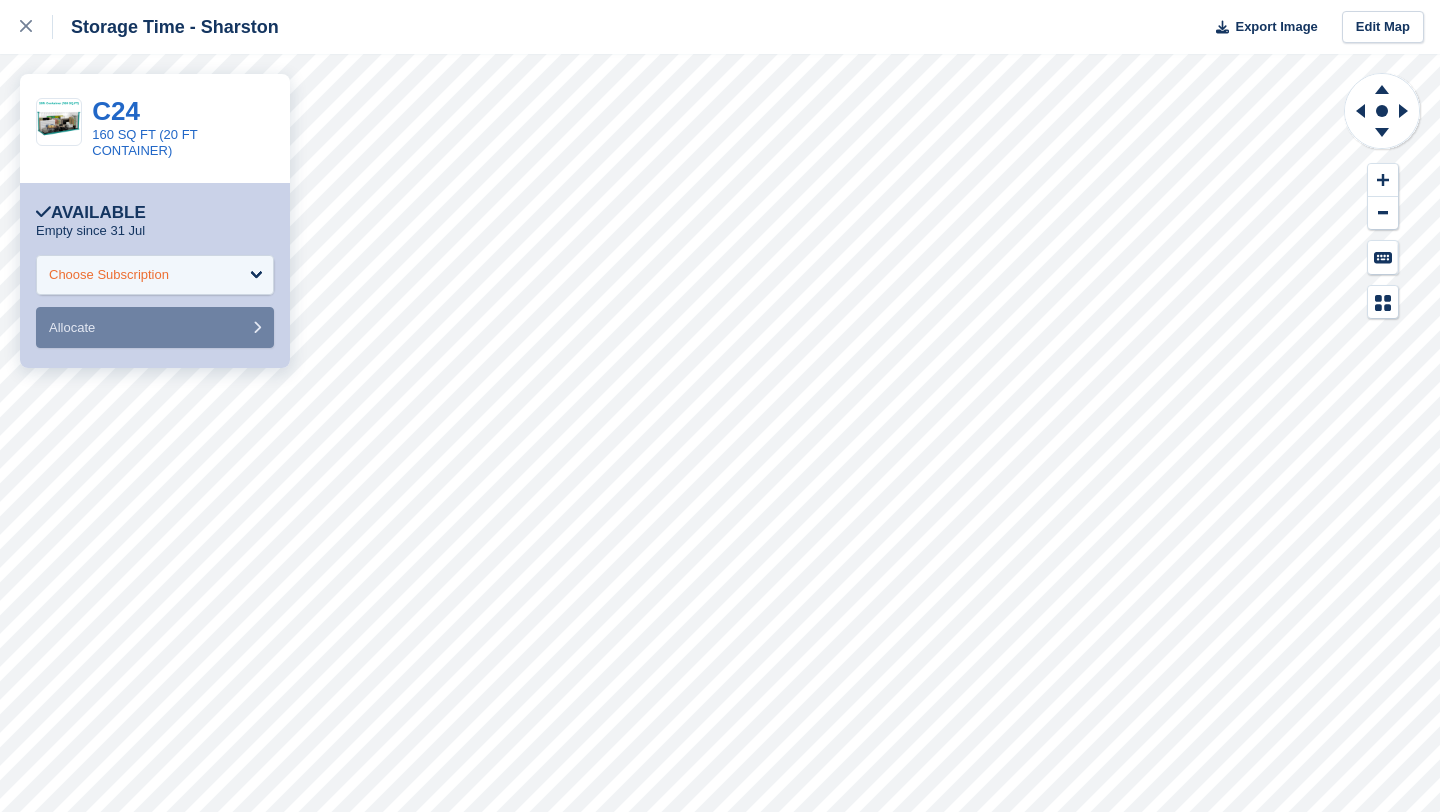 click on "Choose Subscription" at bounding box center (109, 275) 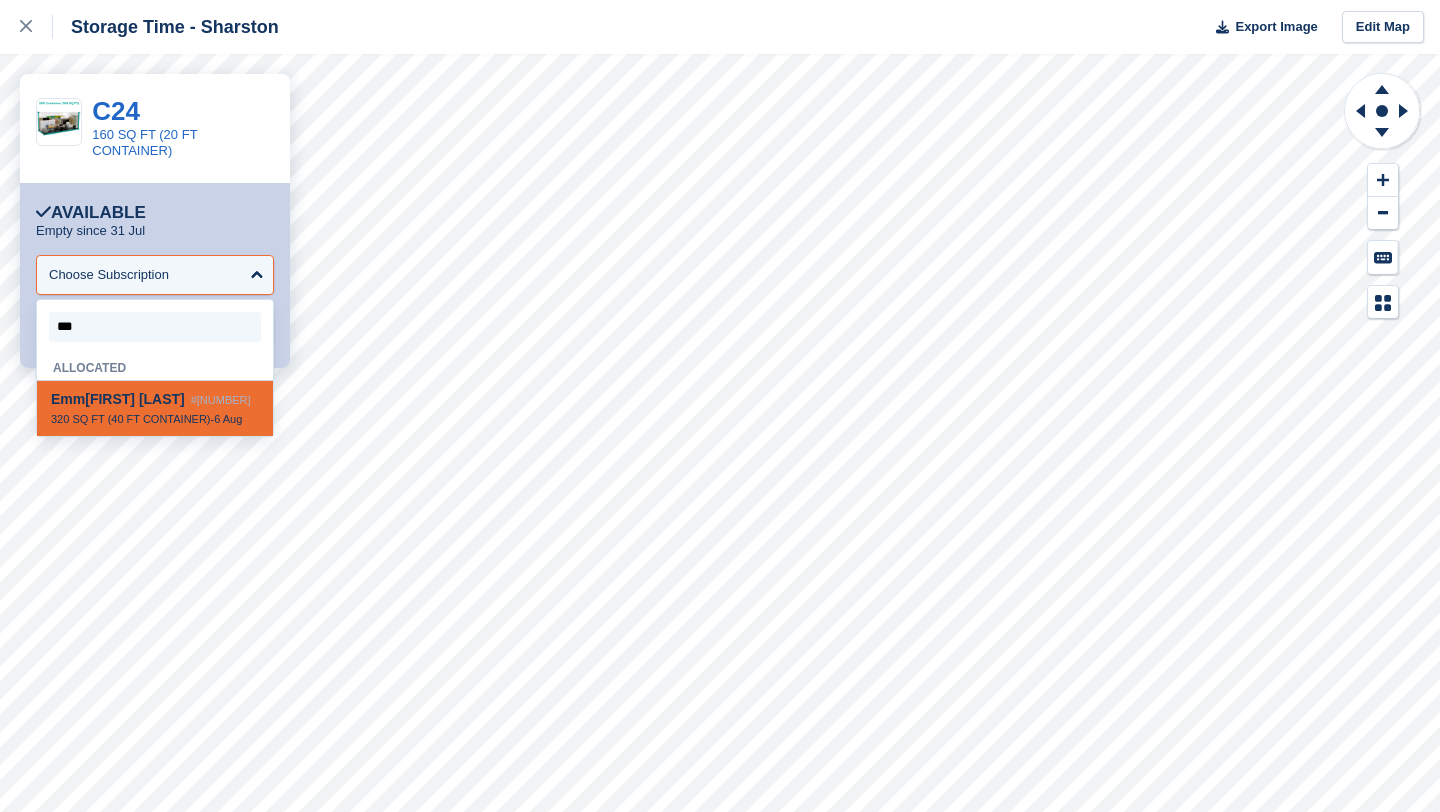 type on "****" 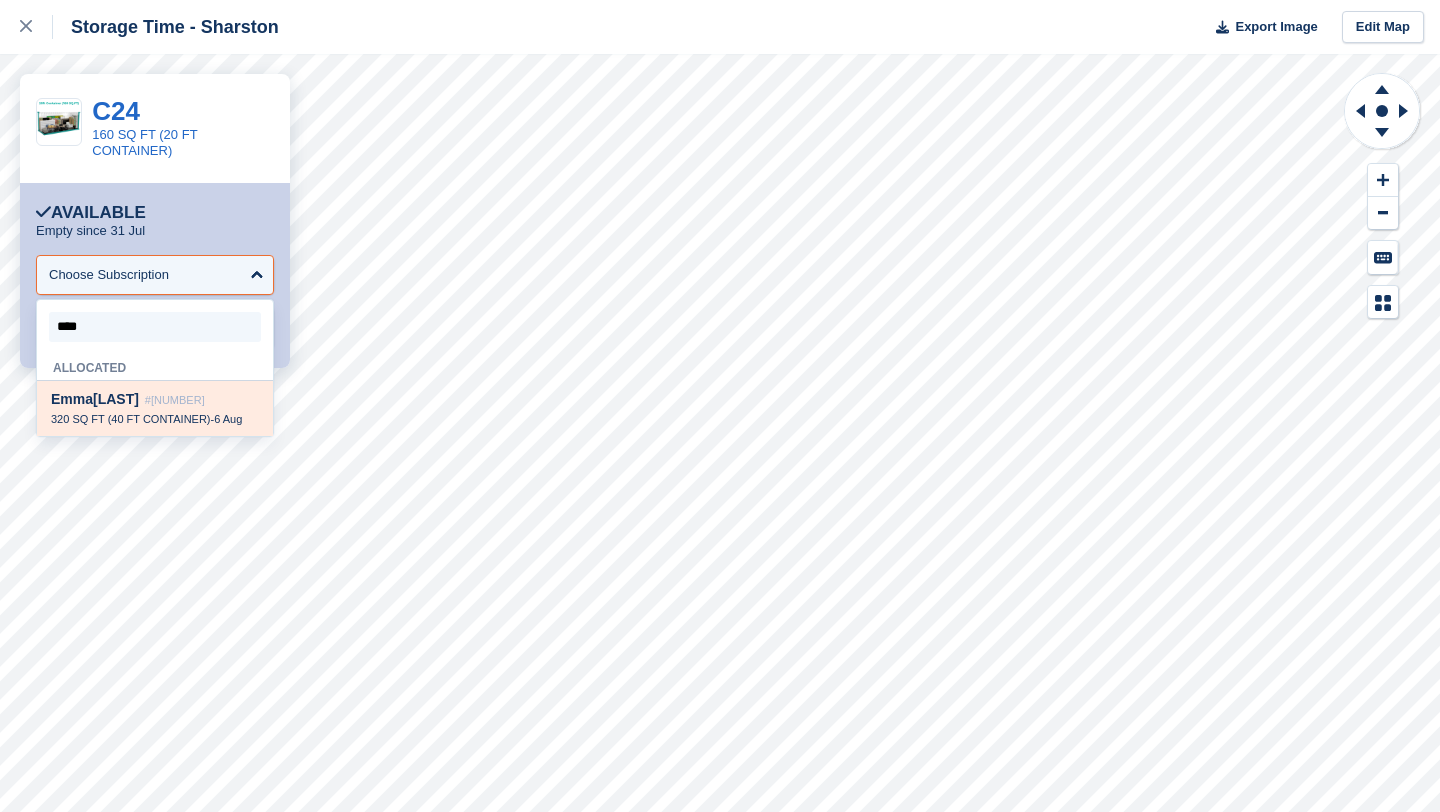 click on "[FIRST] [MIDDLE] [LAST]
#[NUMBER]" at bounding box center (155, 399) 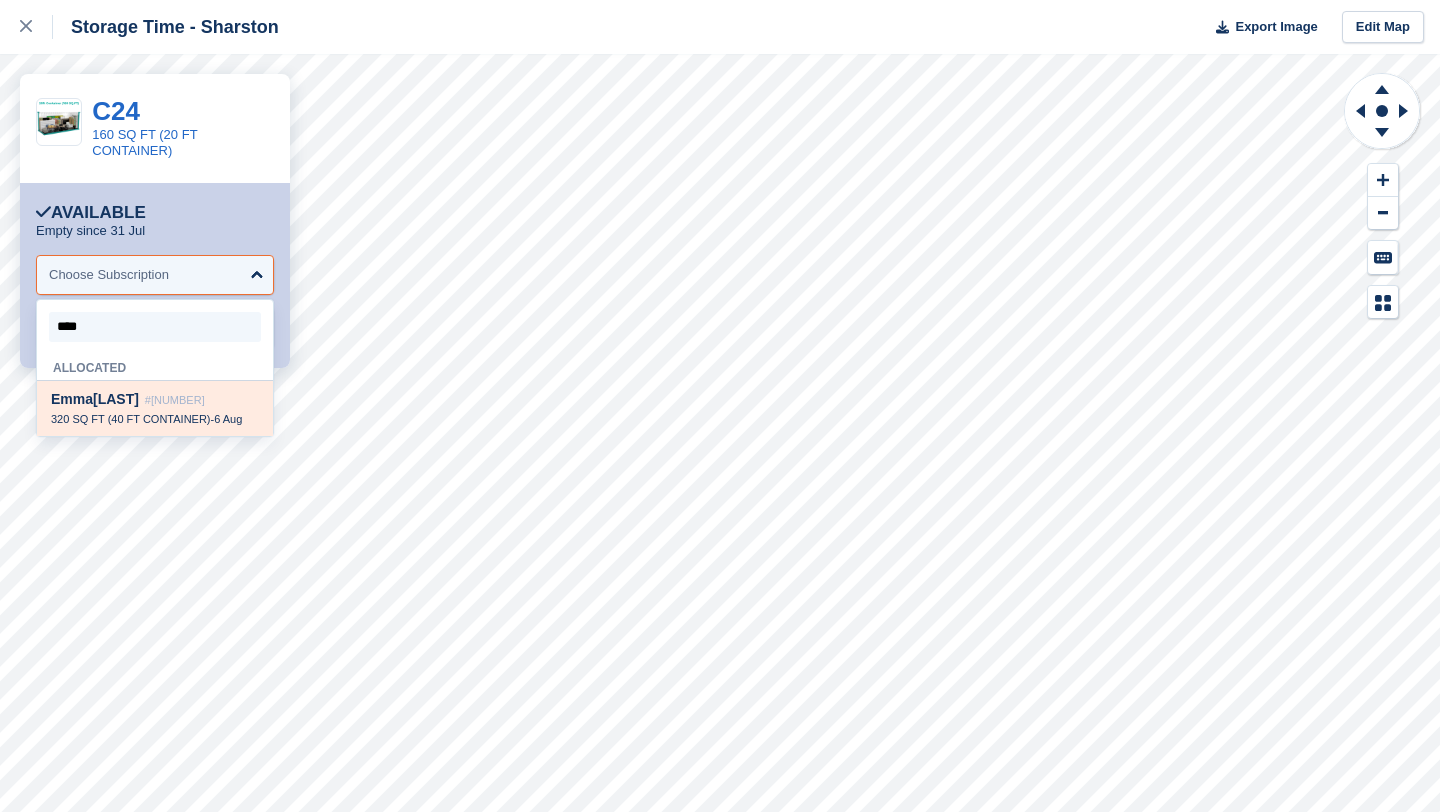 select on "******" 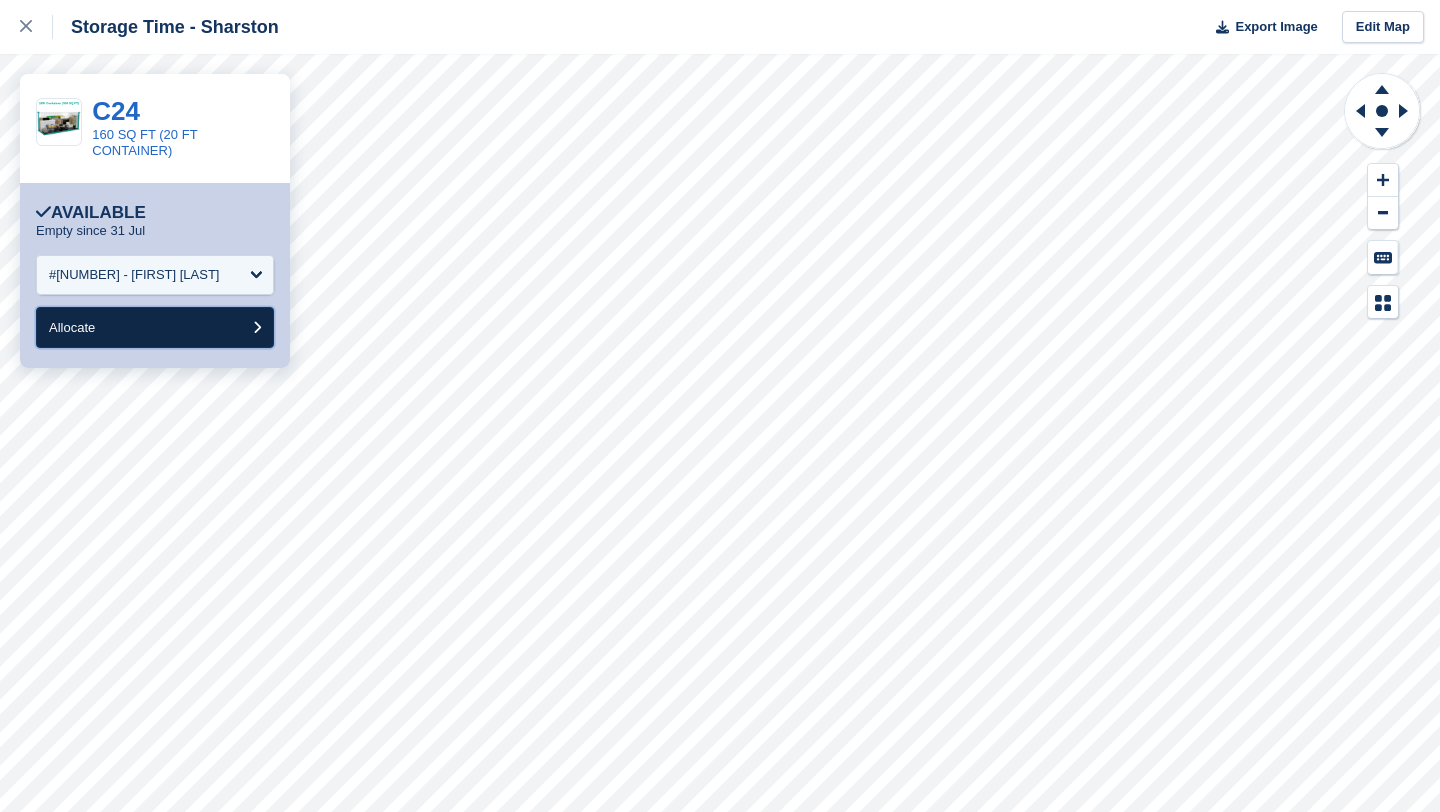 click on "Allocate" at bounding box center (155, 327) 